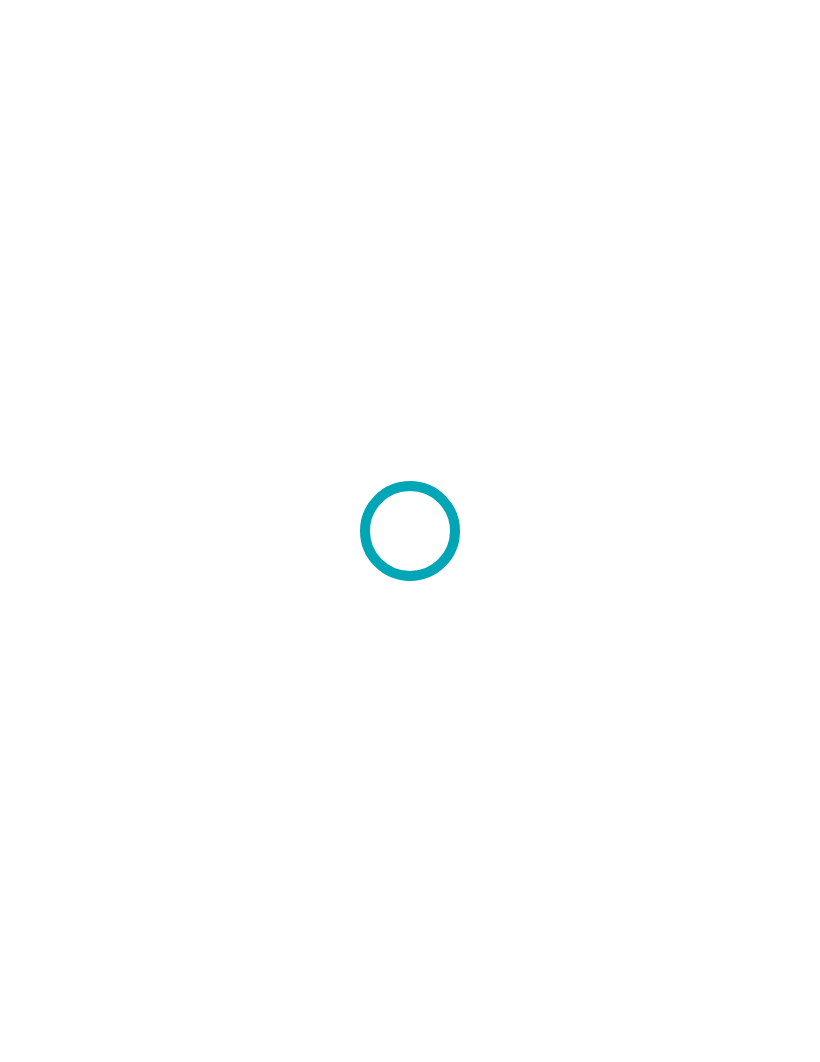 scroll, scrollTop: 0, scrollLeft: 0, axis: both 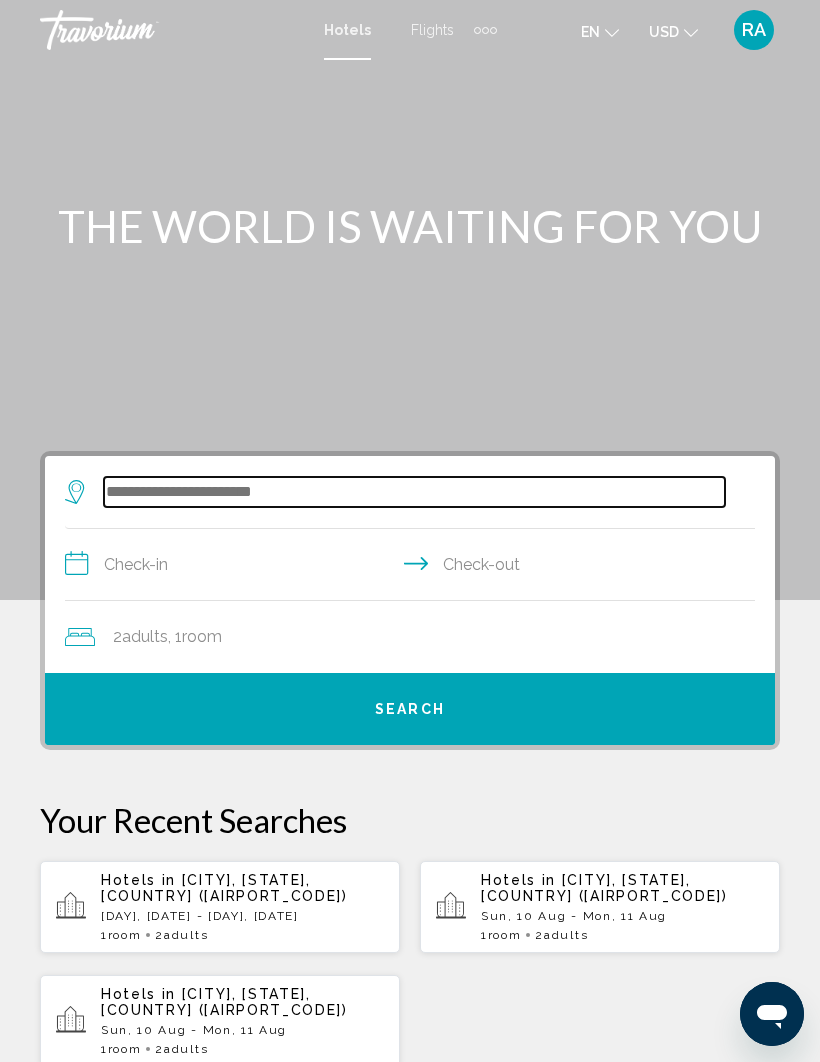 click at bounding box center (414, 492) 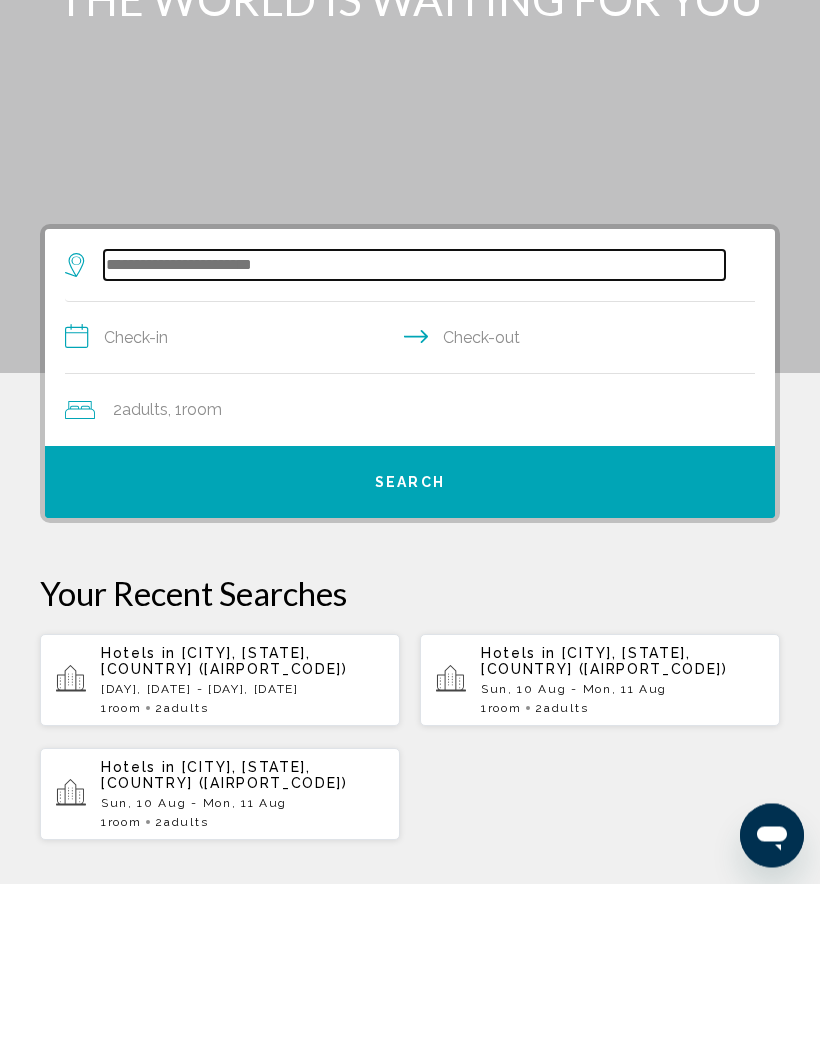 scroll, scrollTop: 0, scrollLeft: 0, axis: both 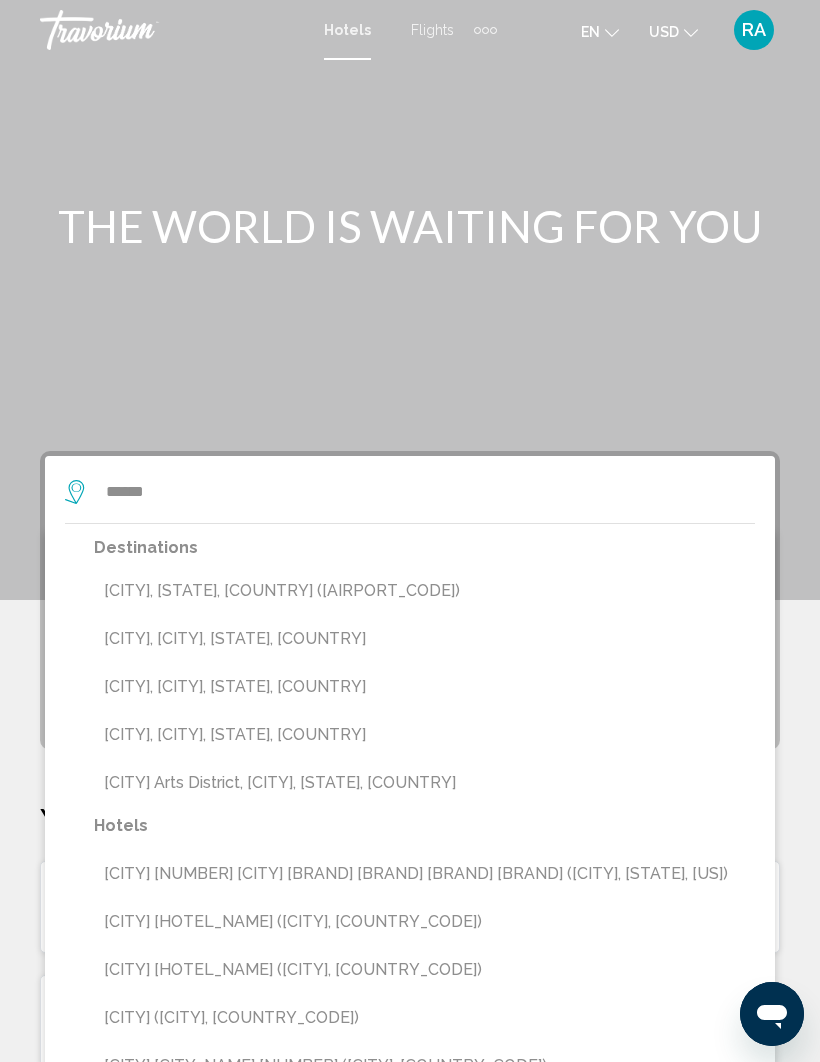 click on "[CITY], [STATE], [COUNTRY] ([AIRPORT_CODE])" at bounding box center (424, 591) 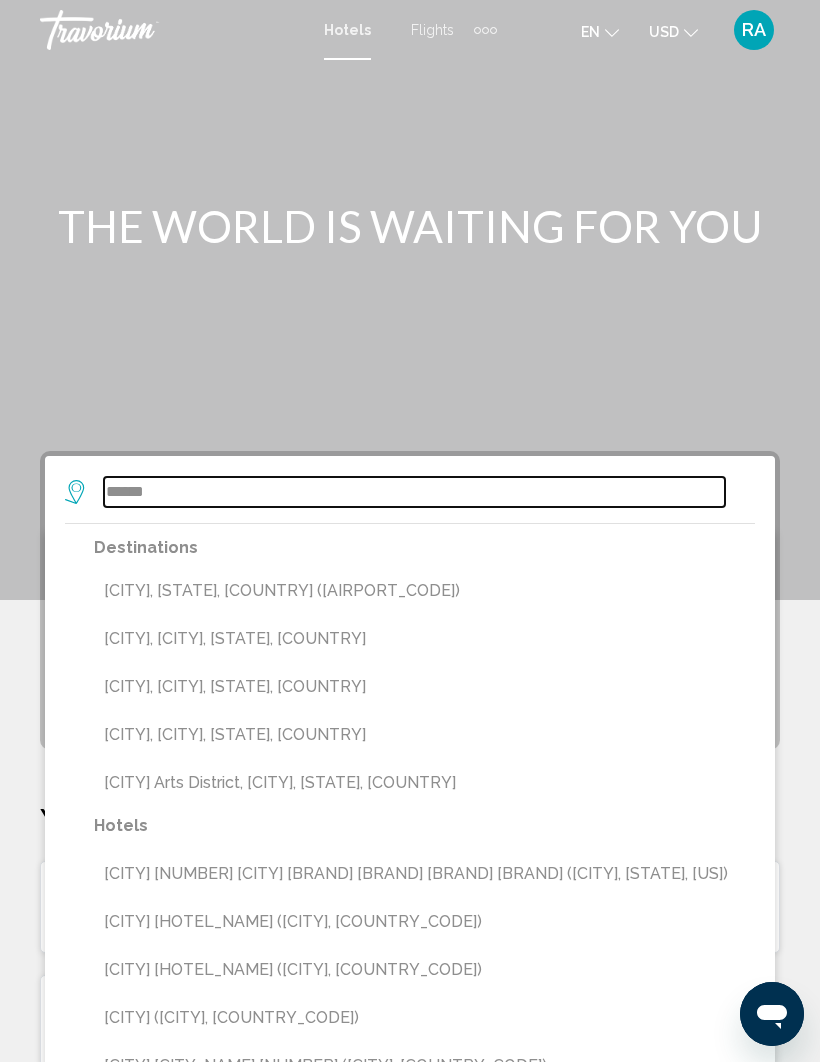 type on "**********" 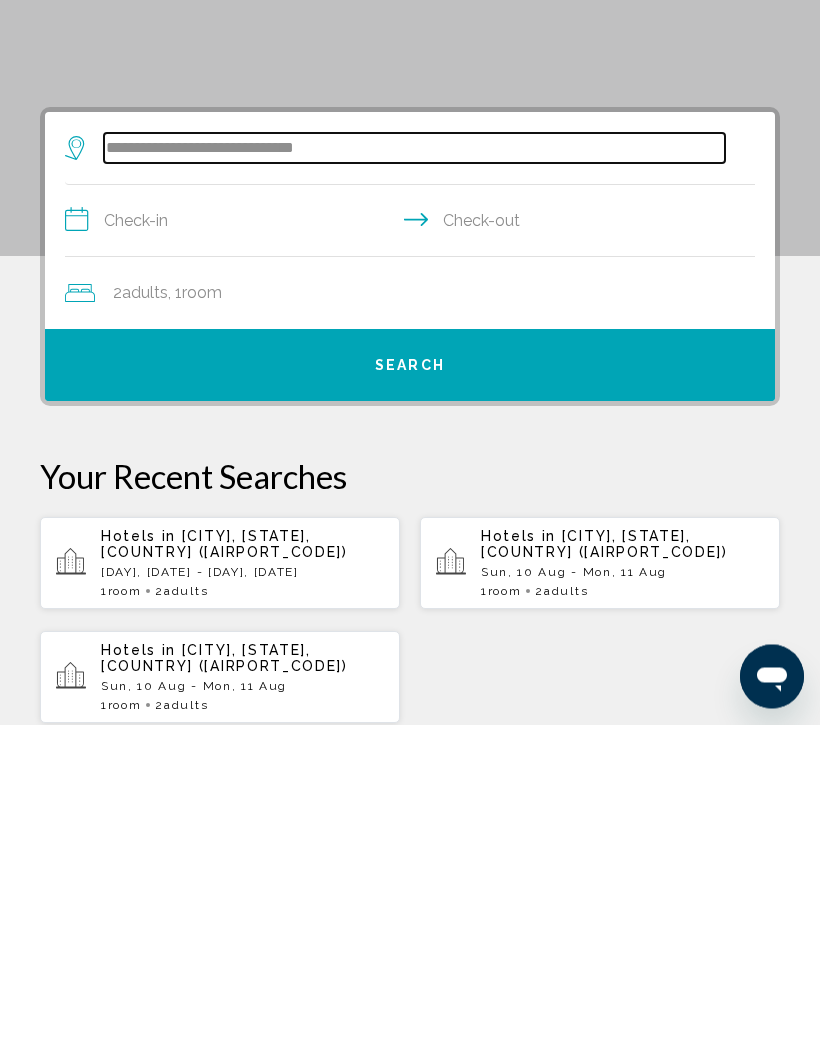 scroll, scrollTop: 48, scrollLeft: 0, axis: vertical 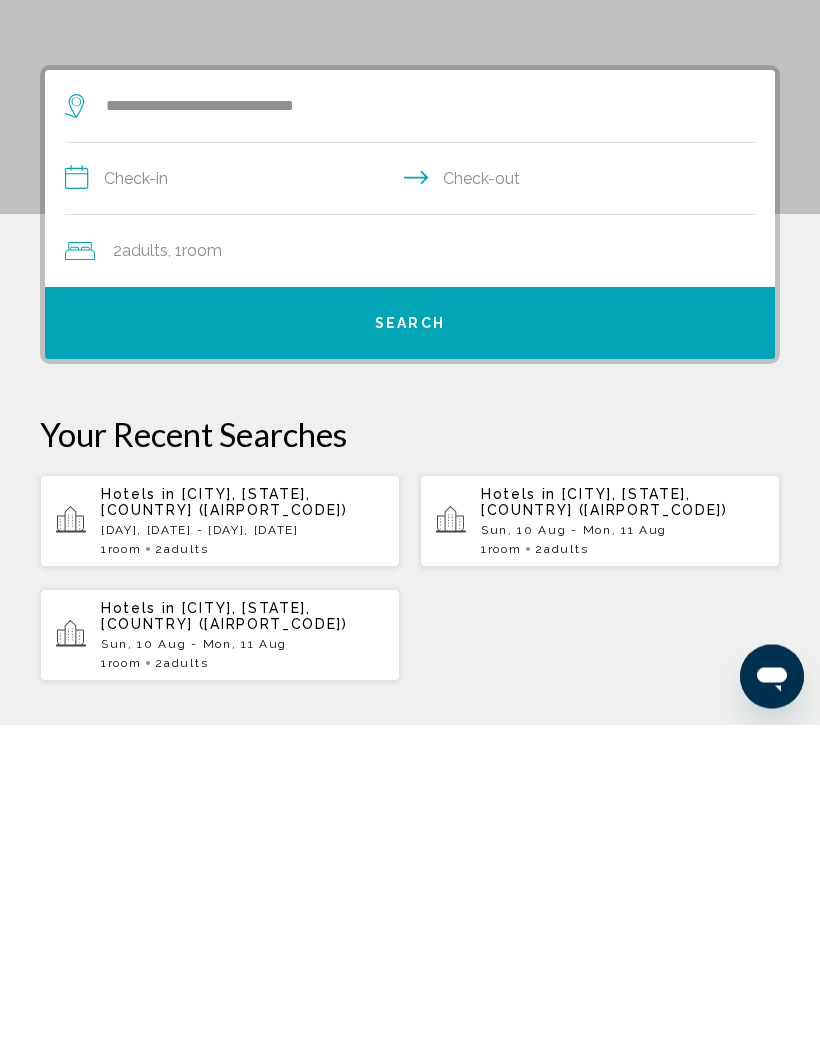 click on "**********" at bounding box center [414, 519] 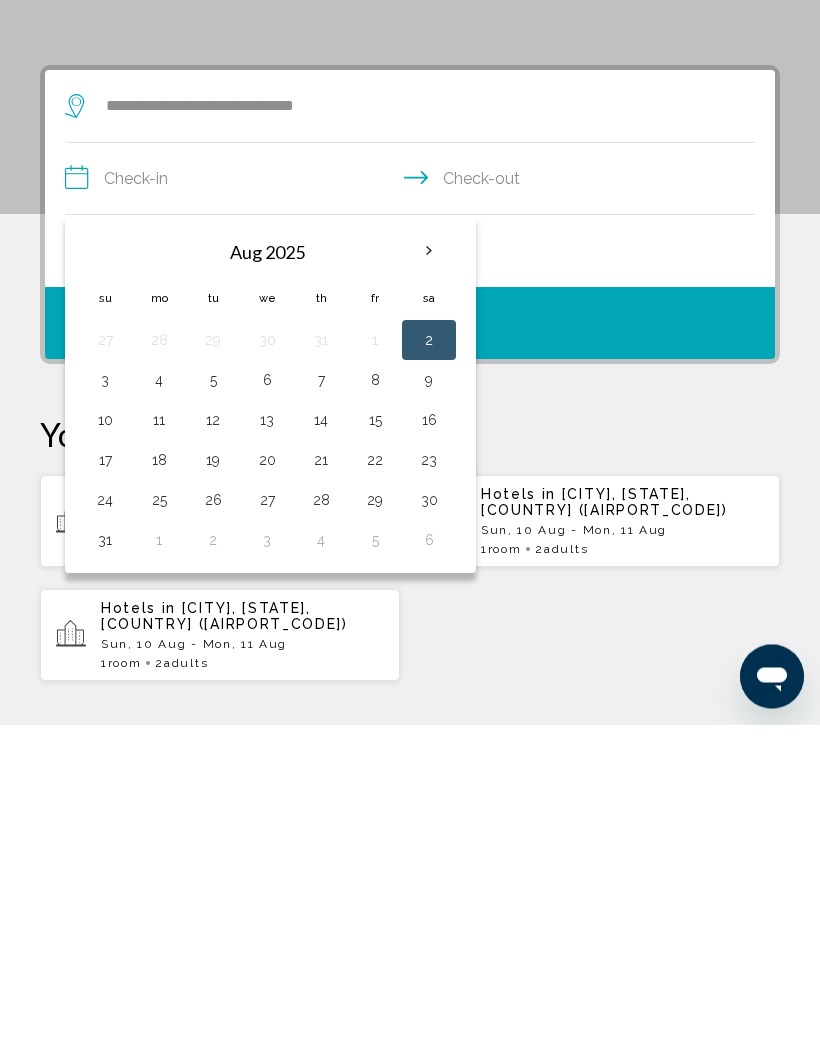 scroll, scrollTop: 386, scrollLeft: 0, axis: vertical 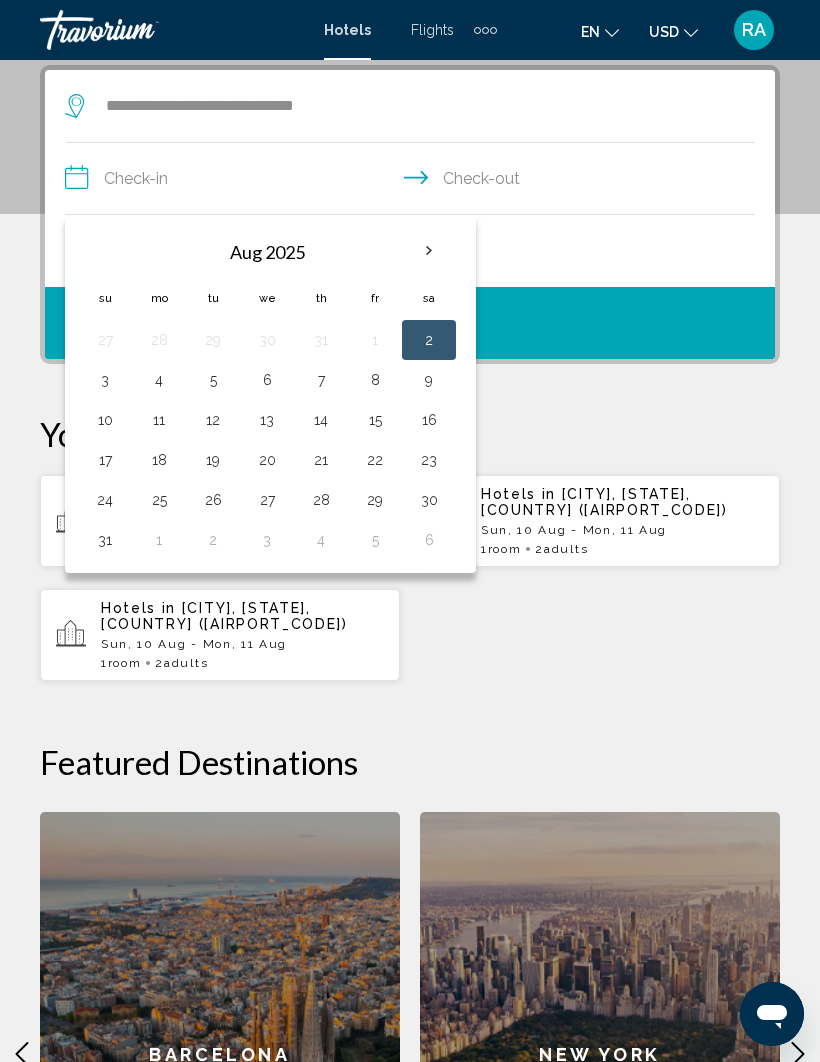 click on "3" at bounding box center [105, 380] 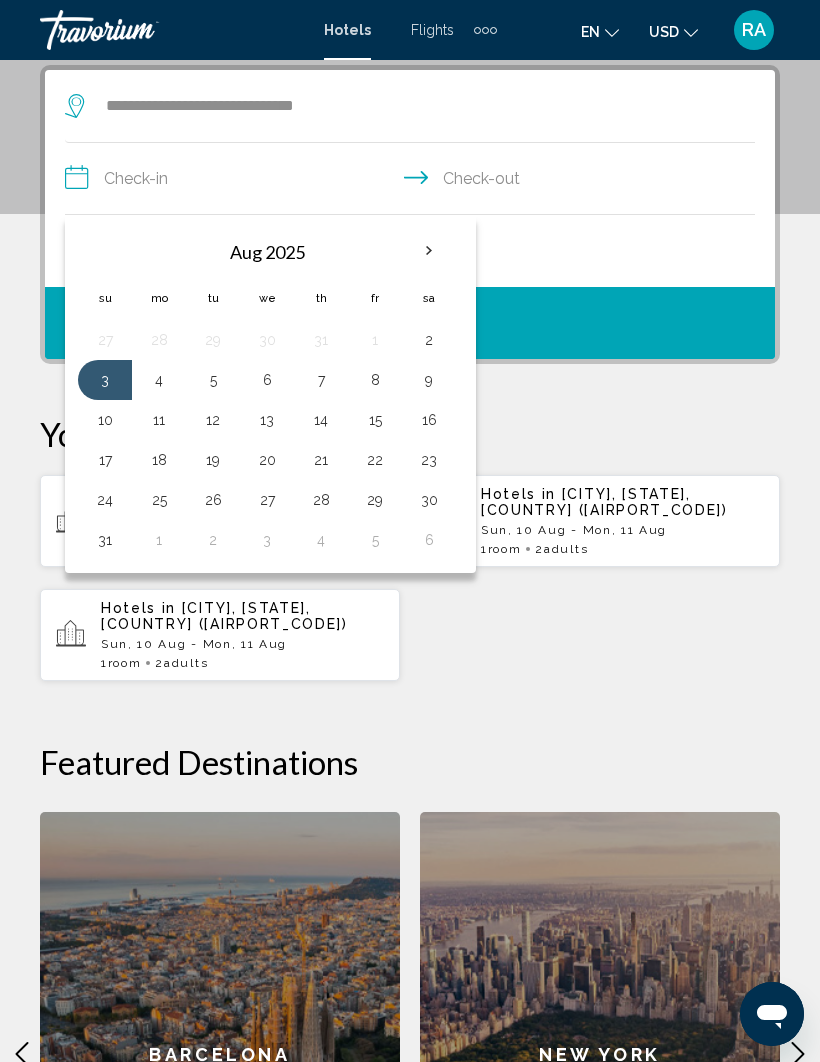 click on "5" at bounding box center [213, 380] 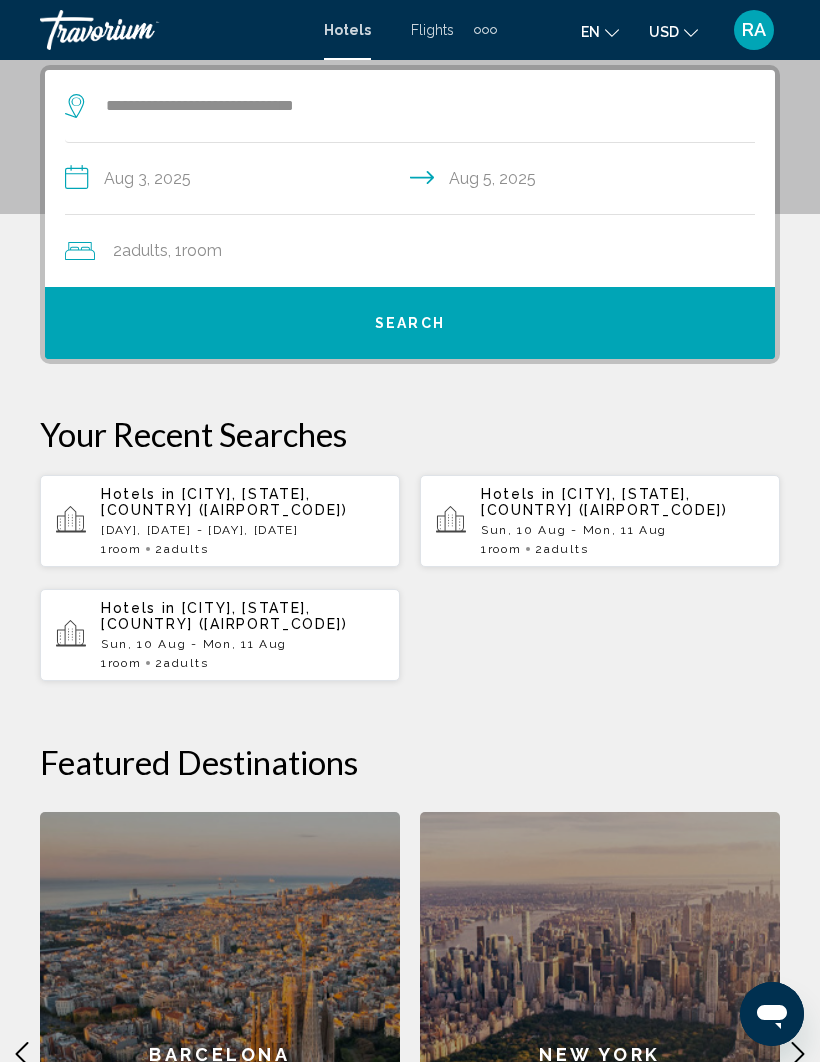 click on "Room" 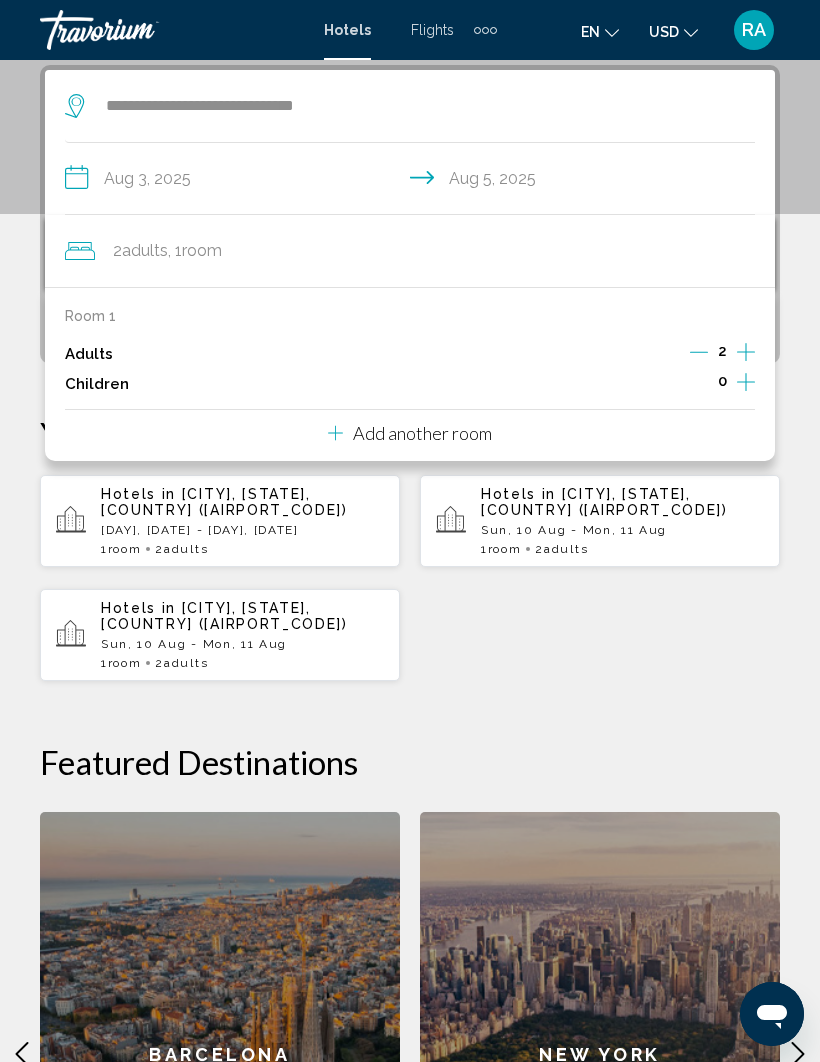 click on "**********" at bounding box center [410, 685] 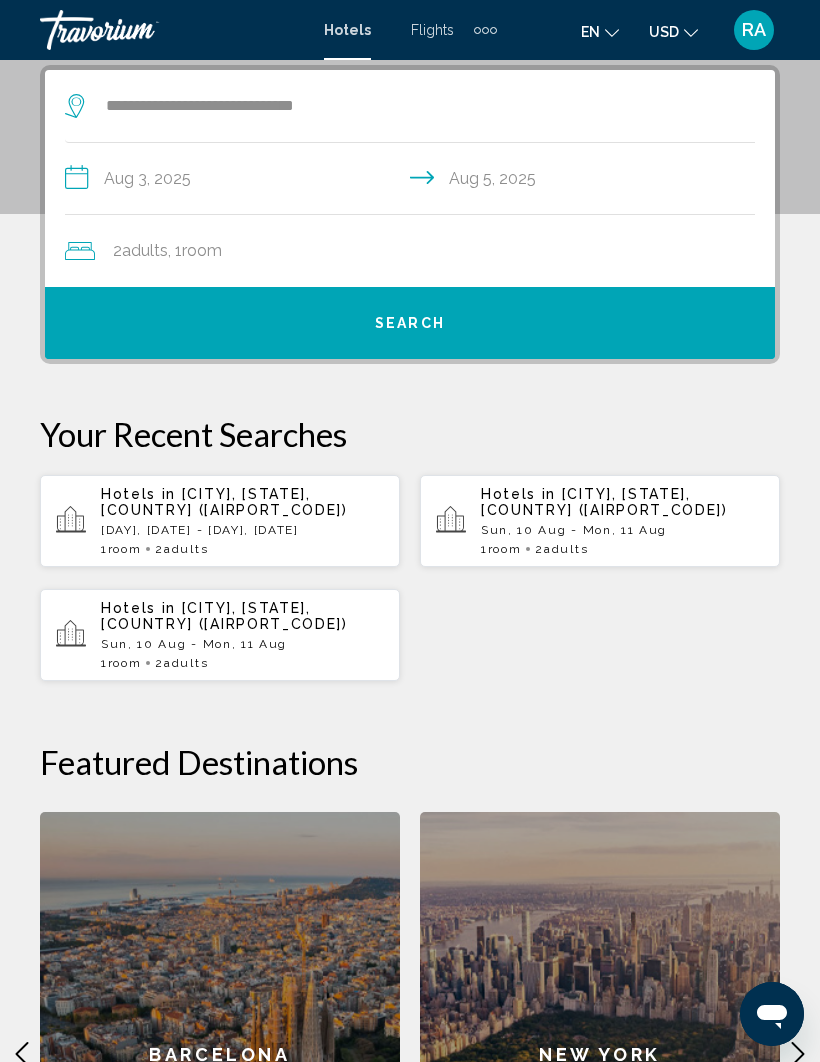 click on "Search" at bounding box center [410, 324] 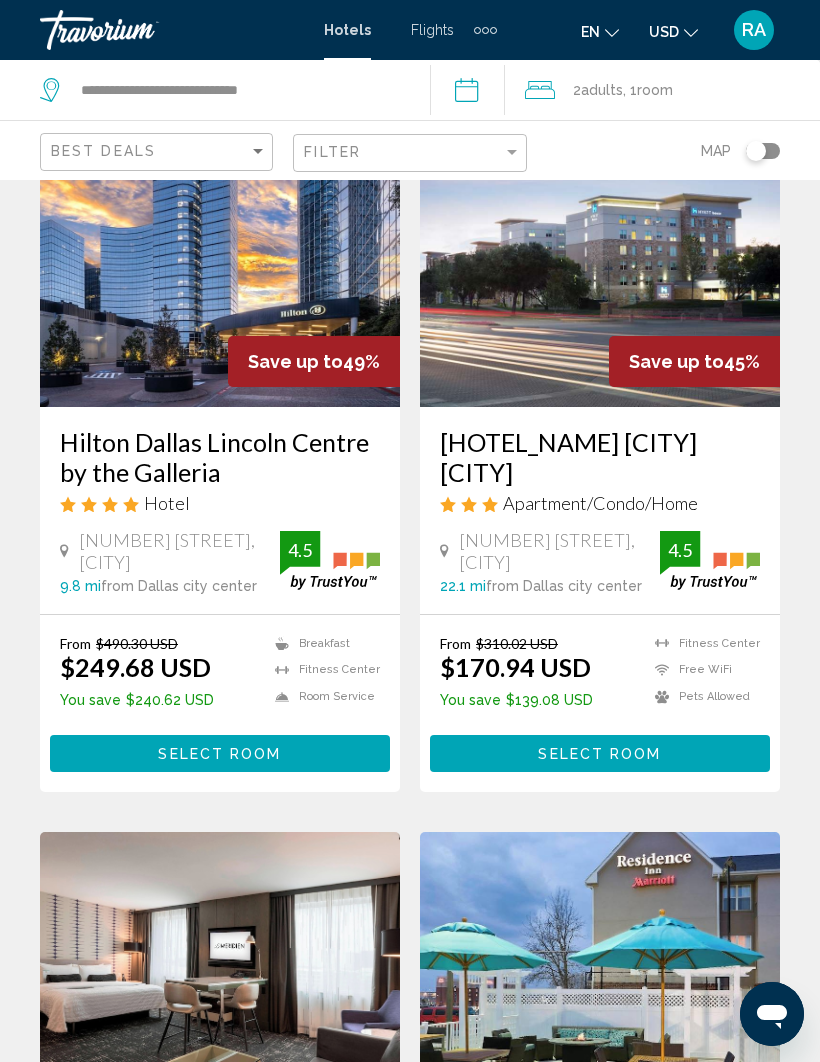 scroll, scrollTop: 0, scrollLeft: 0, axis: both 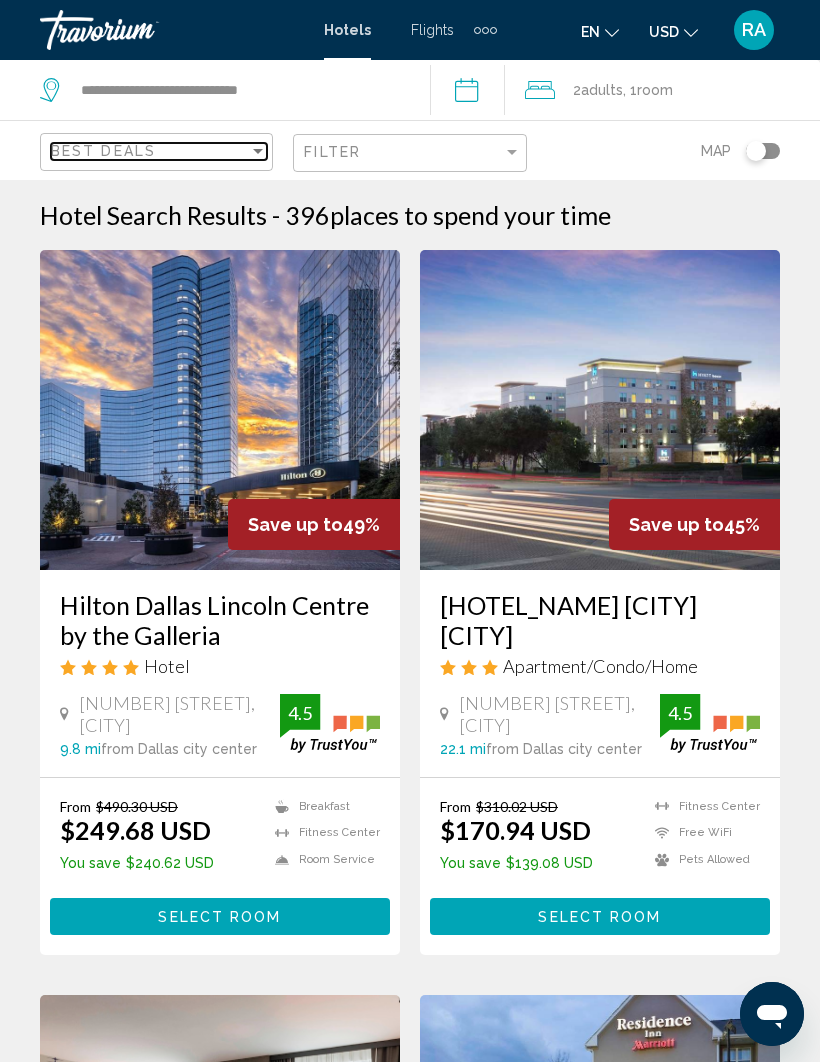 click at bounding box center [258, 151] 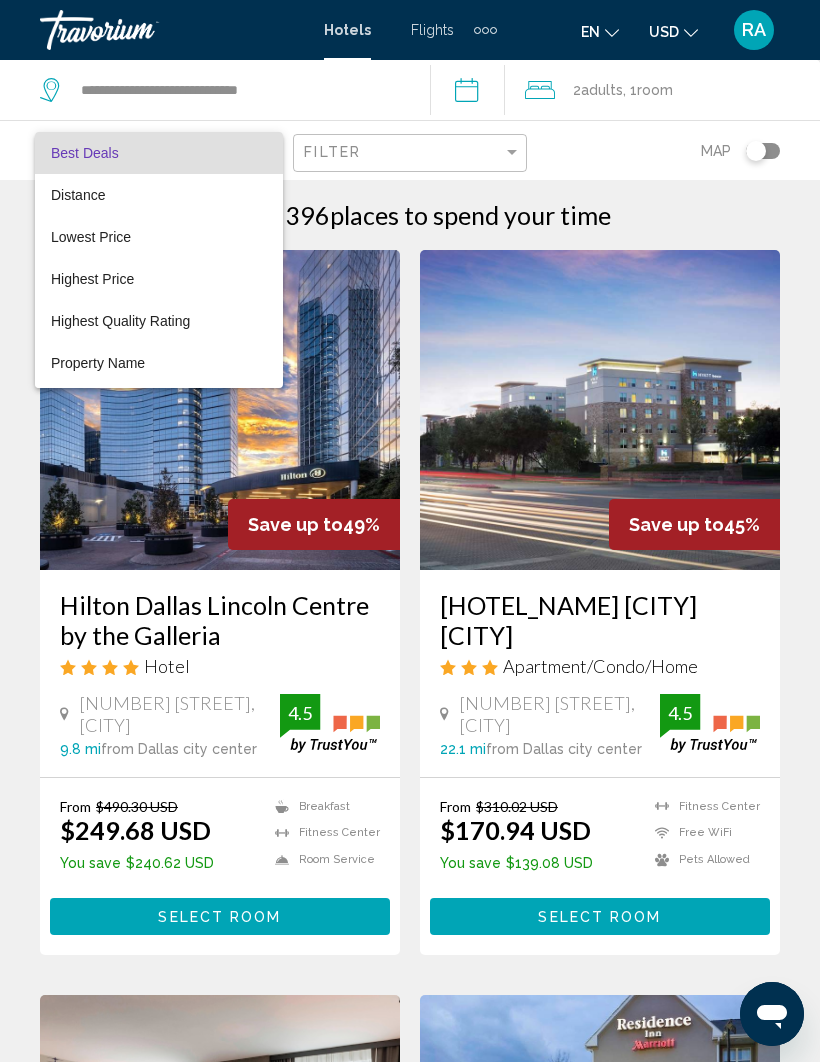 click at bounding box center [410, 531] 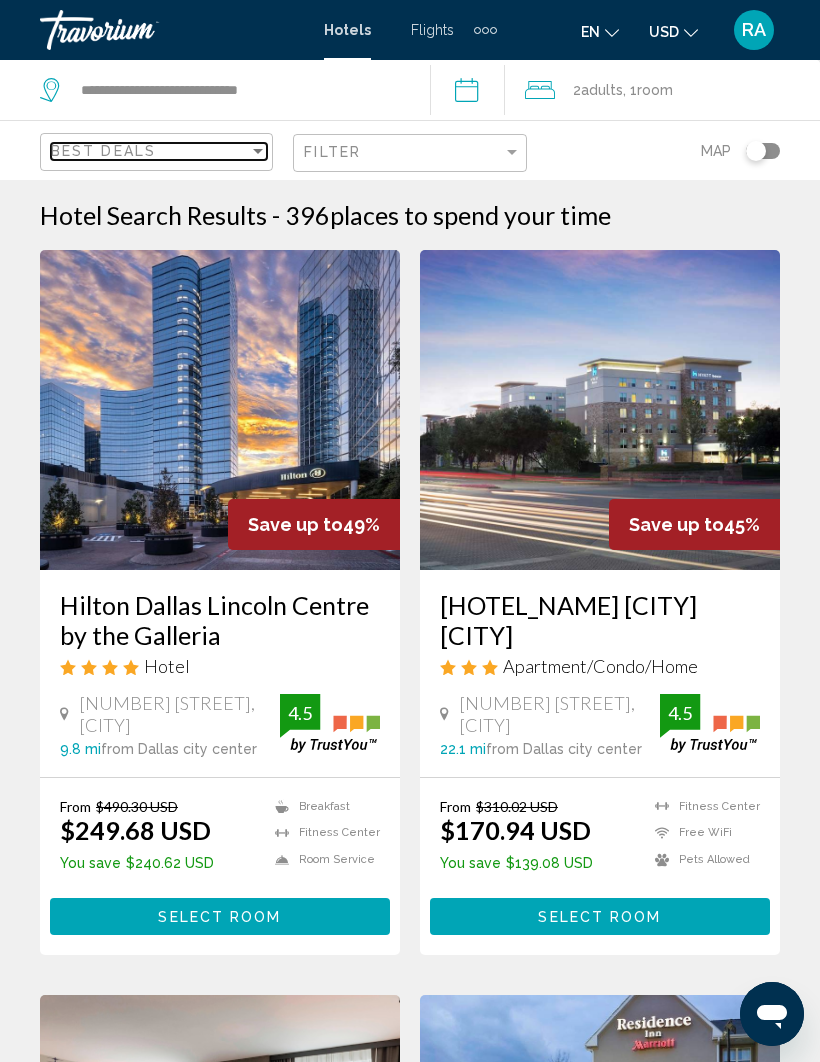 click at bounding box center [258, 151] 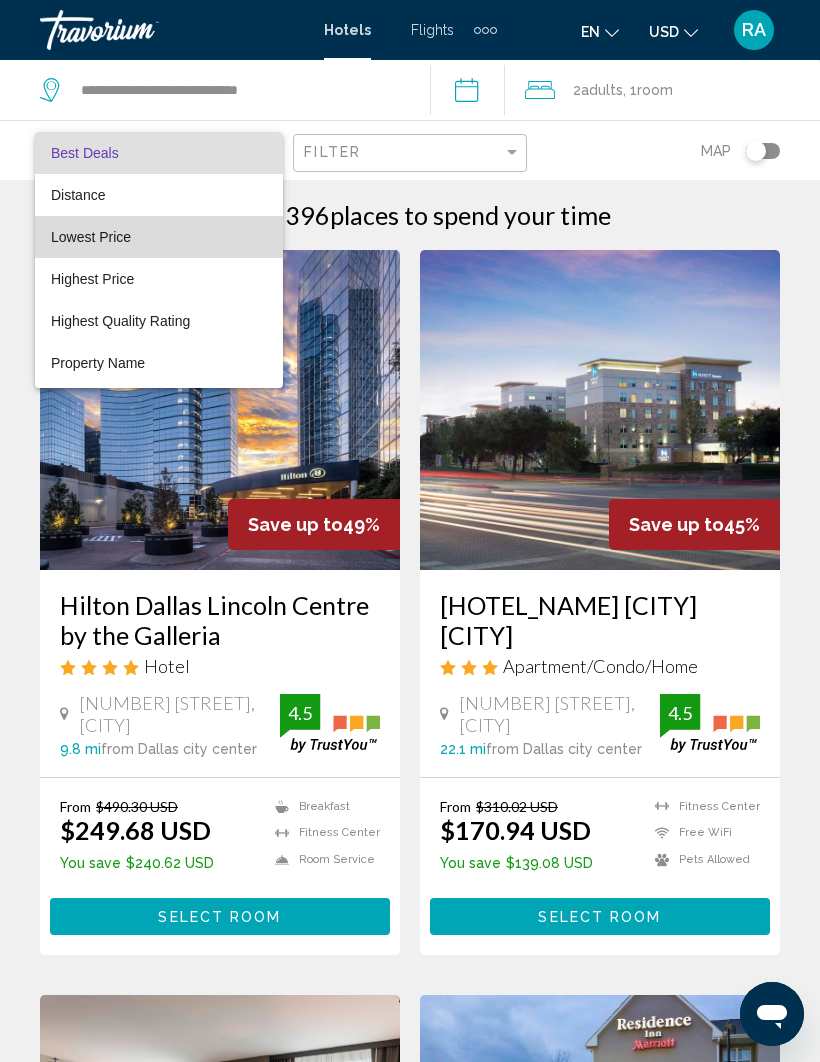 click on "Lowest Price" at bounding box center (159, 237) 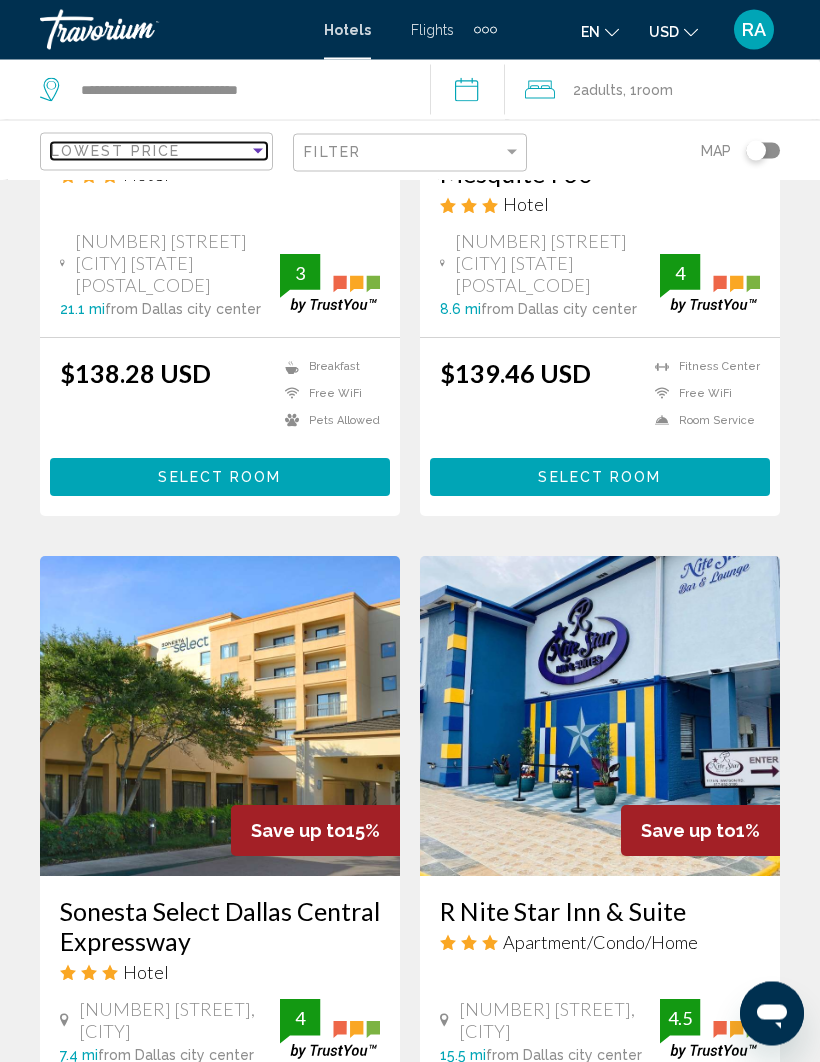 scroll, scrollTop: 3444, scrollLeft: 0, axis: vertical 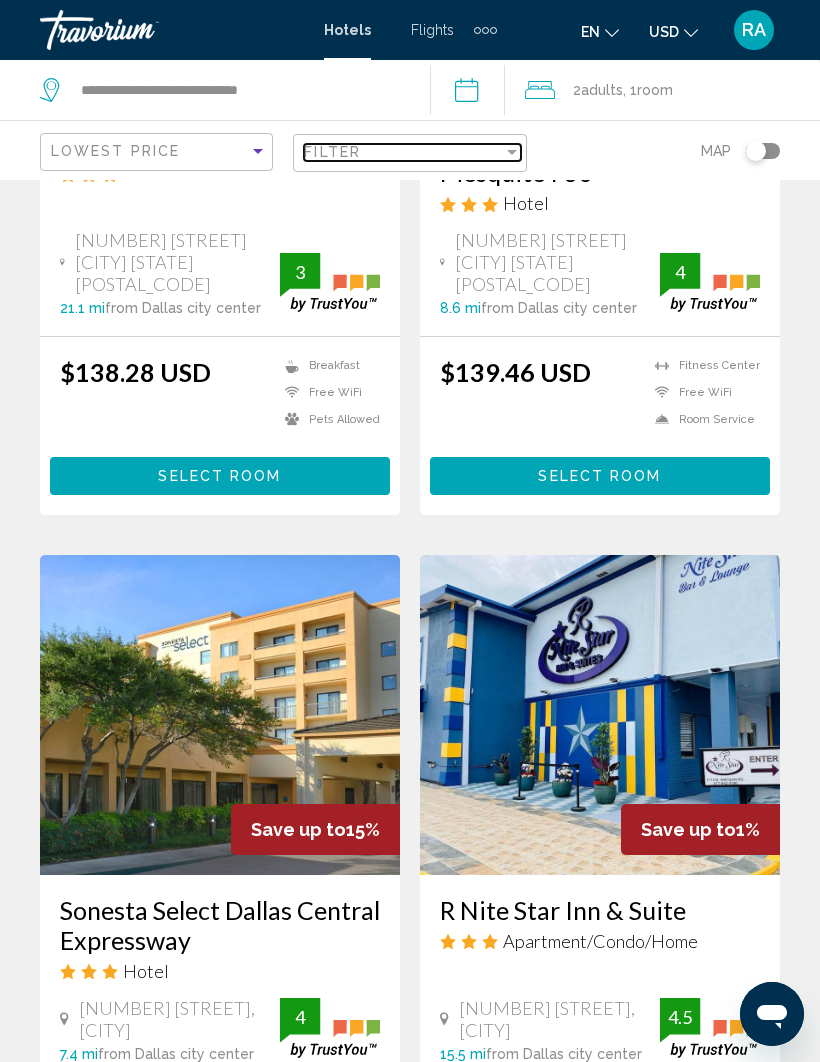 click at bounding box center (512, 152) 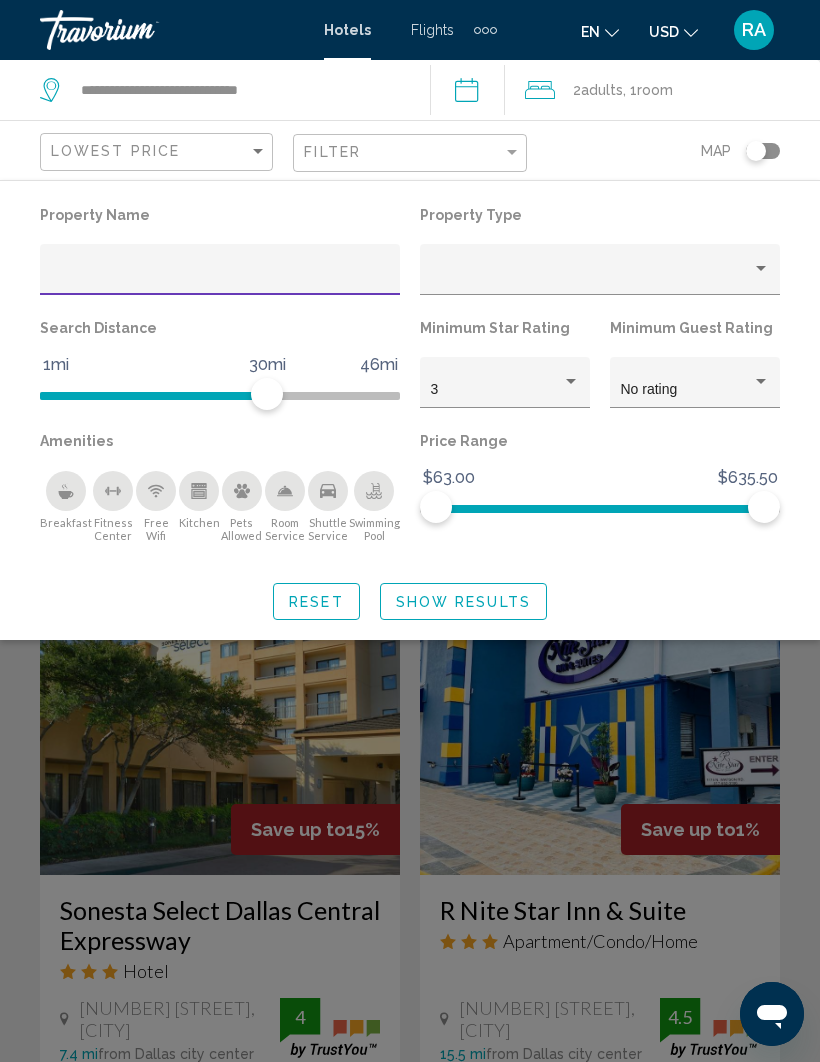 scroll, scrollTop: 3443, scrollLeft: 0, axis: vertical 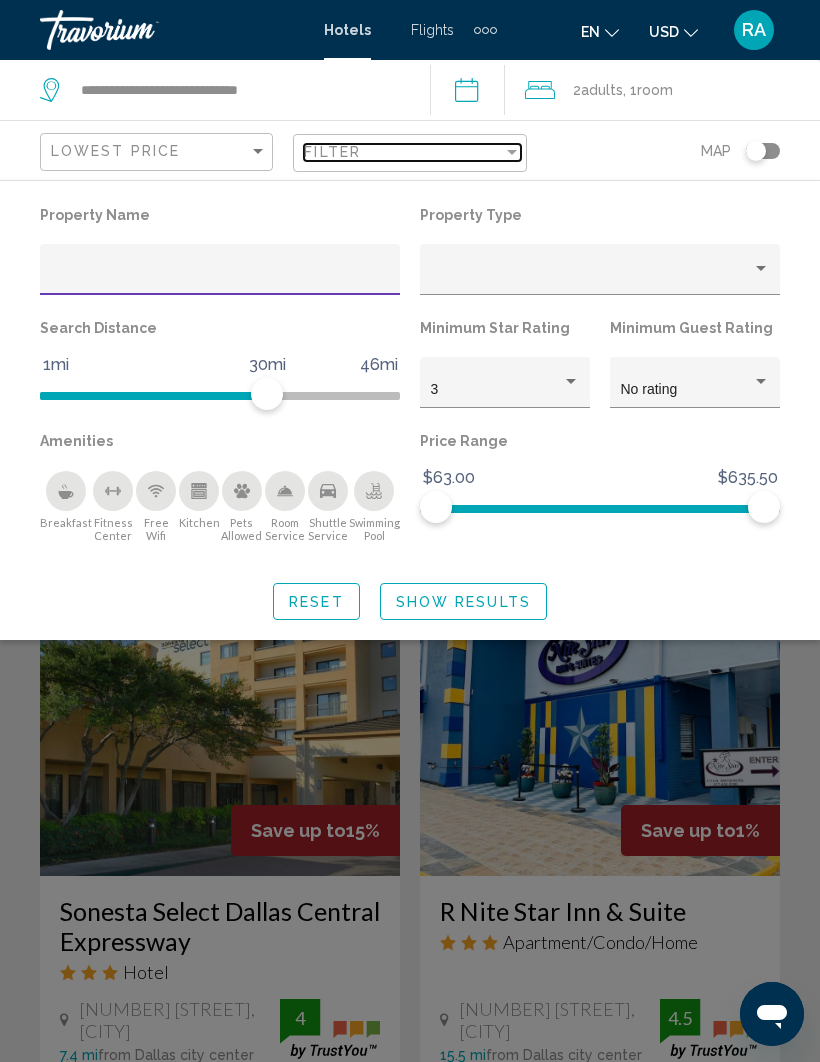 click at bounding box center (512, 152) 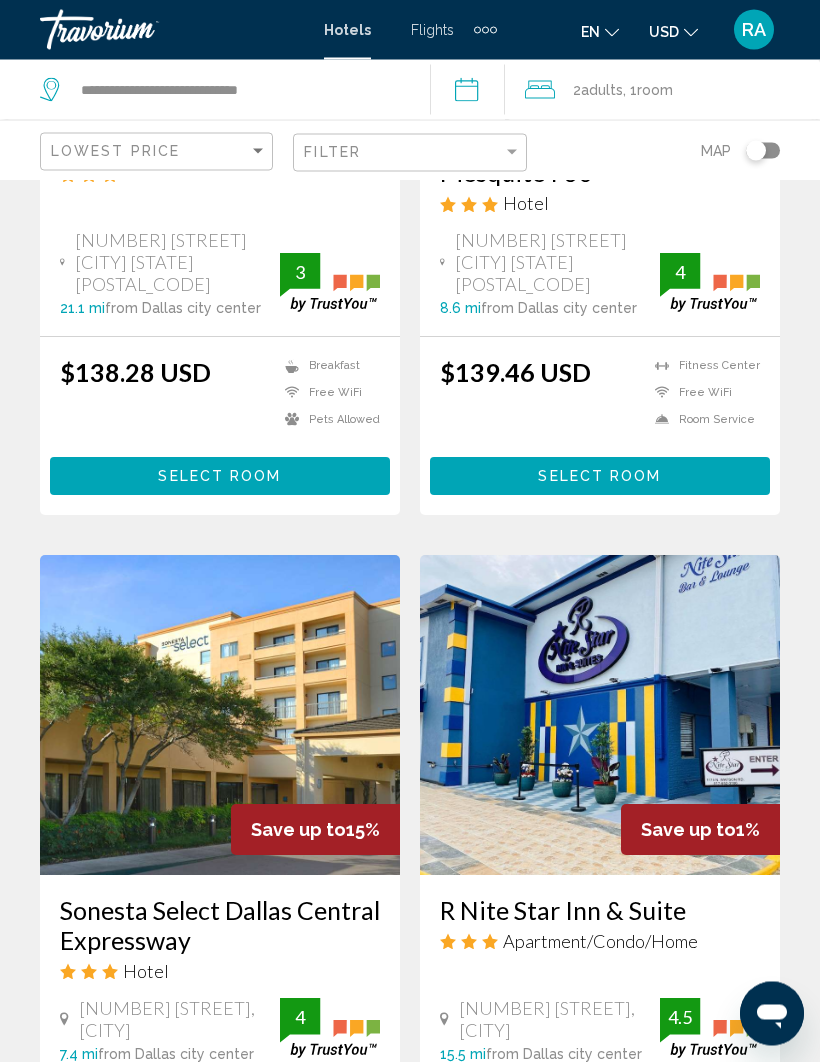 click 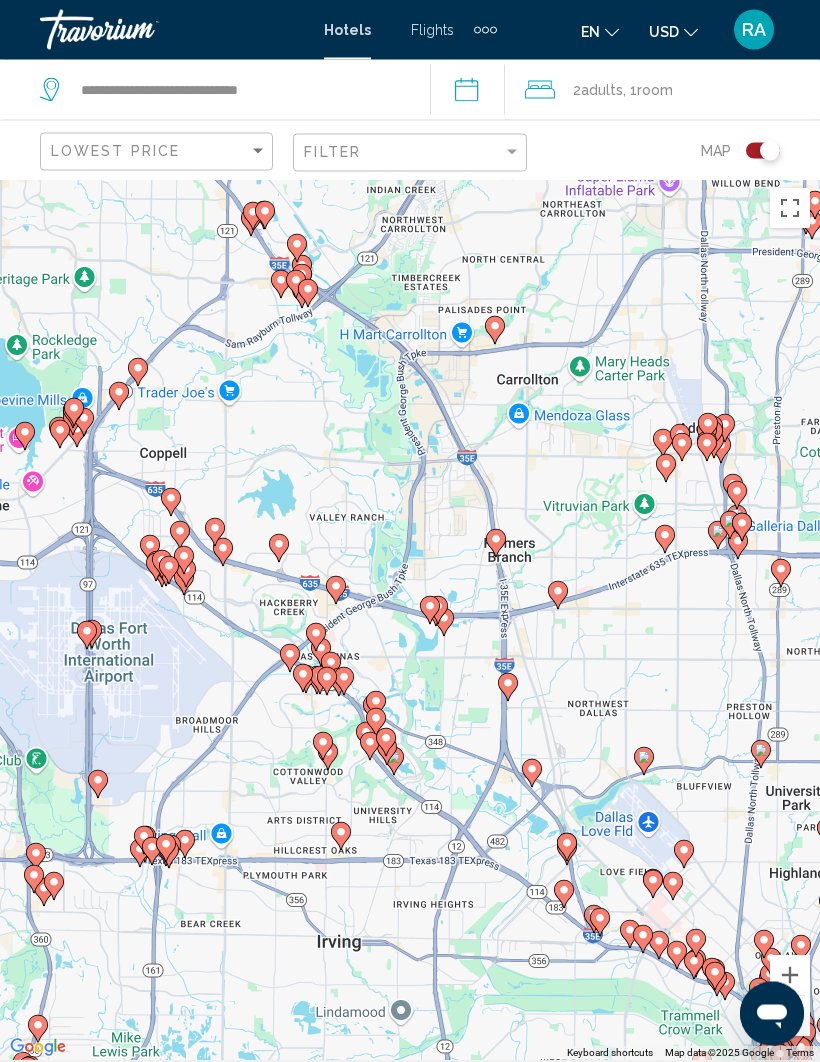 scroll, scrollTop: 5, scrollLeft: 0, axis: vertical 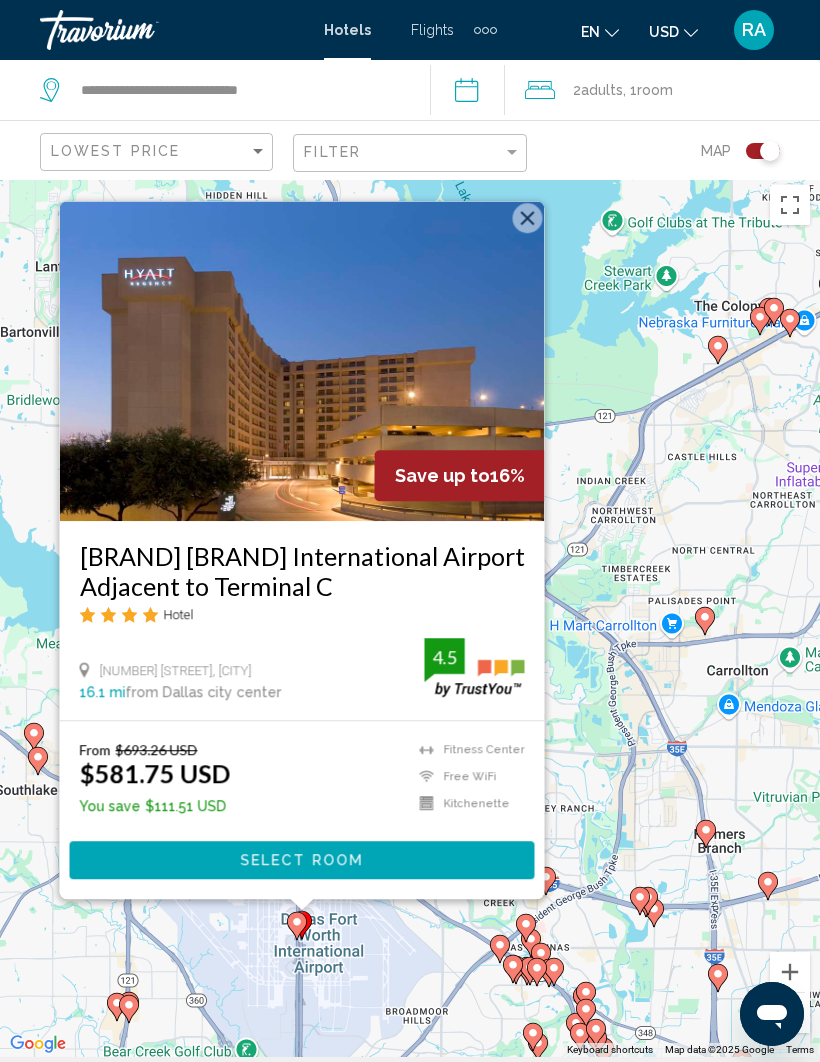 click on "[BRAND] [BRAND] International Airport Adjacent to Terminal C
Hotel
[NUMBER] [STREET], [CITY] [NUMBER] mi  from [CITY] city center from hotel 4.5" at bounding box center [302, 620] 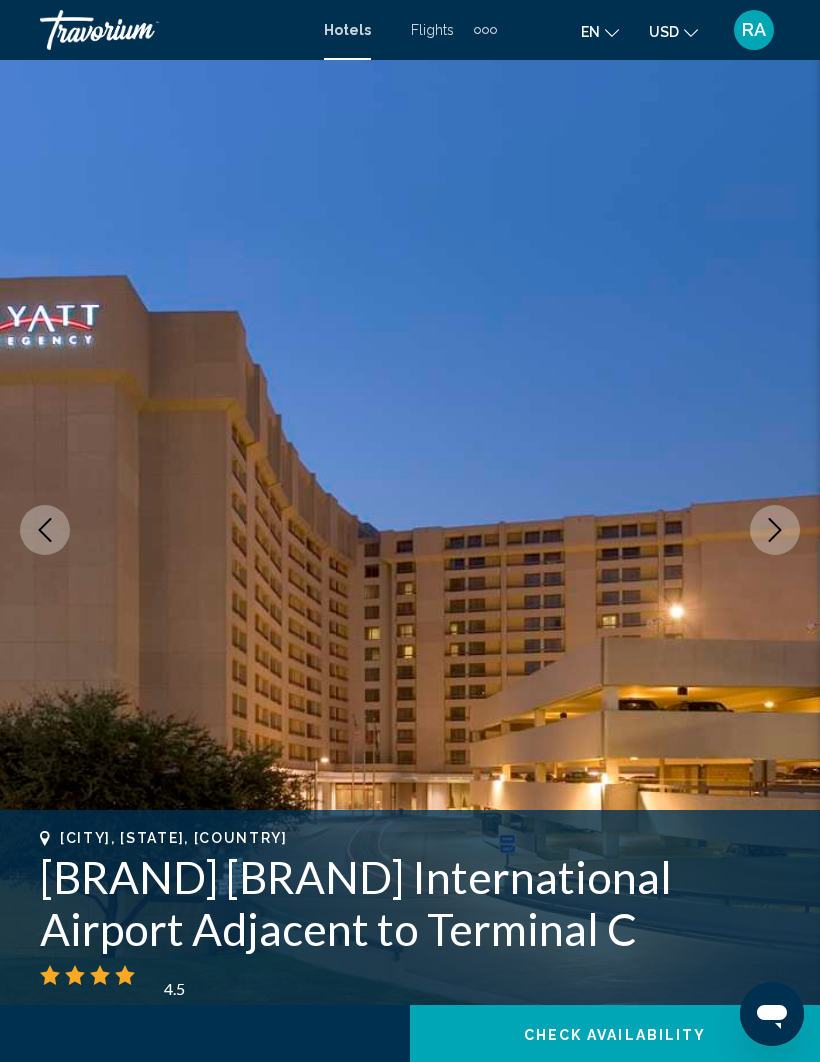 scroll, scrollTop: 0, scrollLeft: 0, axis: both 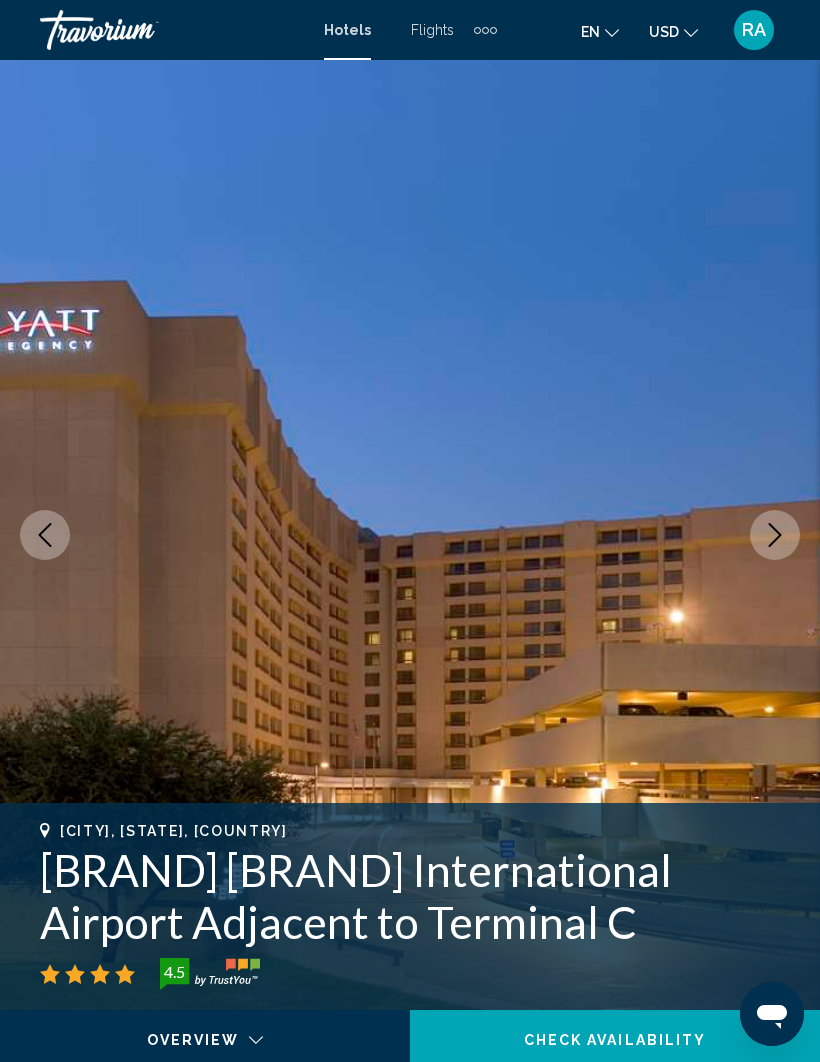 click 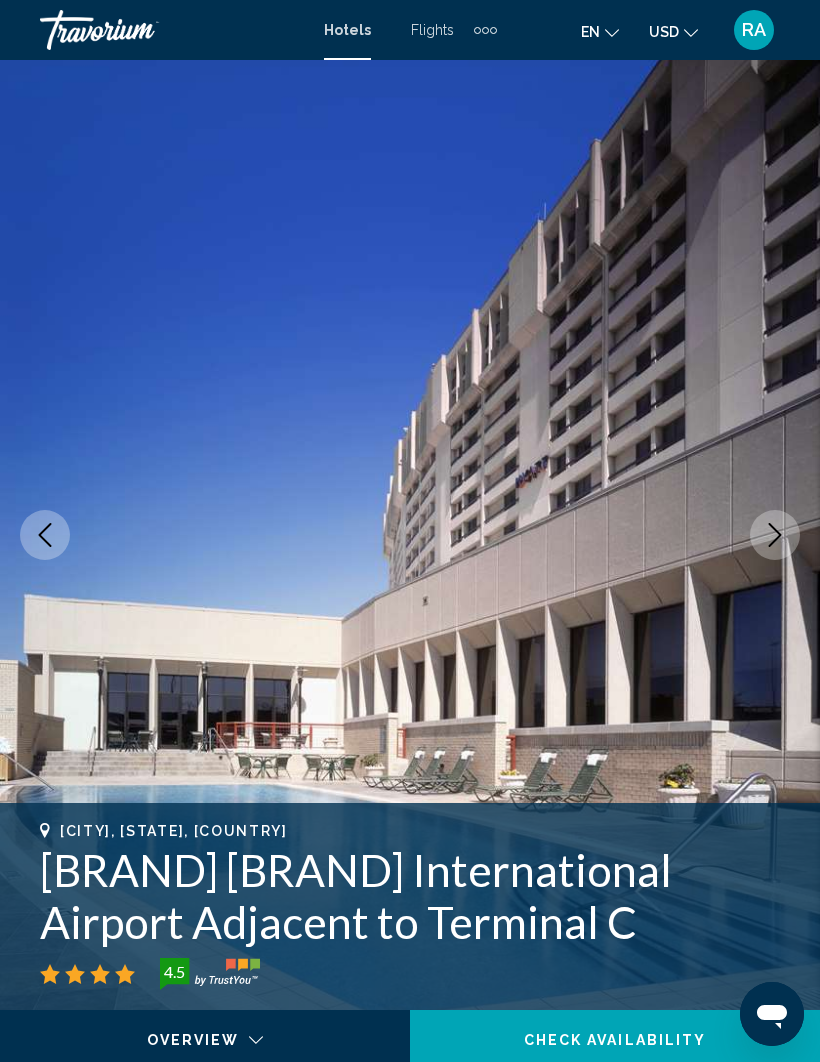 click 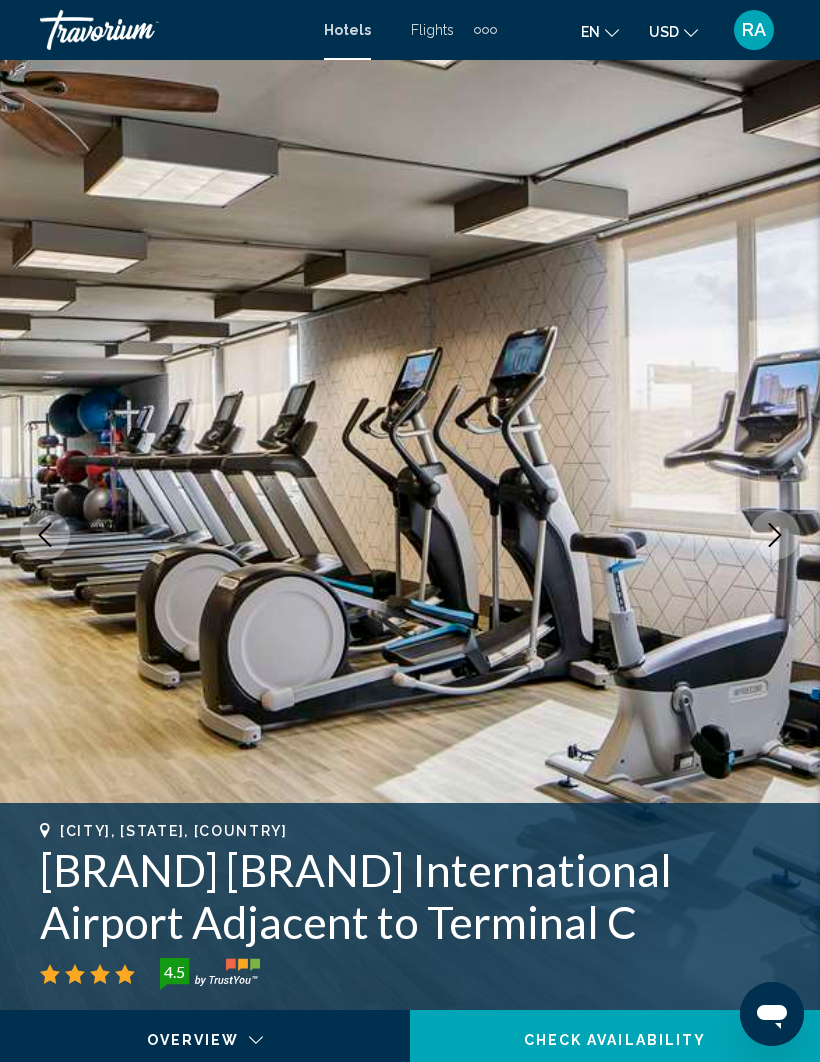 click at bounding box center (775, 535) 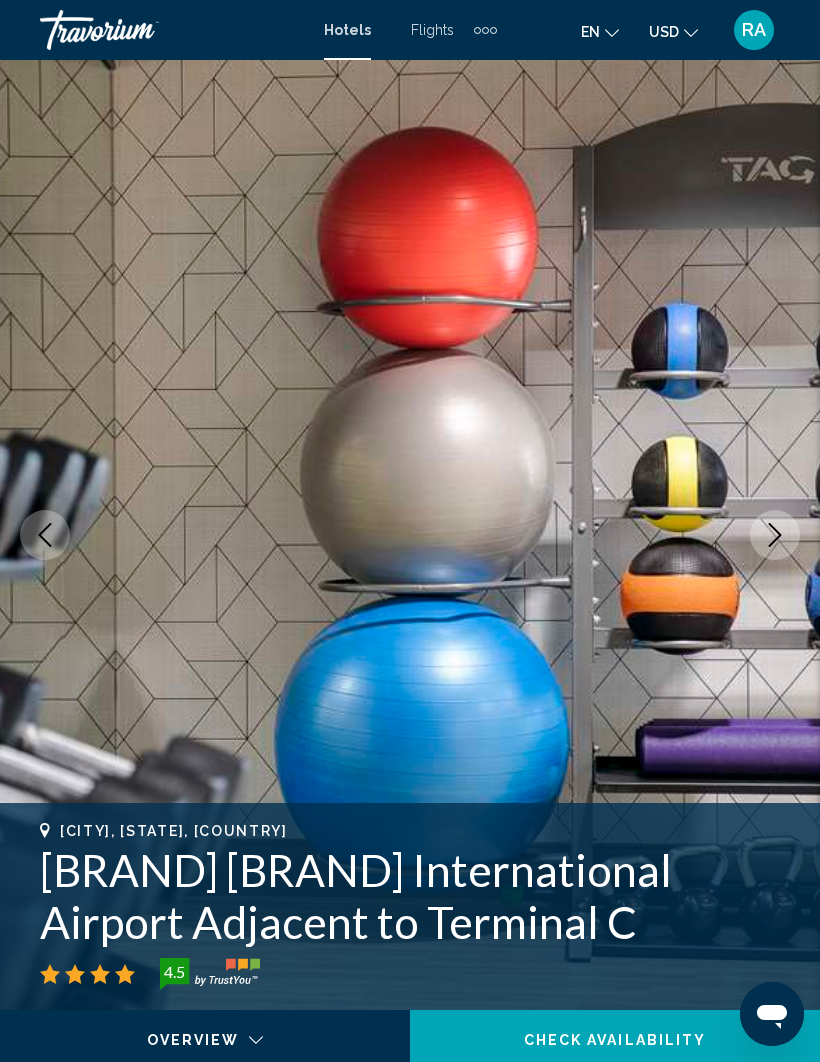click at bounding box center (775, 535) 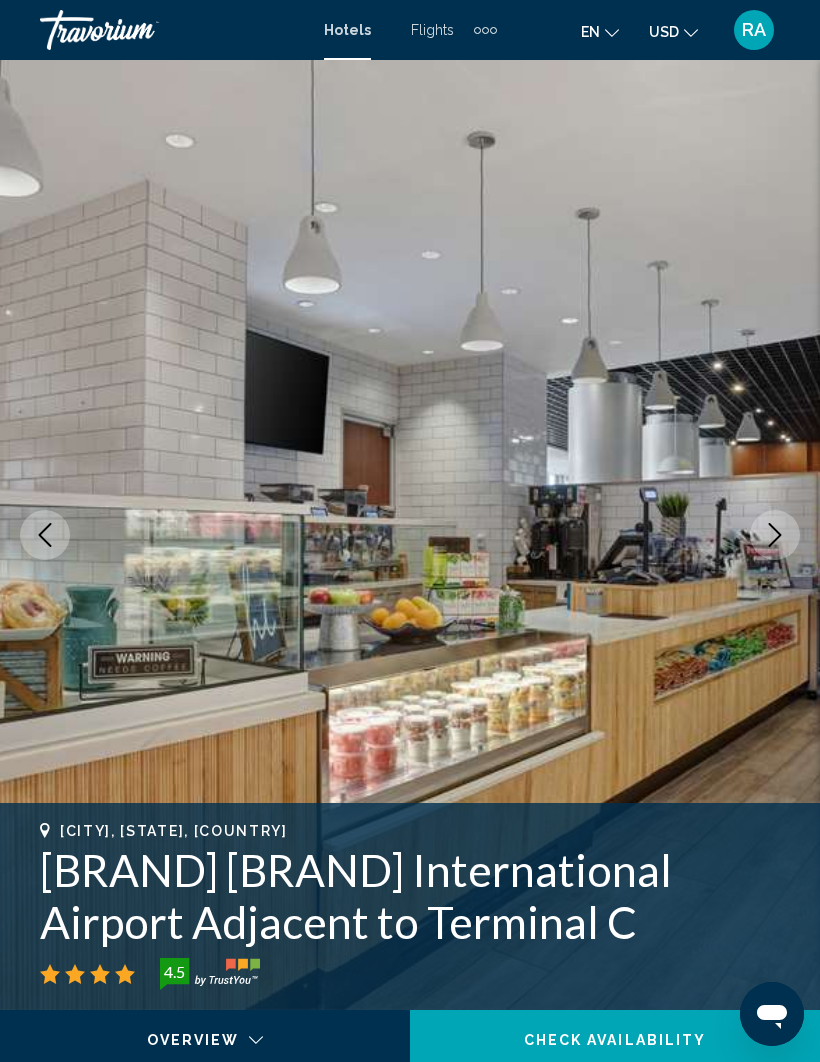 click at bounding box center [775, 535] 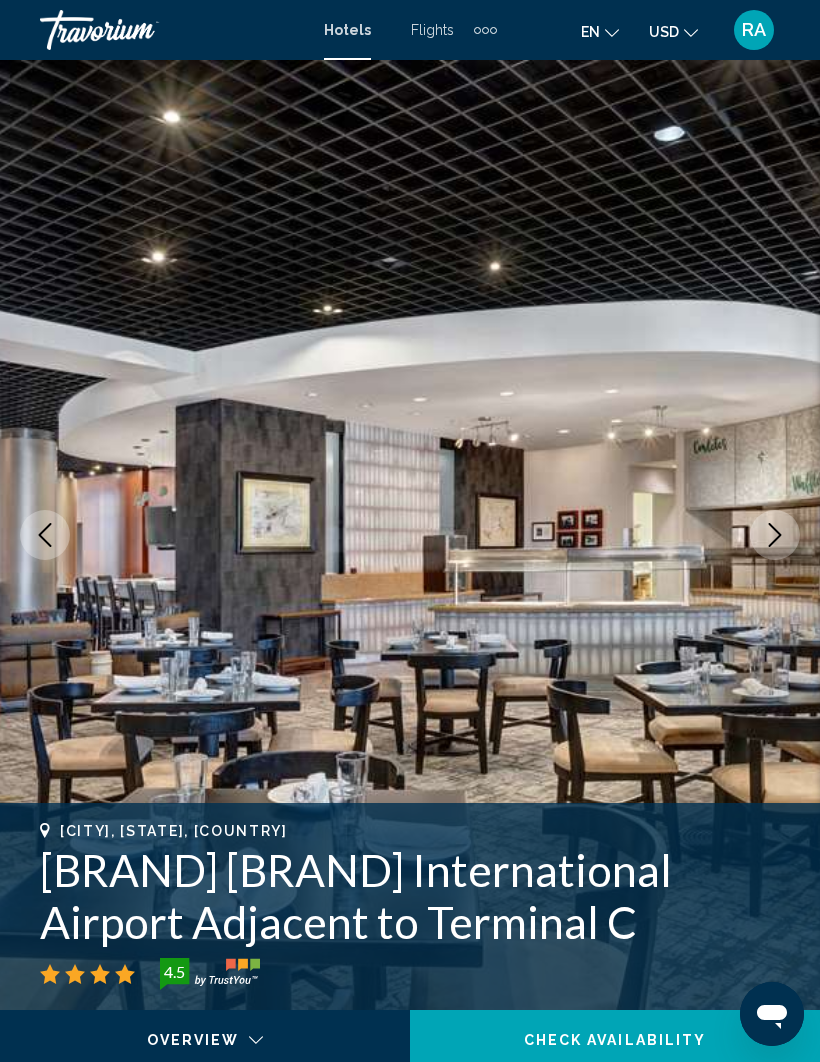 click 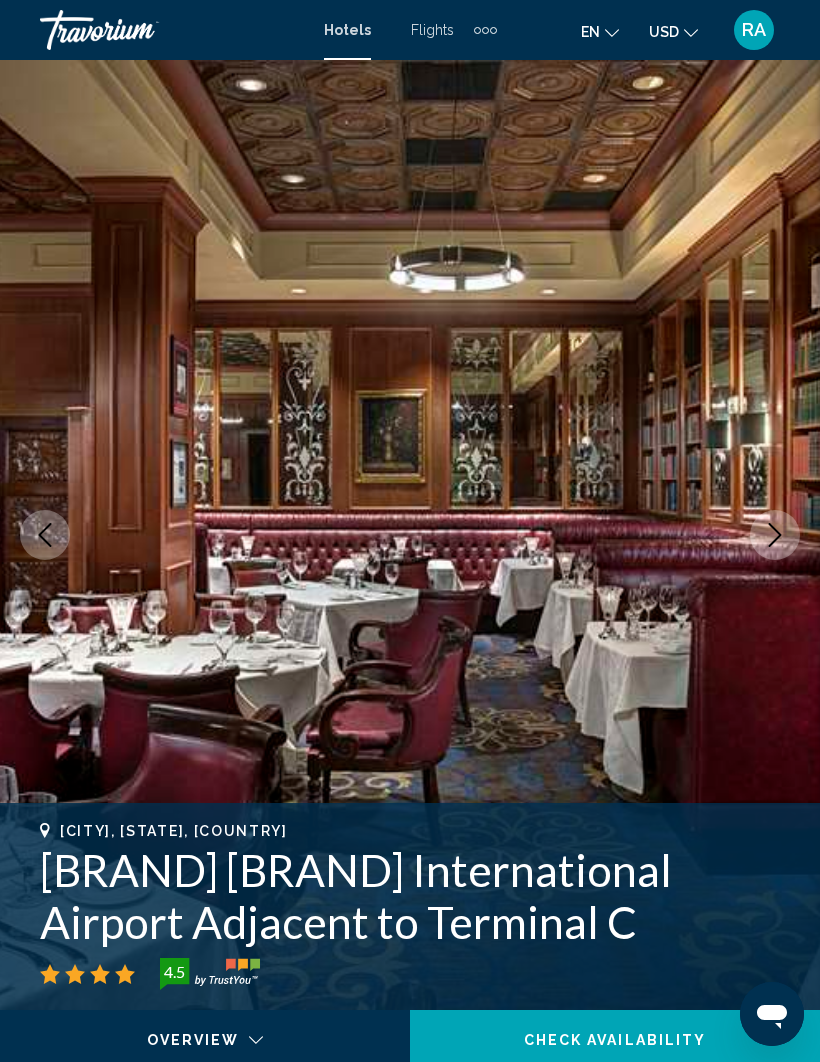 click at bounding box center (775, 535) 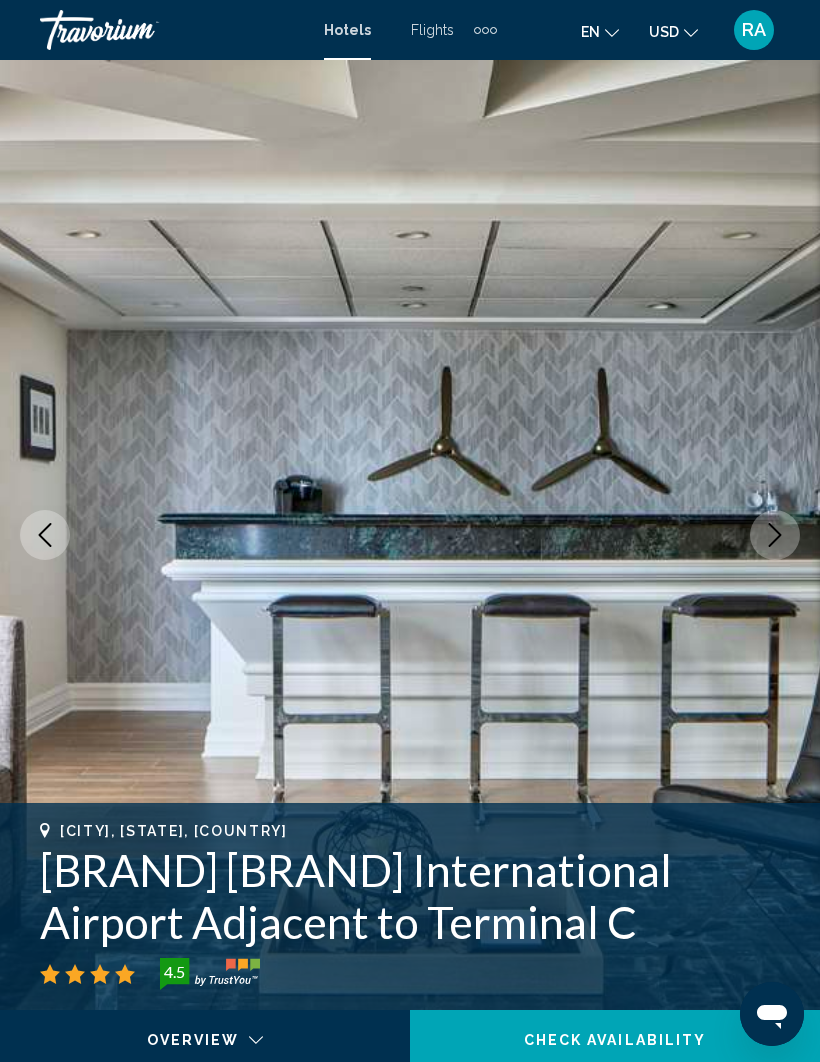 click 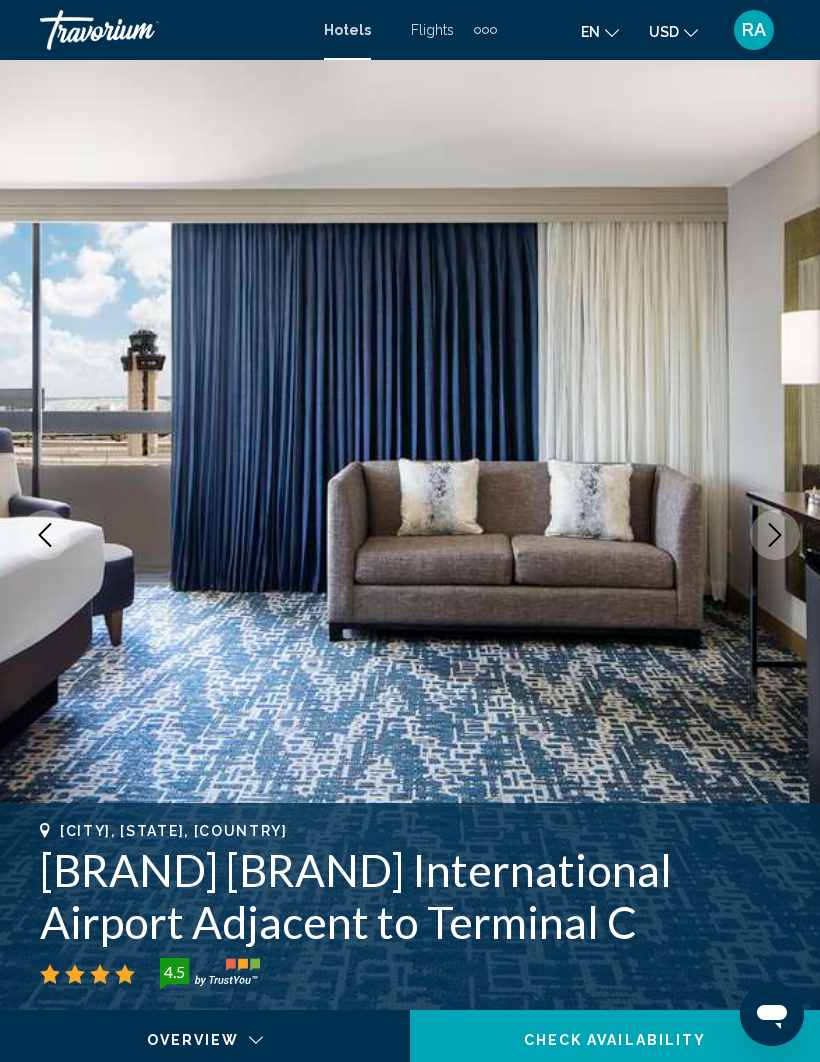 click 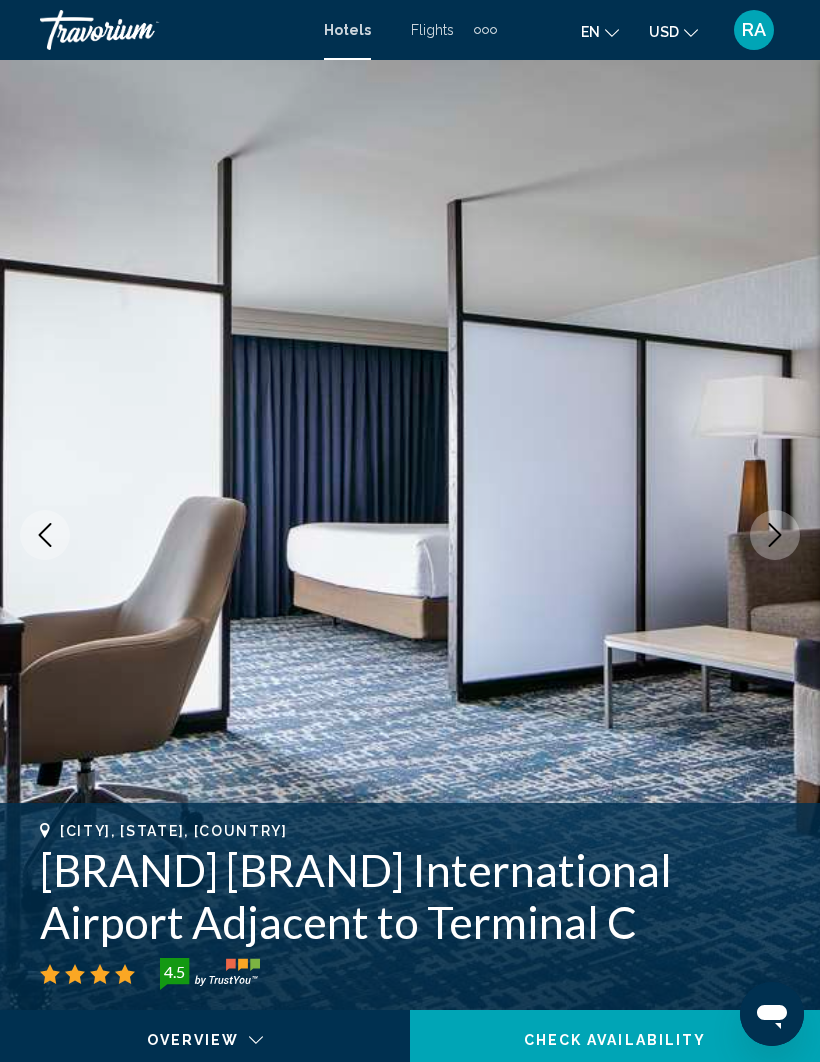 click 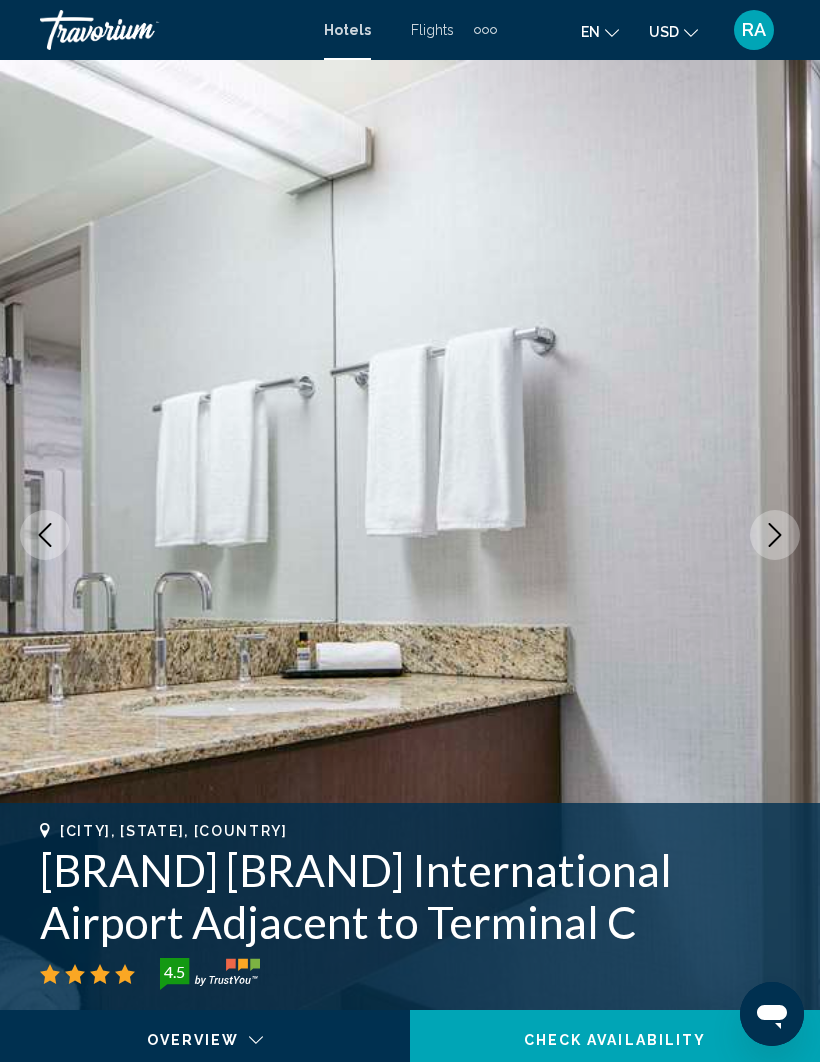 click 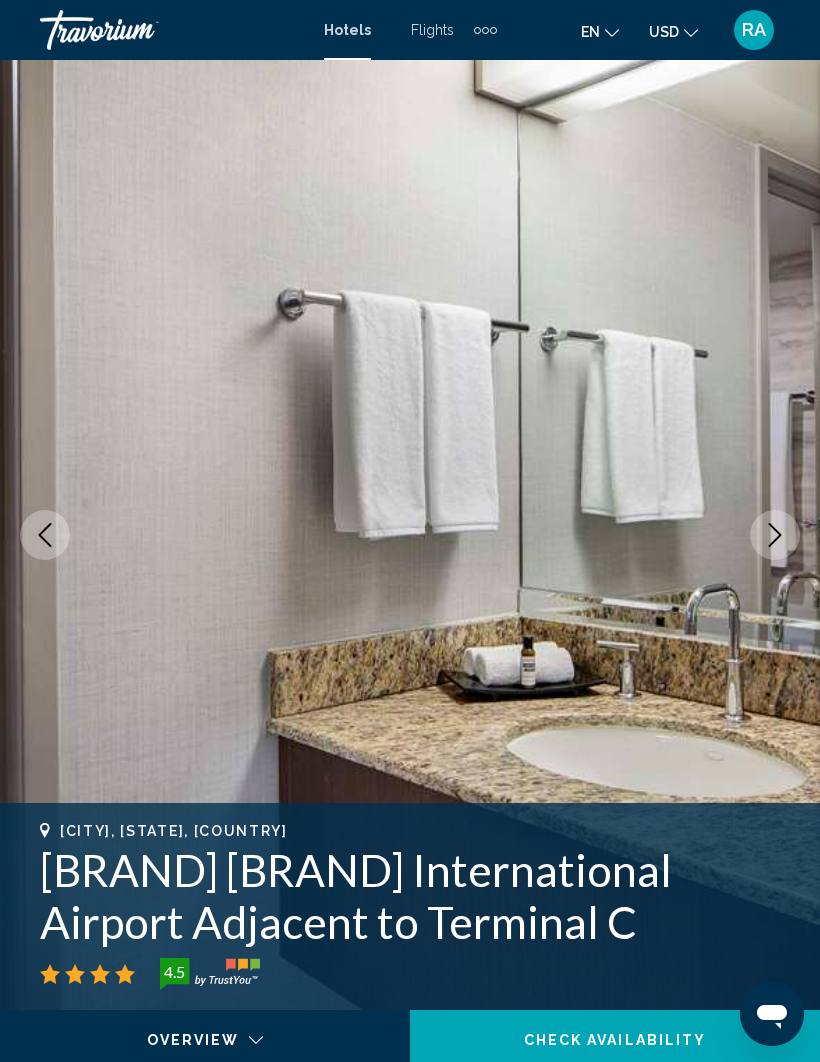 click 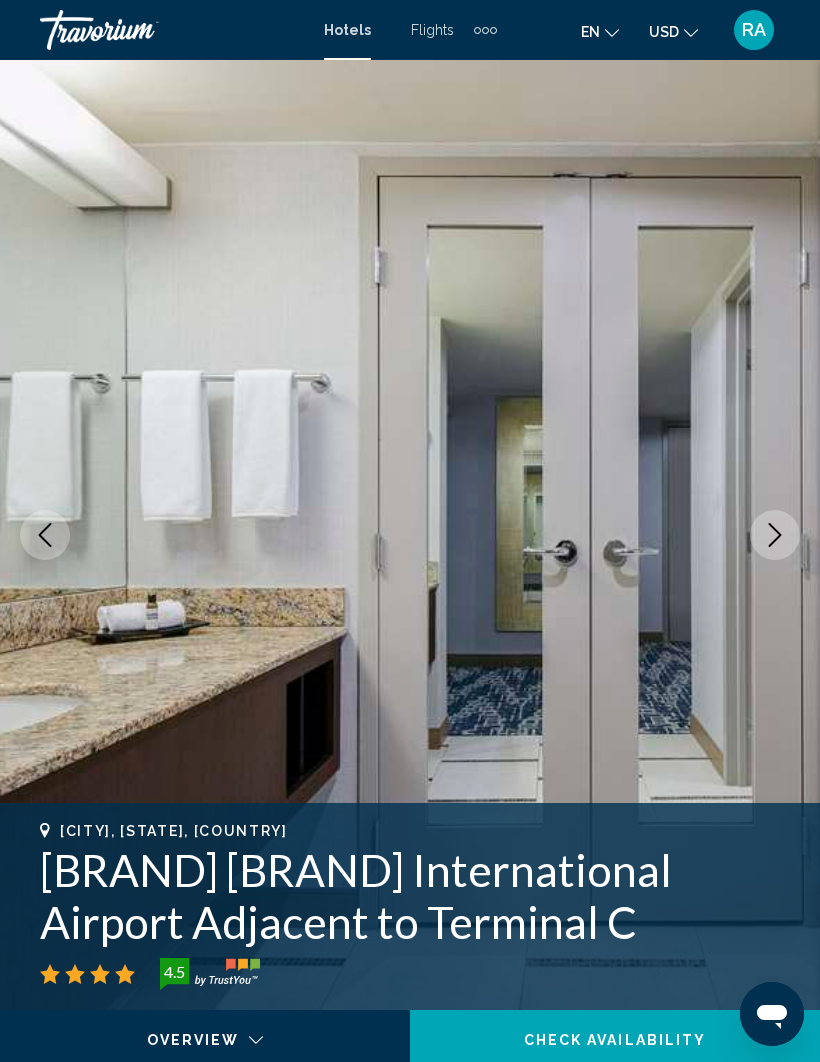 click 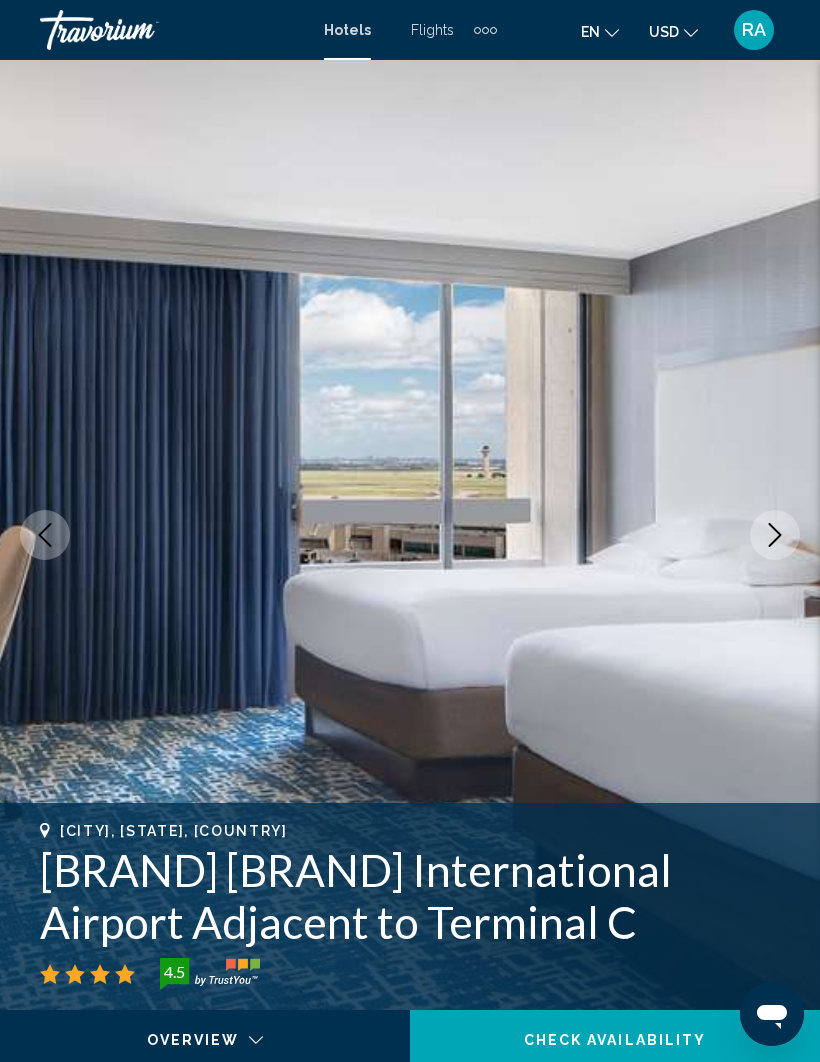 click 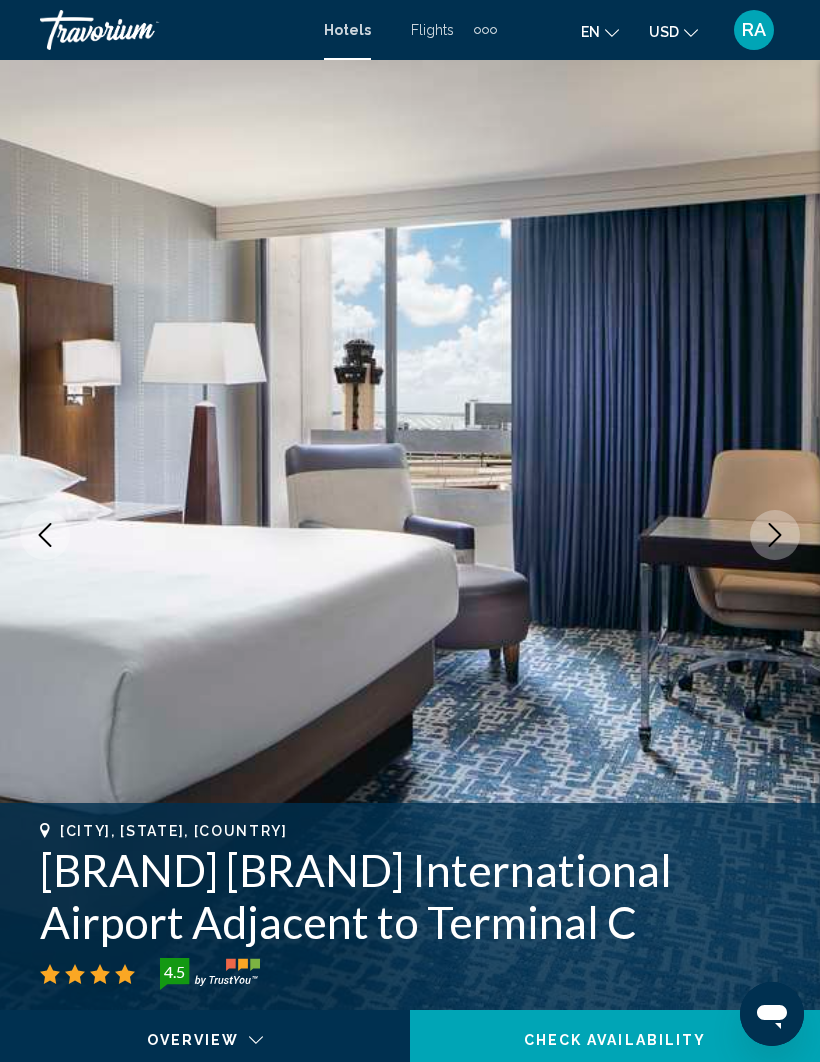 click at bounding box center [775, 535] 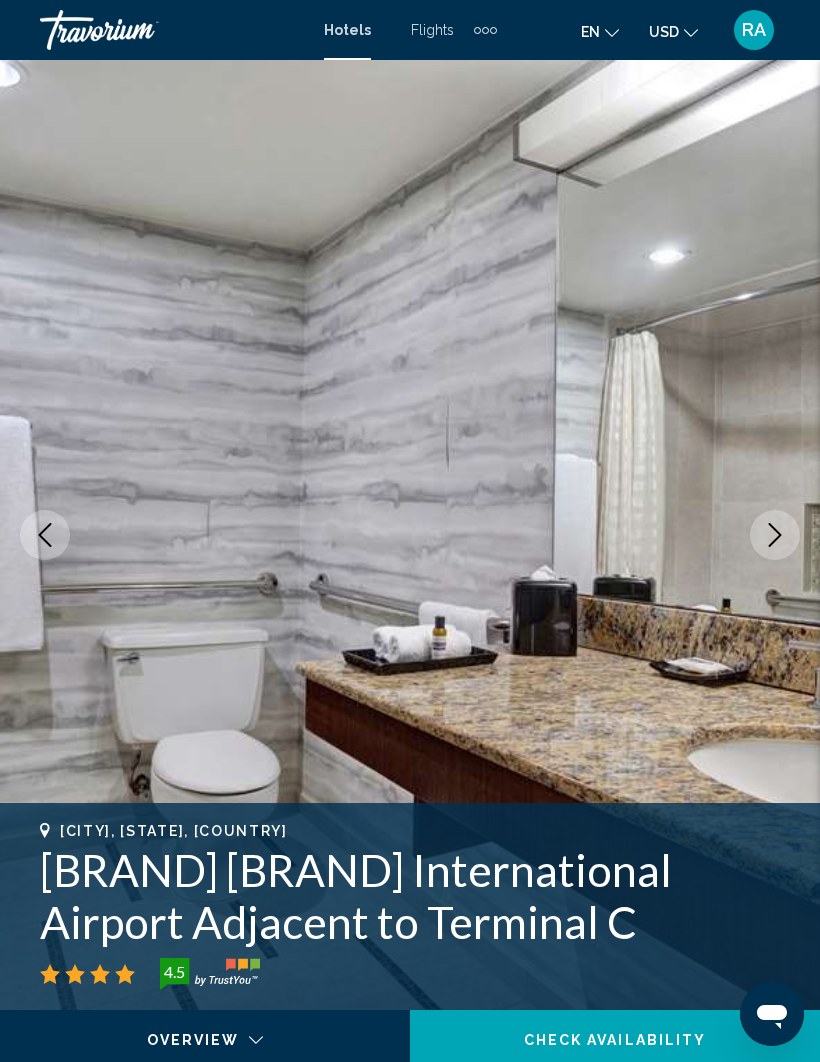 click 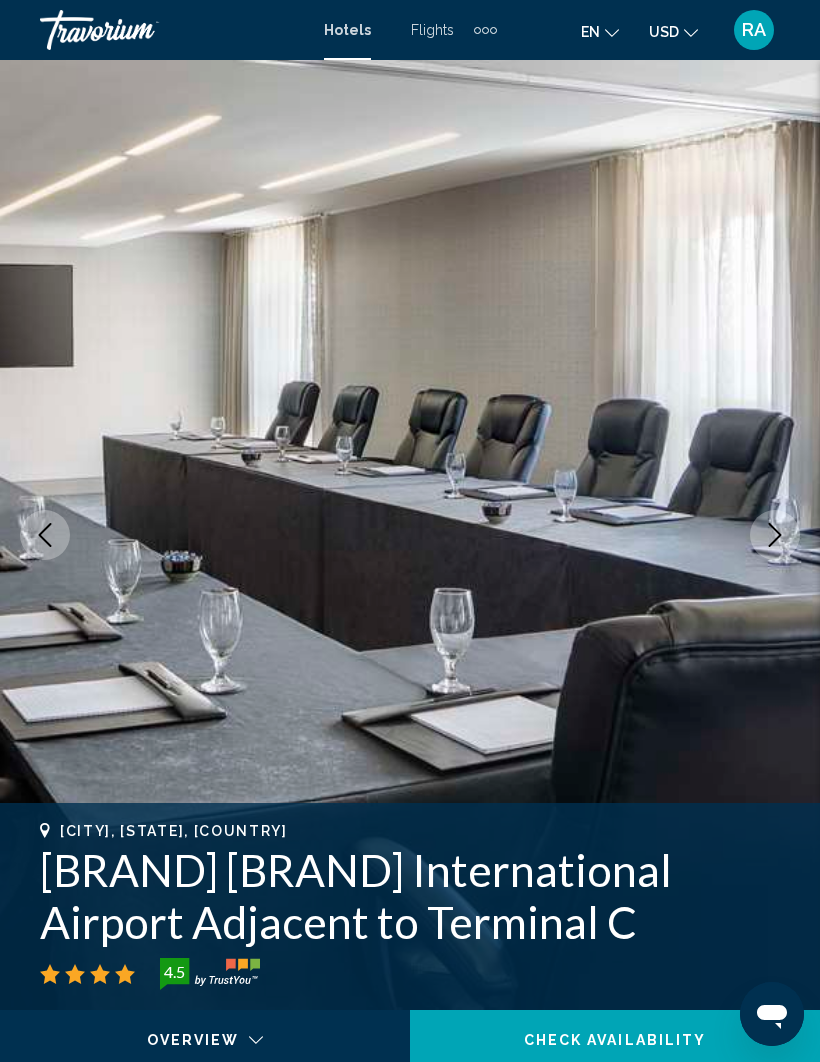click 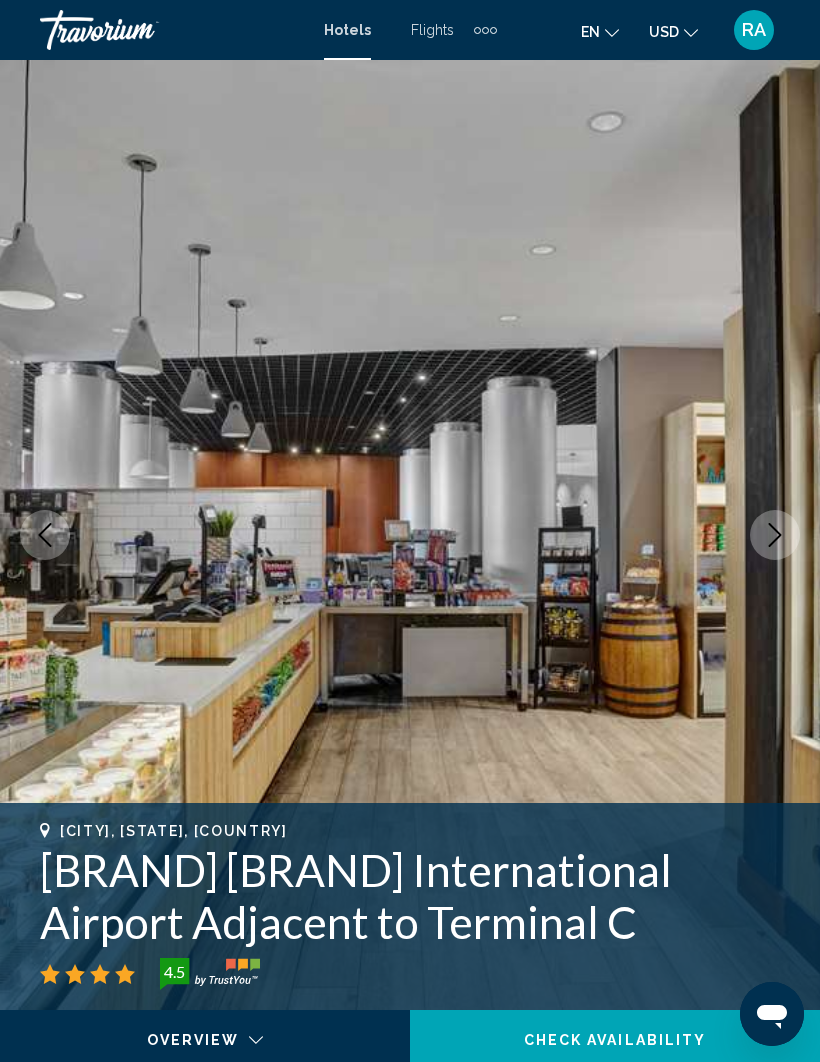 click 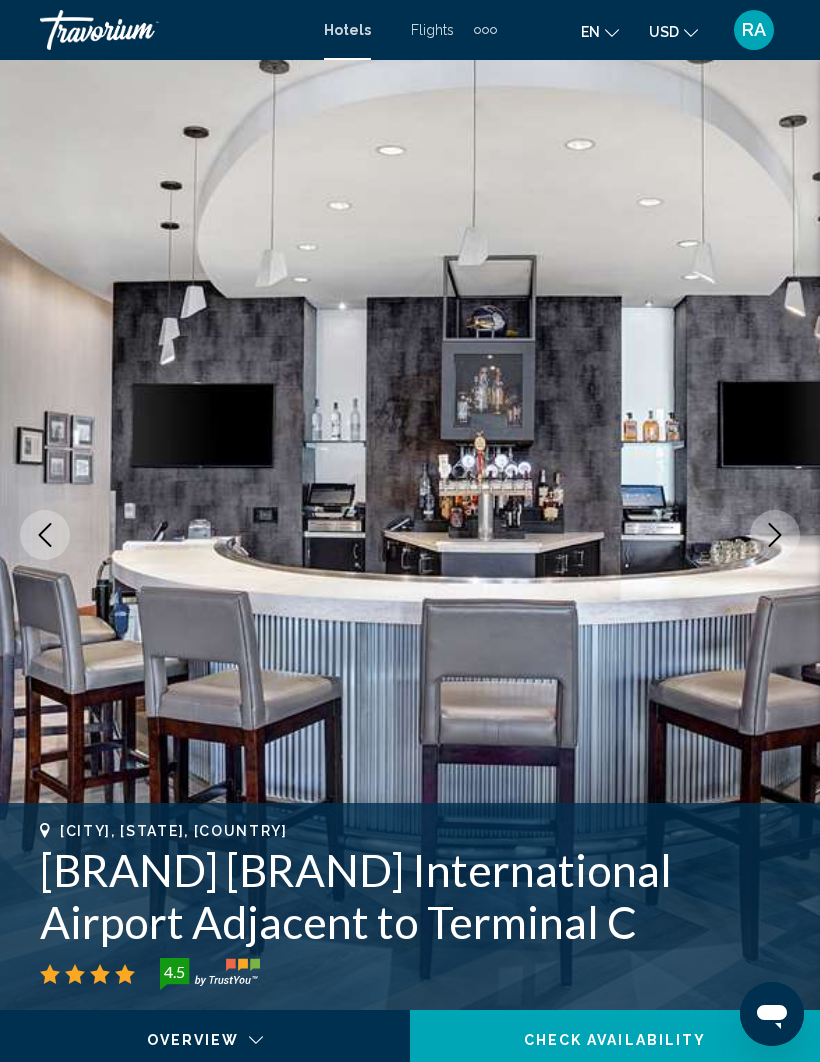click 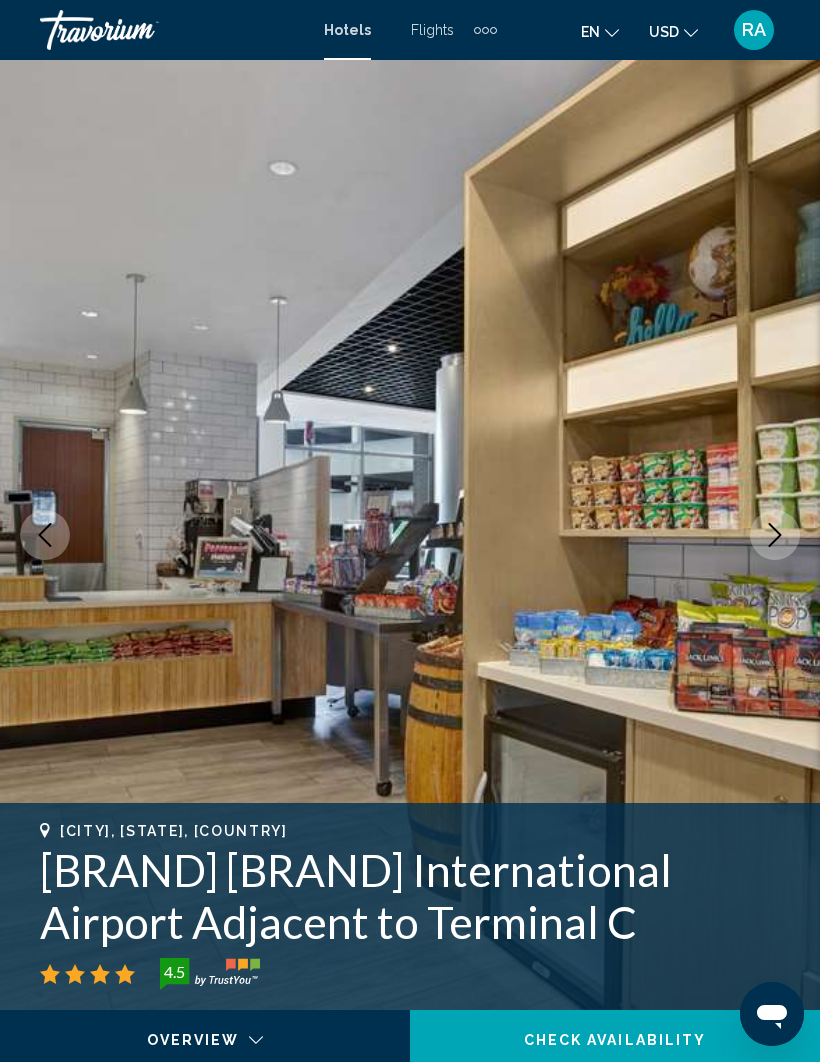 click 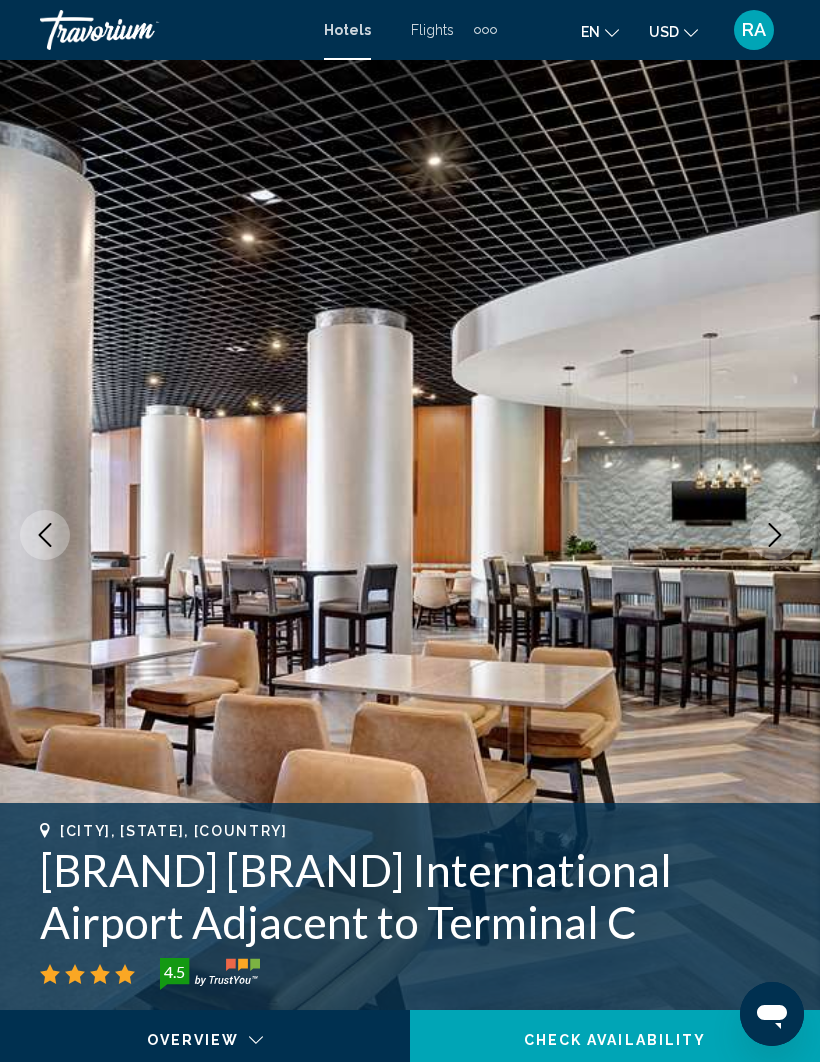 click 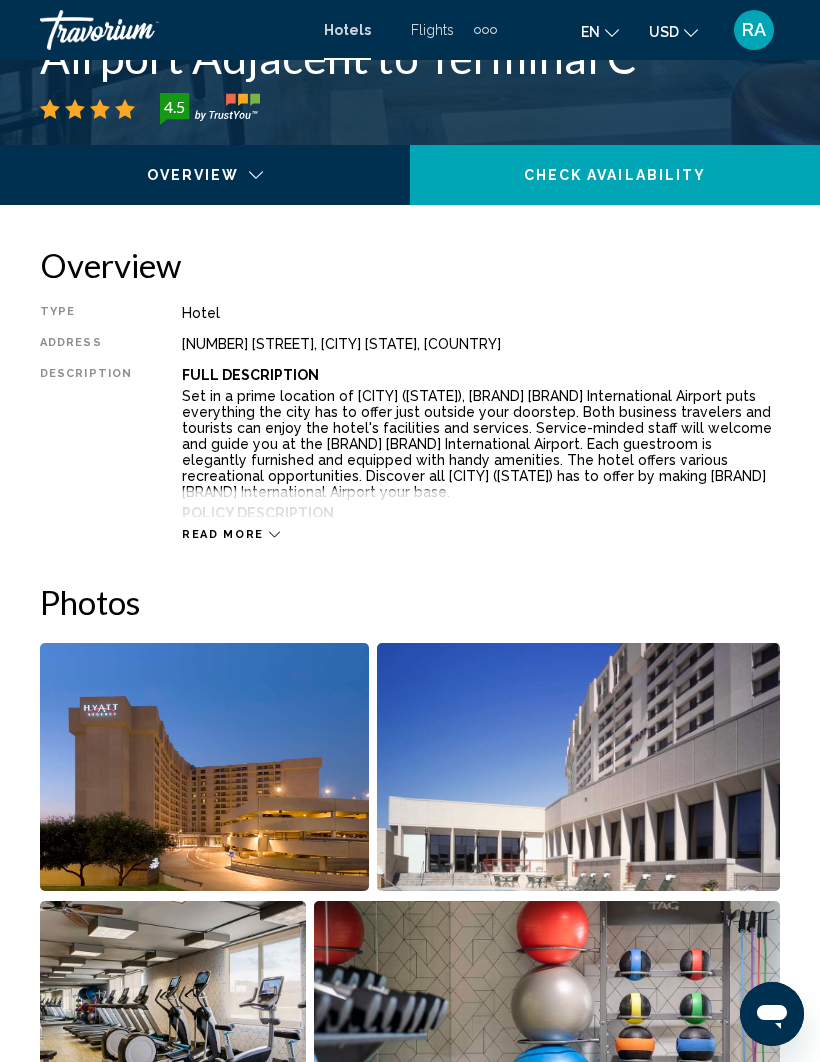 scroll, scrollTop: 0, scrollLeft: 0, axis: both 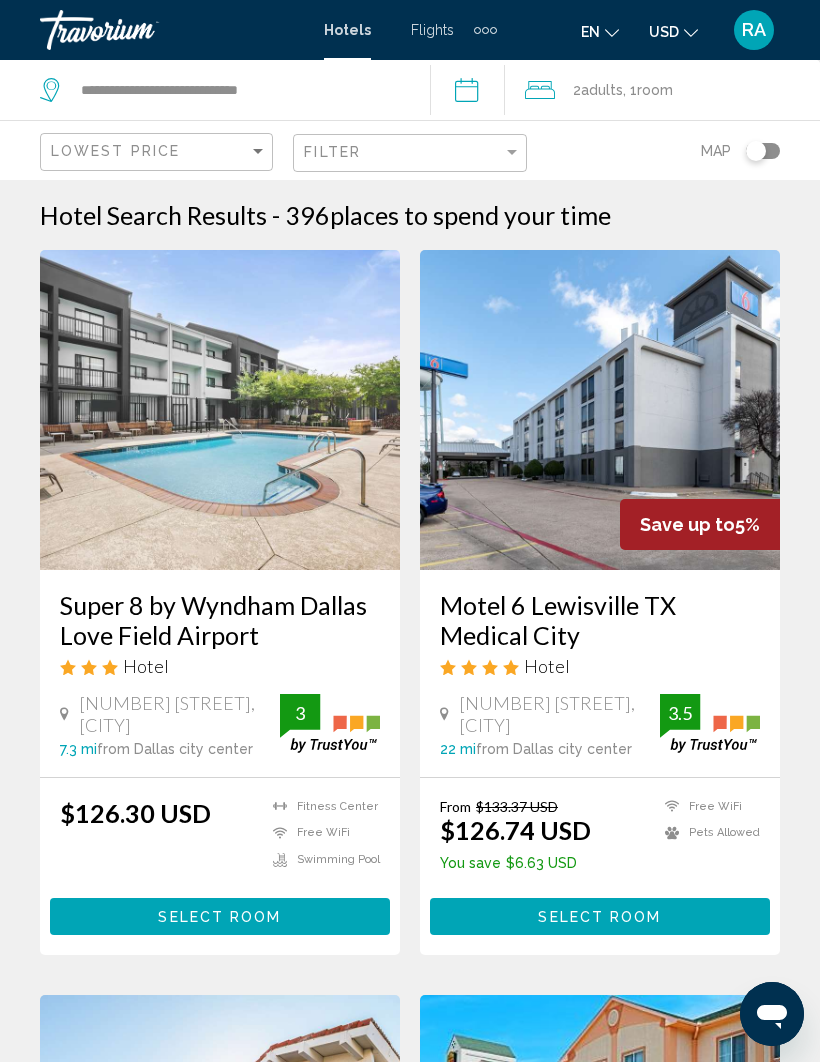 click at bounding box center (220, 410) 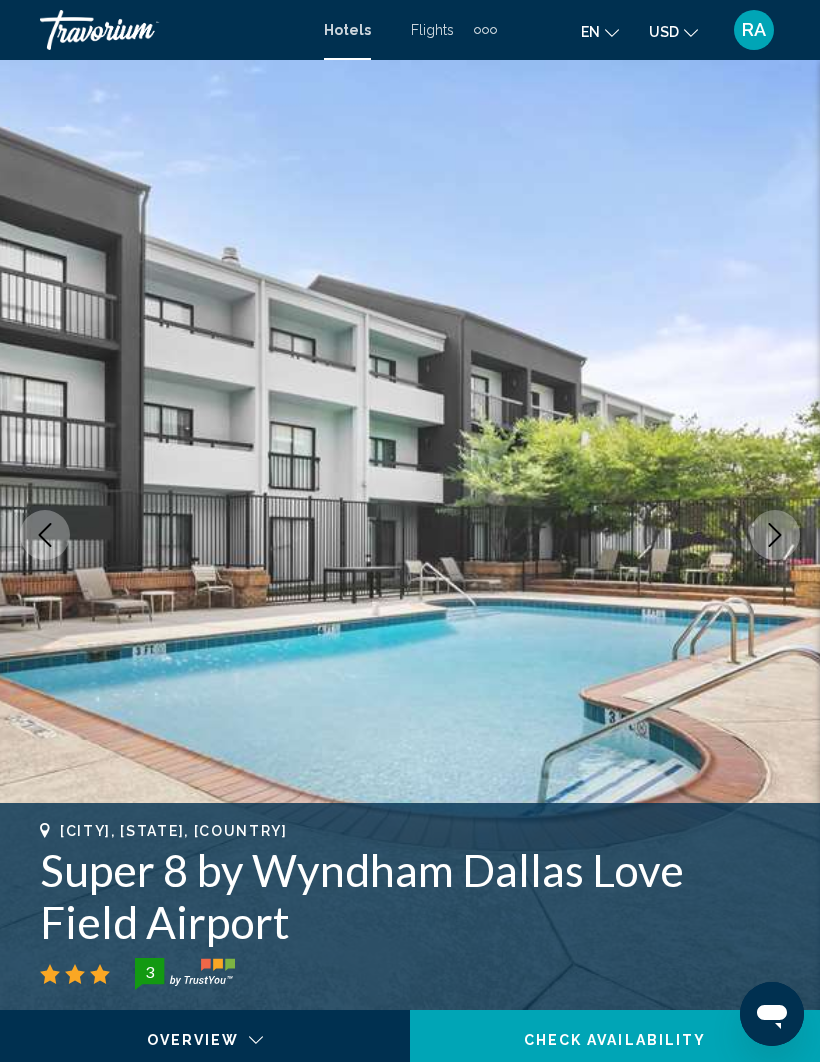 click 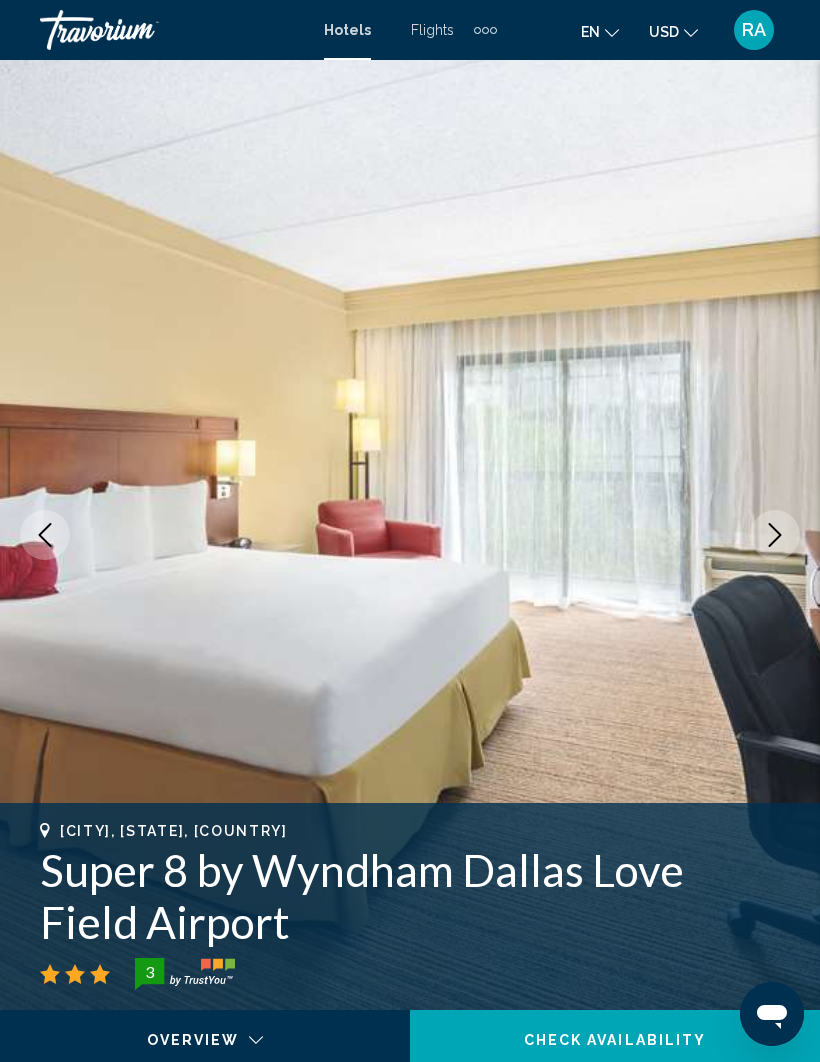 click 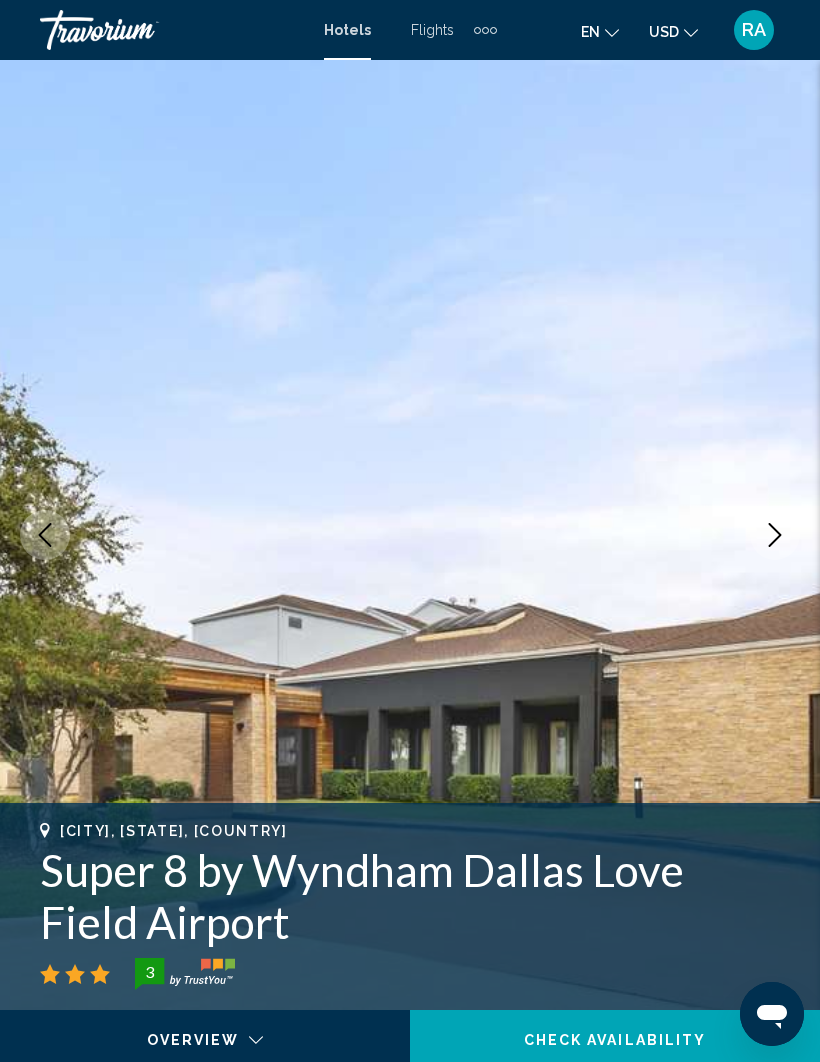 click 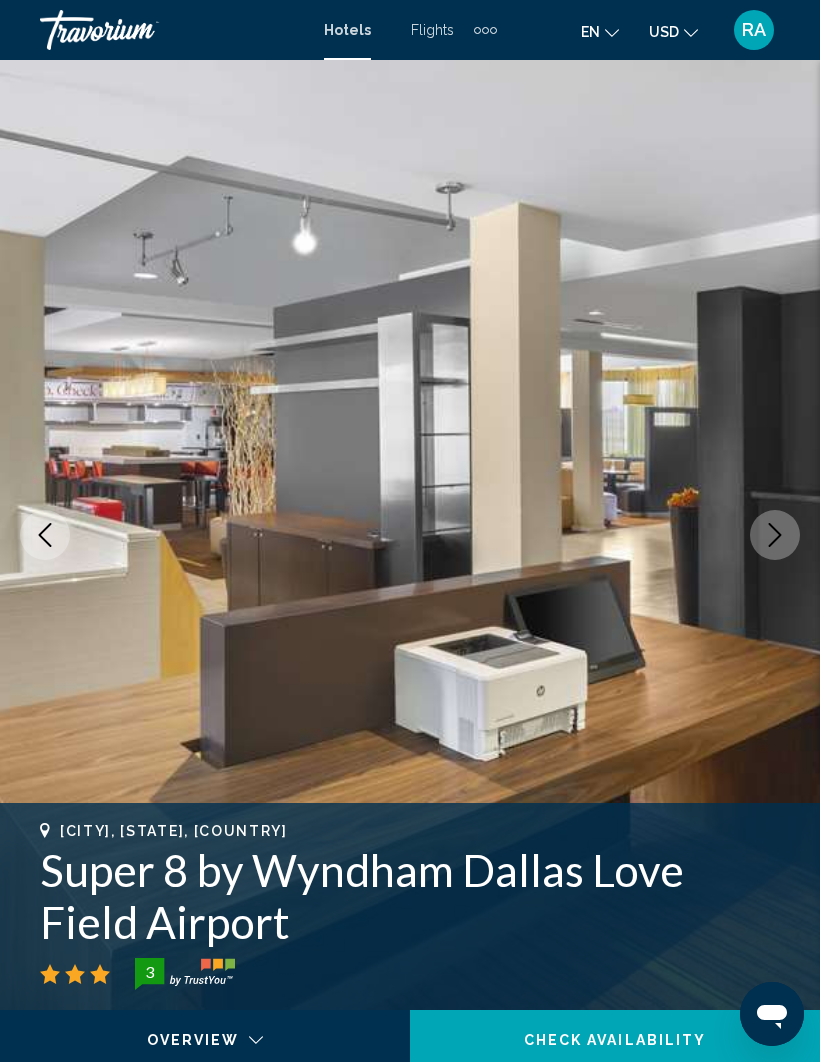 click 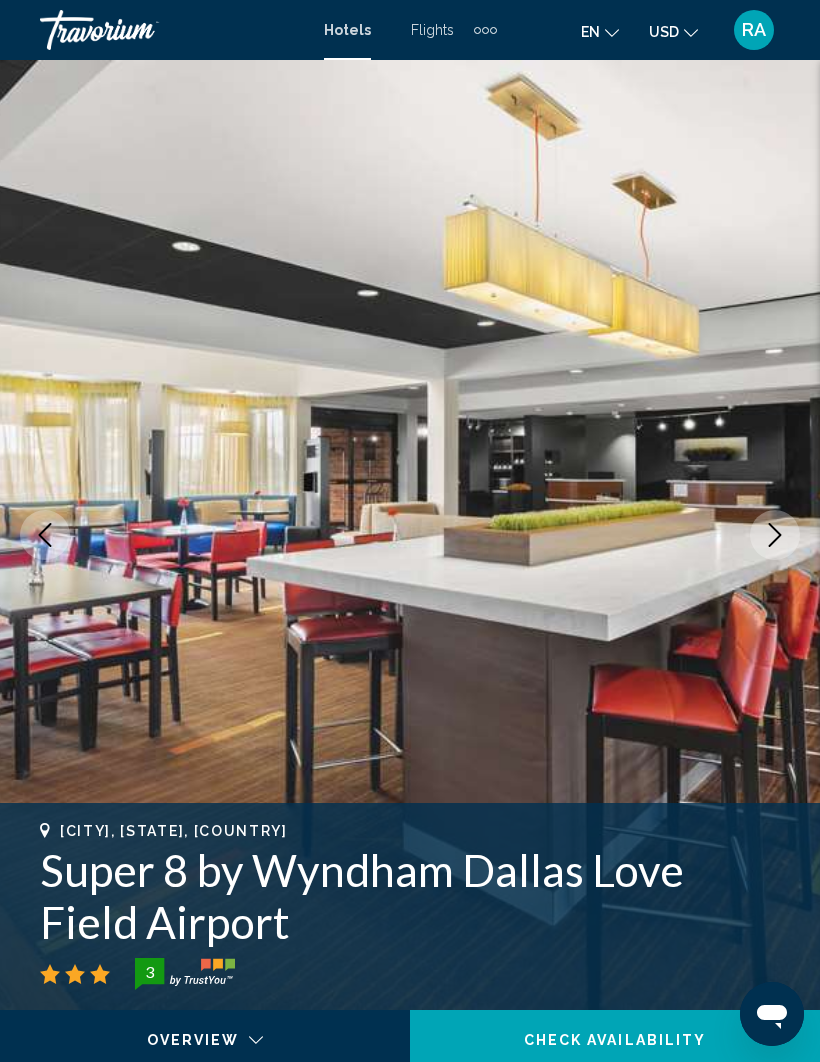 click 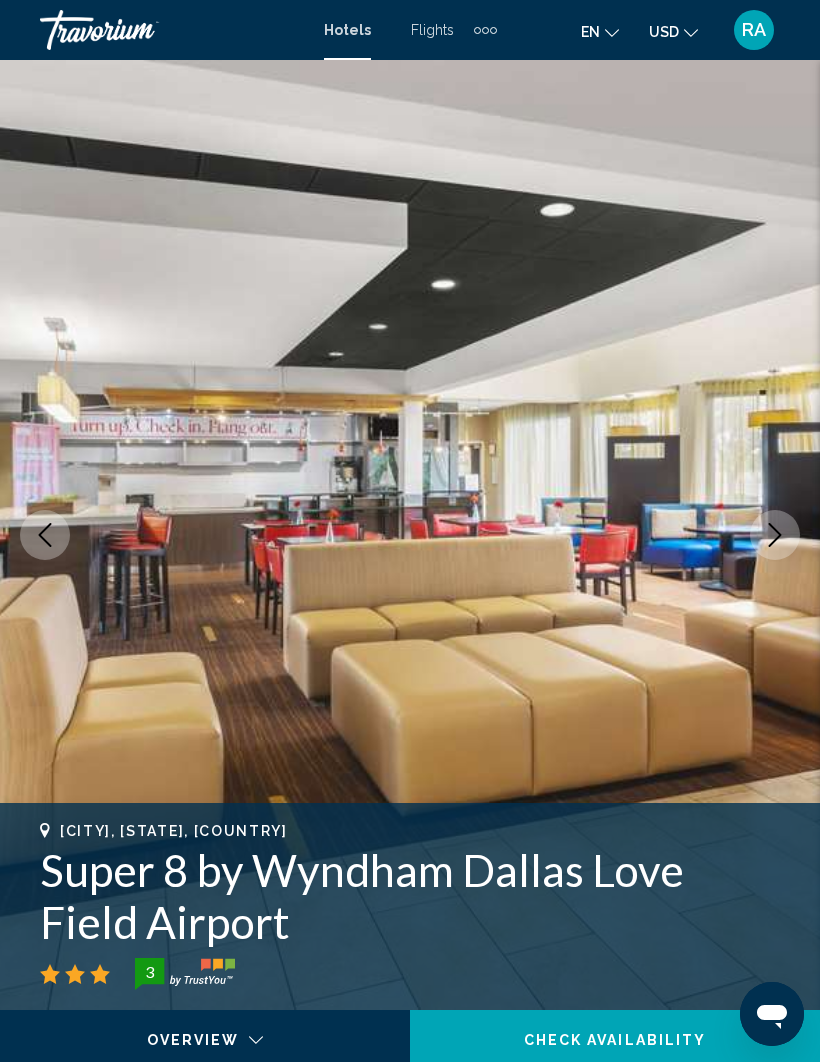 click 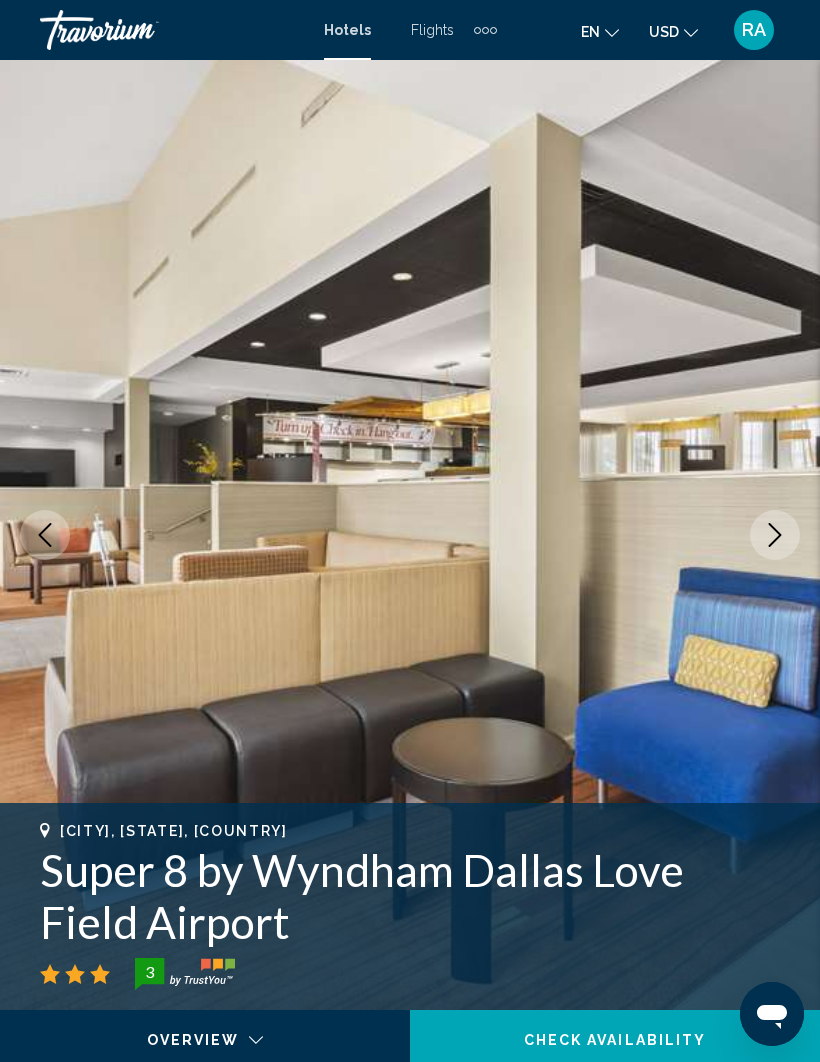 click 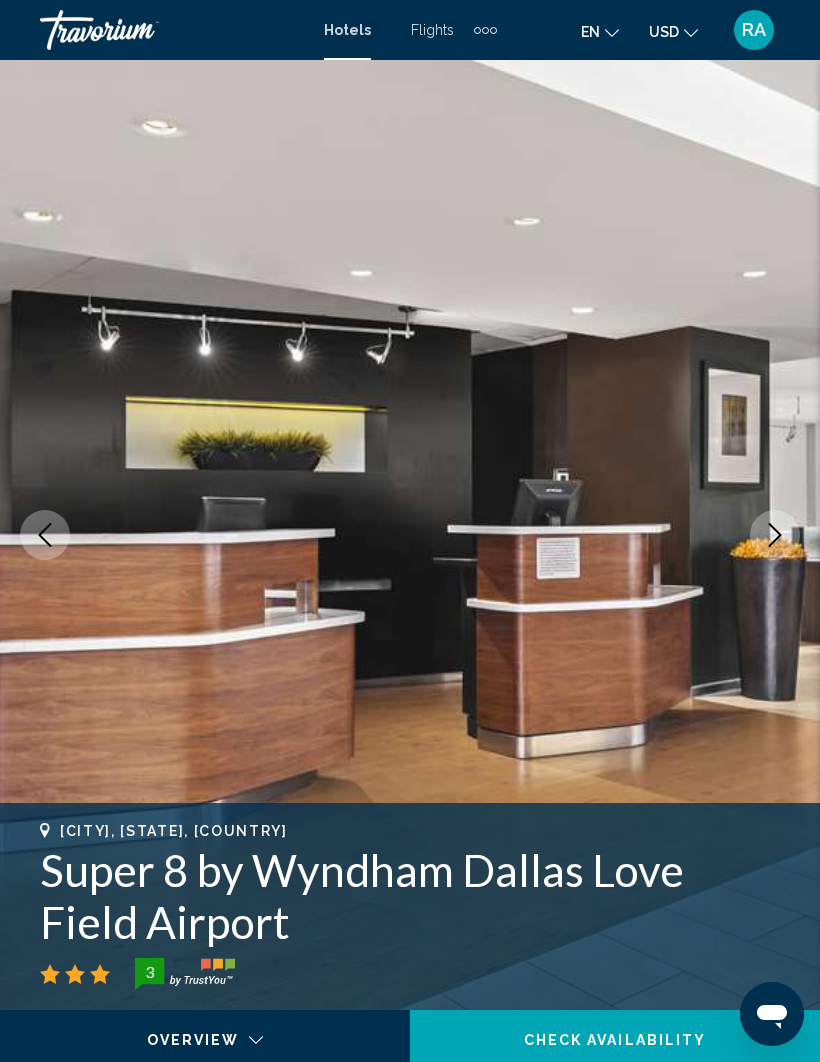 click 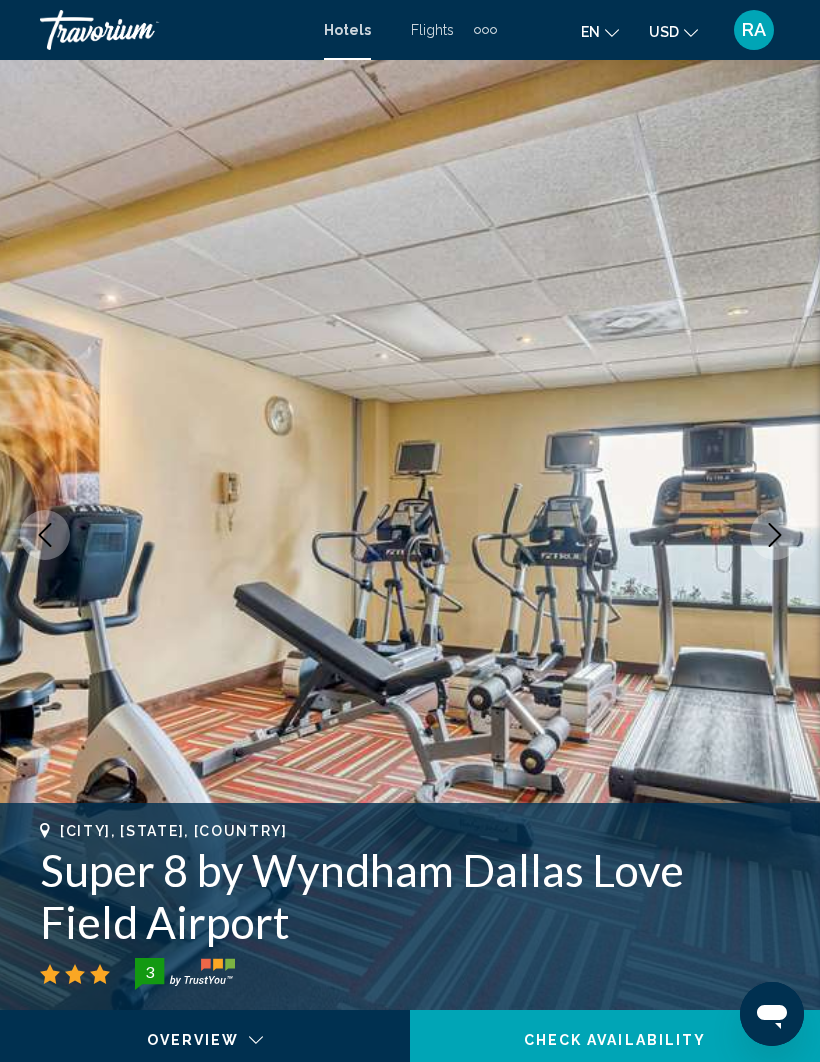 click at bounding box center (775, 535) 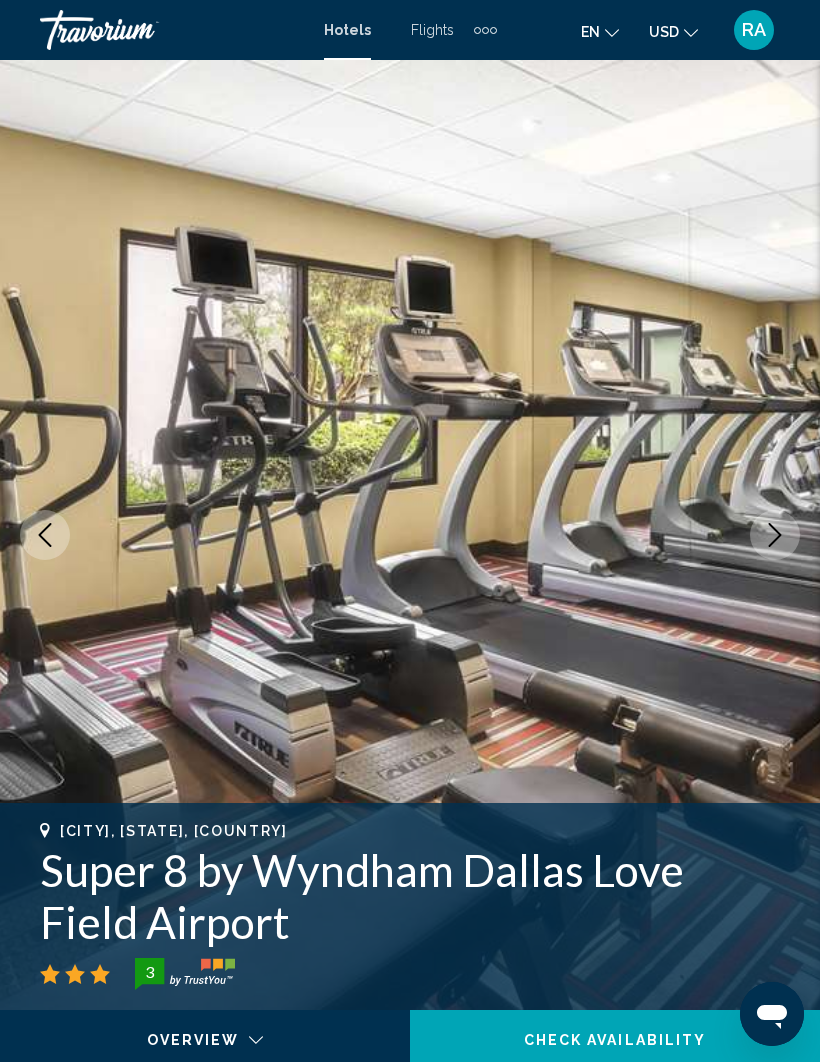 click 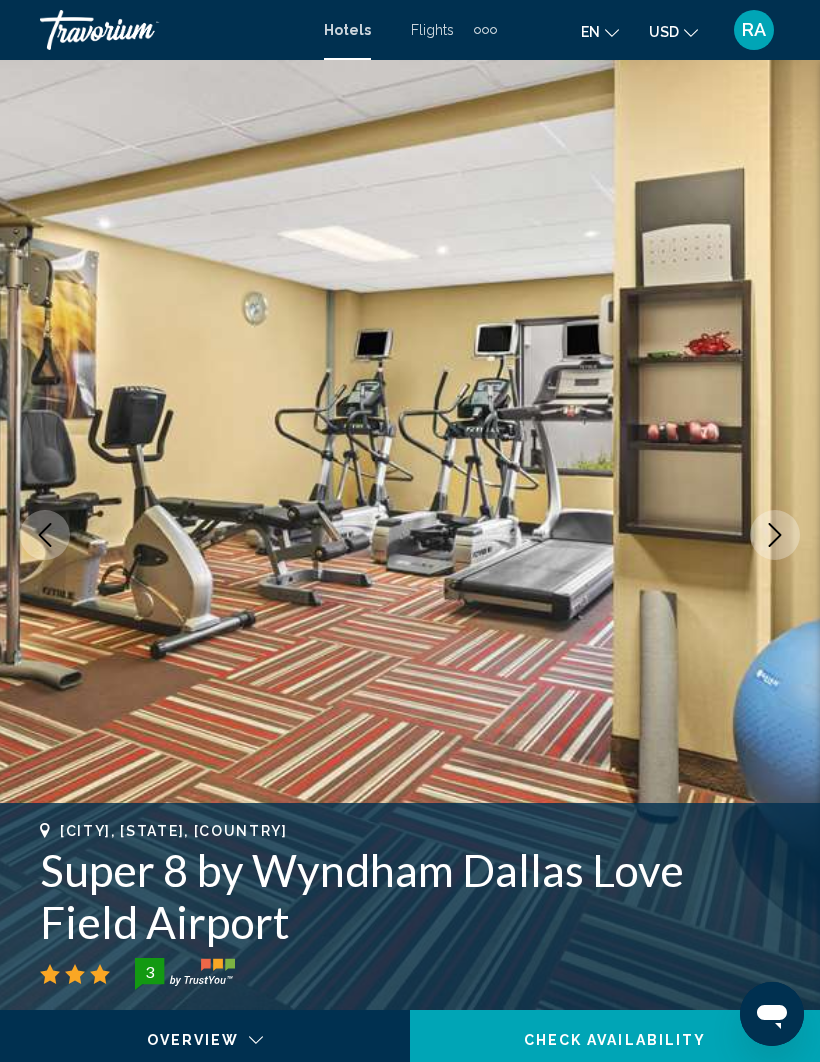 click 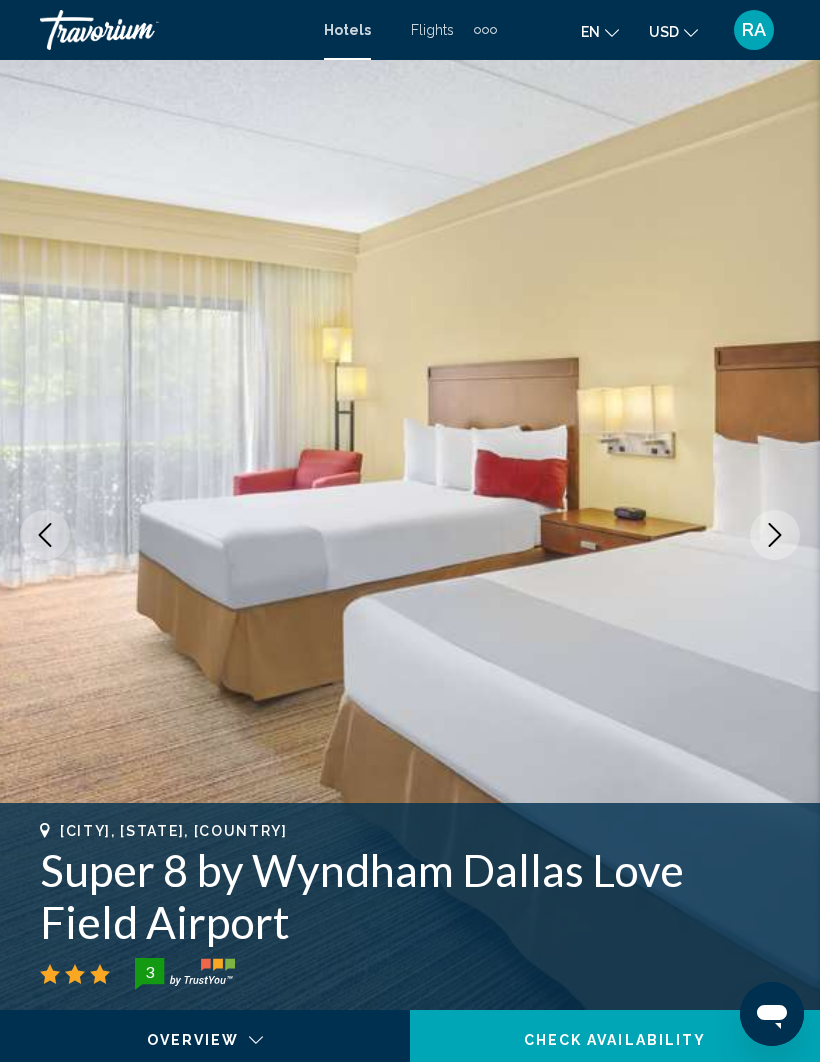 click 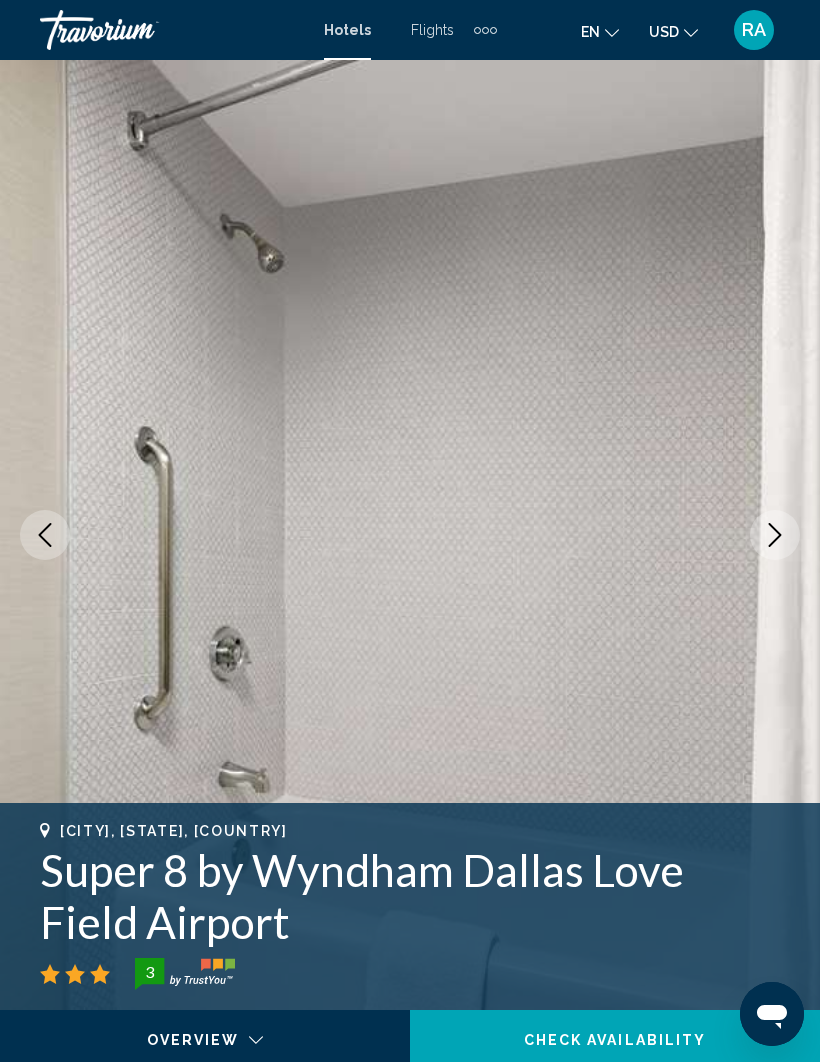 click 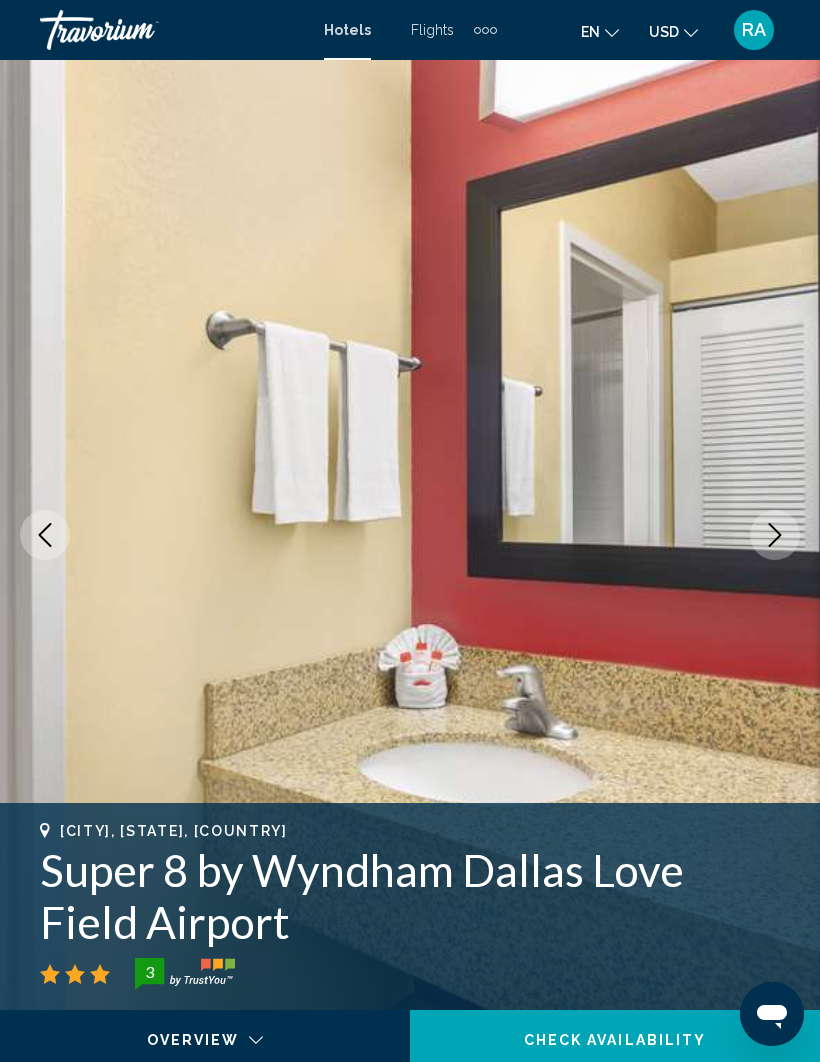 click 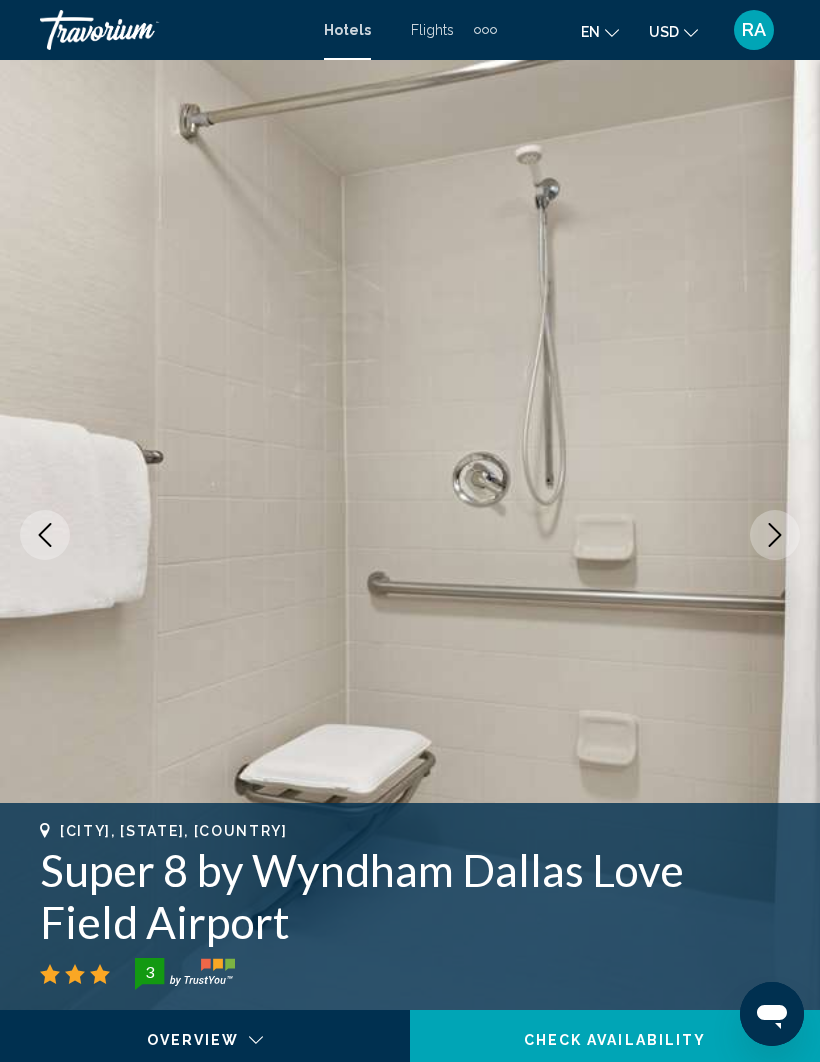 click 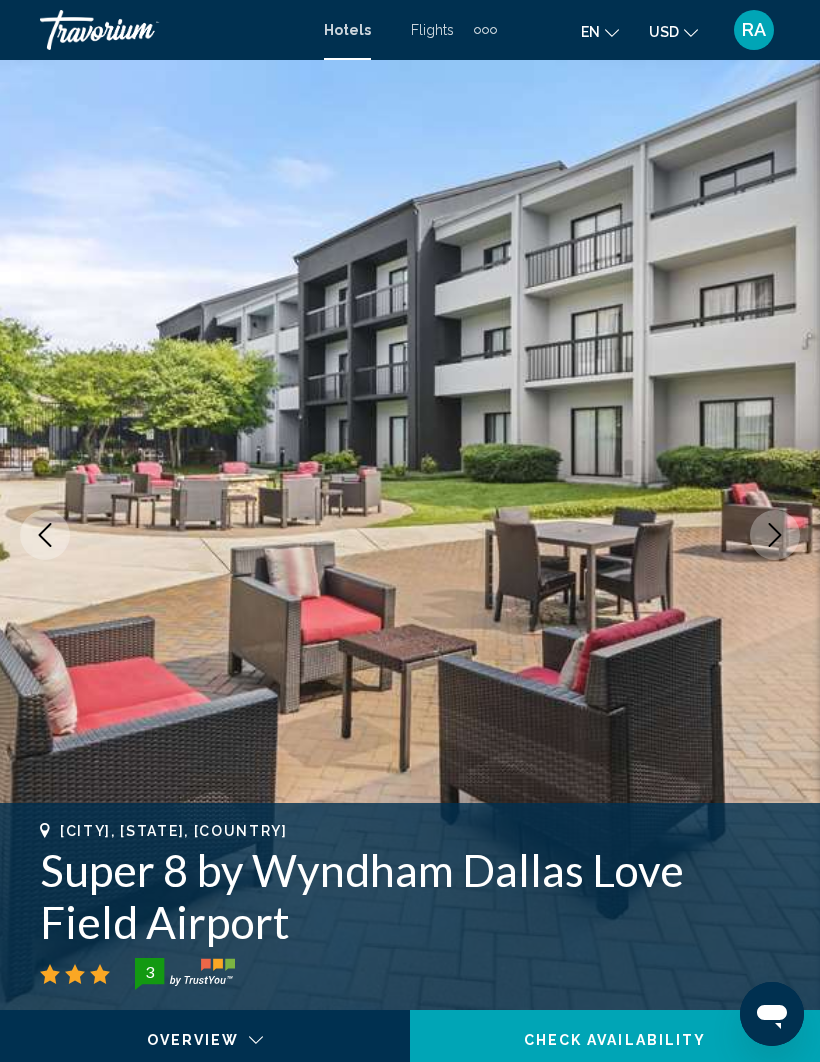 click 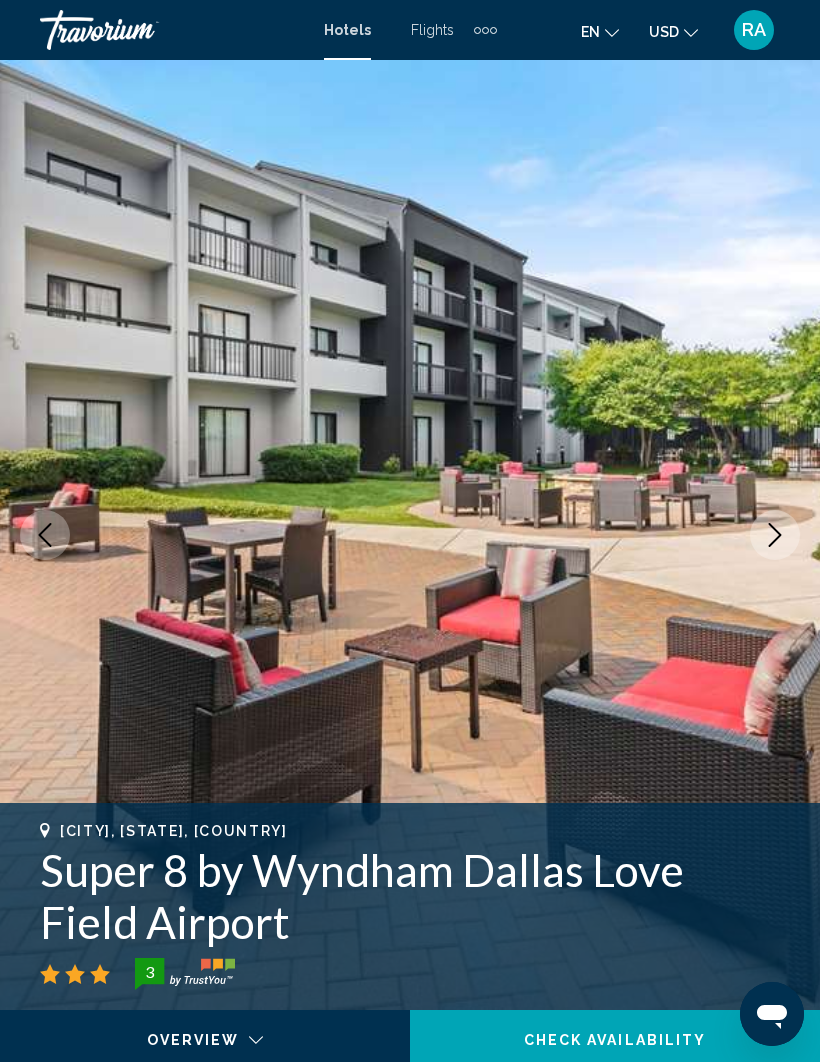click 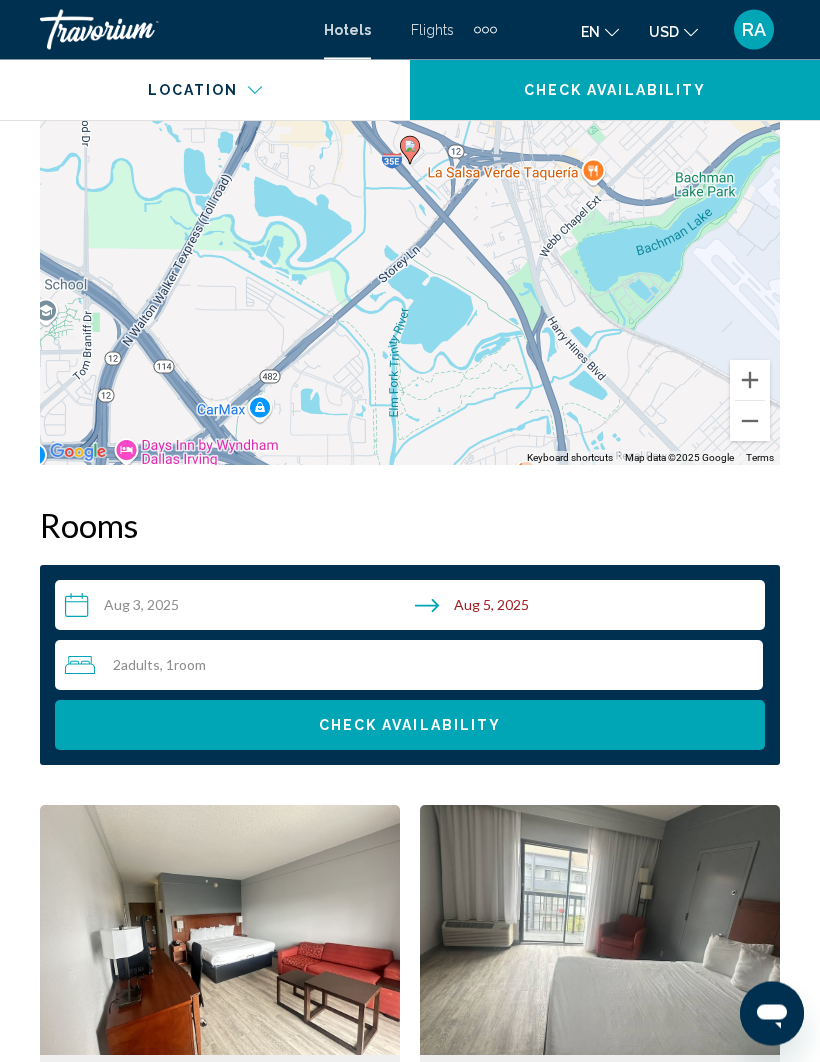 scroll, scrollTop: 2755, scrollLeft: 0, axis: vertical 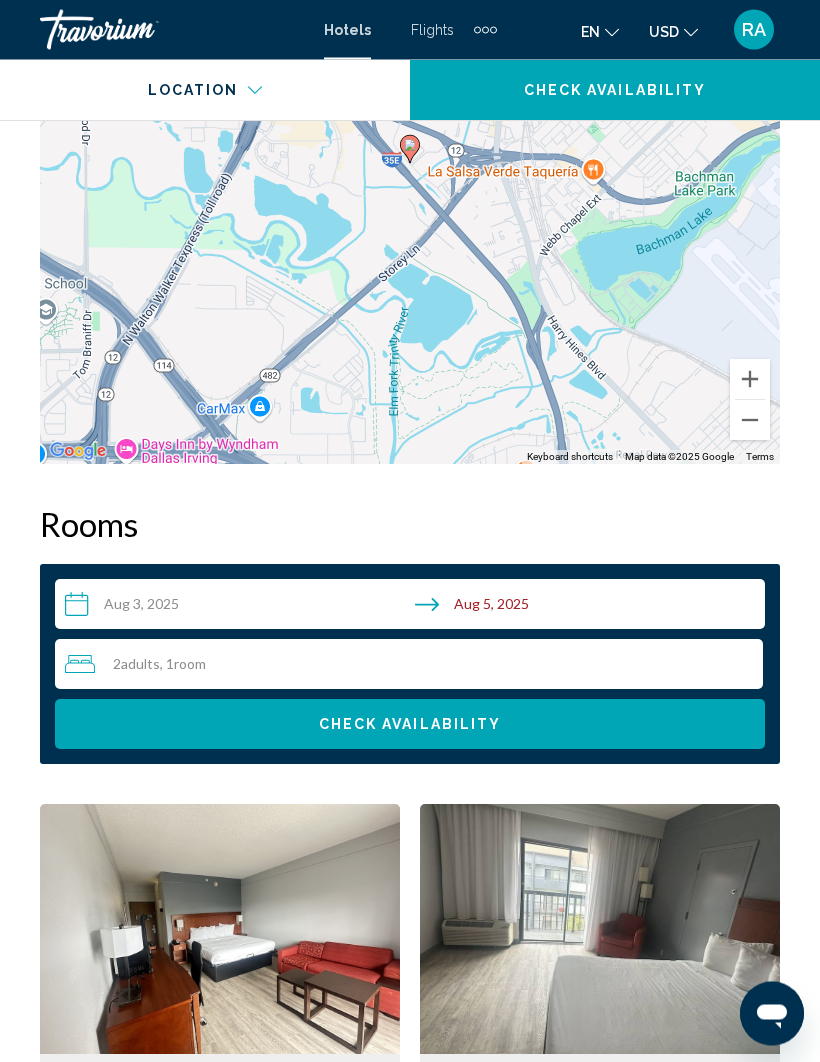 click on "Check Availability" at bounding box center [410, 725] 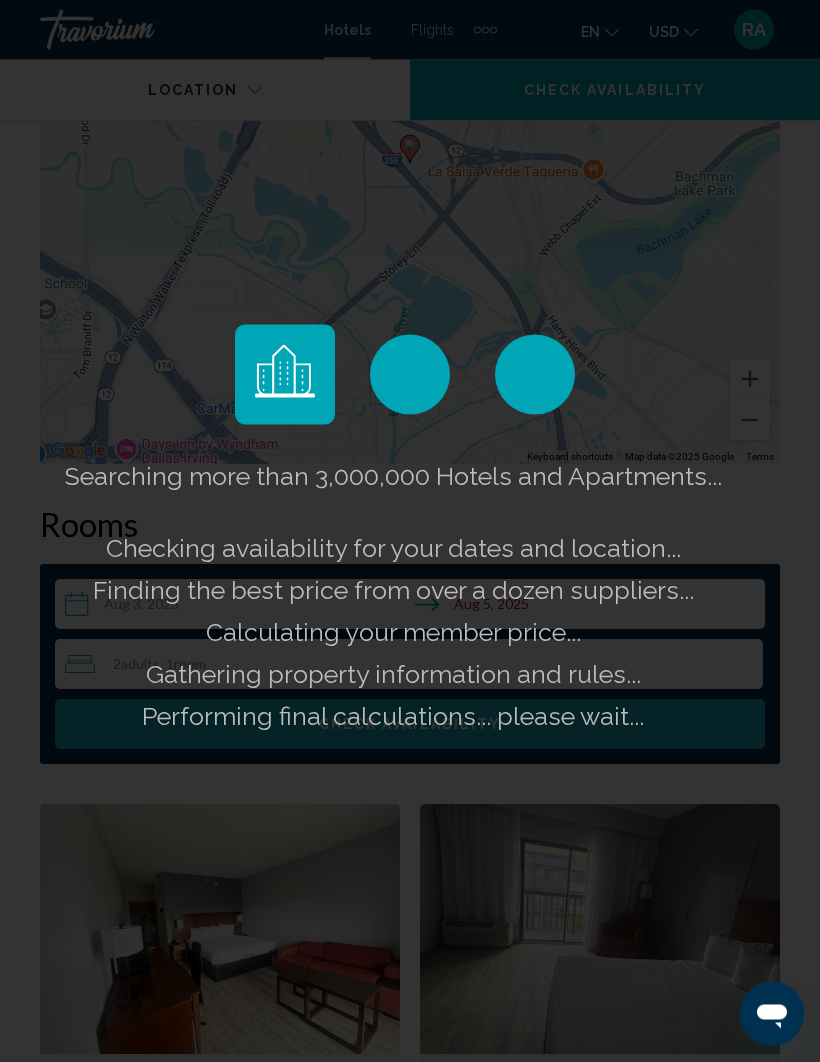 scroll, scrollTop: 2756, scrollLeft: 0, axis: vertical 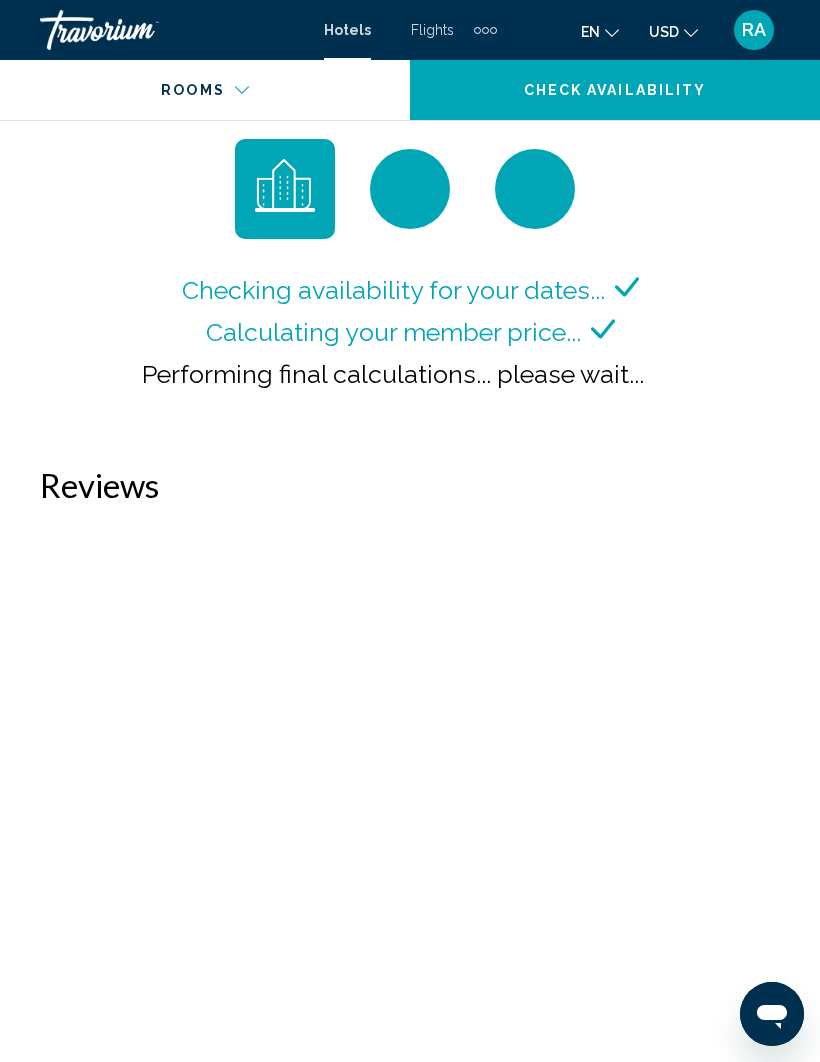 click on "Overview Type Hotel Address 2383 Stemmons Trl, Dallas TX 75220, United States Description Settle into this dynamic Texas city with free WiFi and parking, a gym, and pool at Super 8 by Wyndham Dallas Love Field Airport. Off I-35, five miles from Dallas Love Field airport (DAL), and 13 miles from Dallas/Fort Worth International Airport (DFW), our non-smoking hotel is a short drive to downtown Dallas, the Dallas Market Center, and Dallas Medical Center. Catch a concert at the Toyota Music Factory, stroll through the Dallas Arboretum and Botanical Garden, or enjoy the world-class museums and performing arts venues in the Dallas Arts District. Read more
Photos Amenities
Fitness Center
Free WiFi
Swimming Pool No amenities information available. Location ← Move left → Move right ↑ Move up ↓ +" at bounding box center (410, -441) 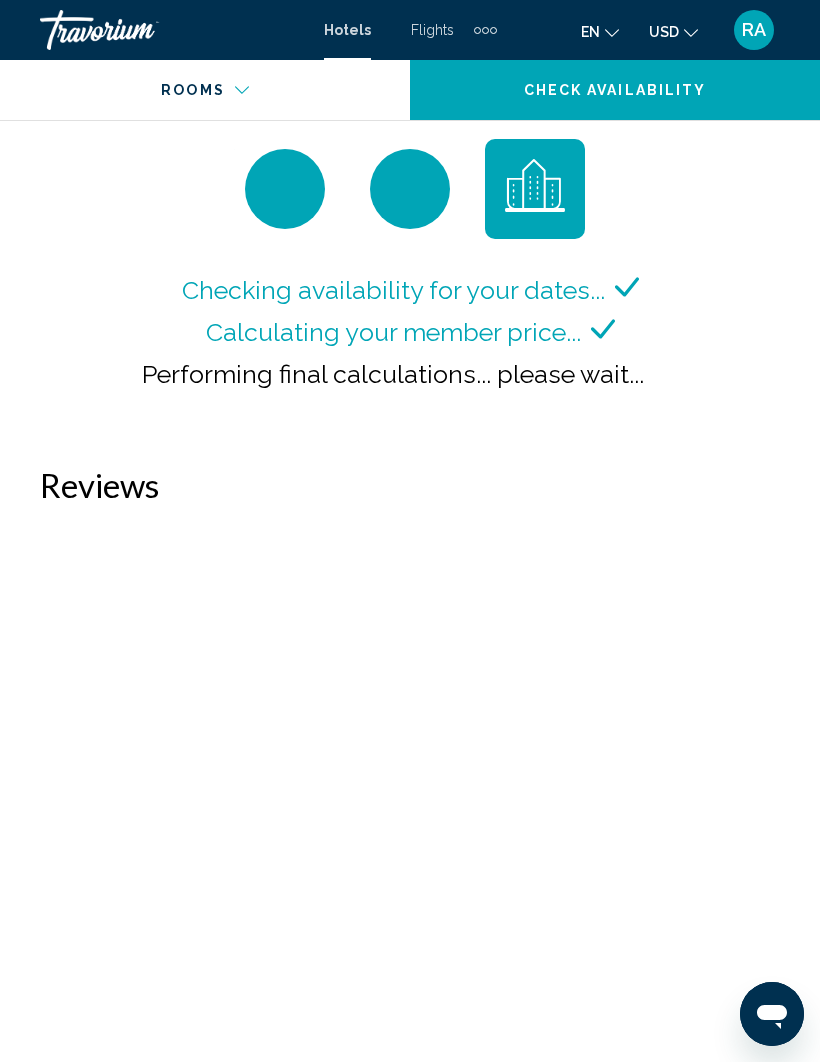 click on "Overview Type Hotel Address 2383 Stemmons Trl, Dallas TX 75220, United States Description Settle into this dynamic Texas city with free WiFi and parking, a gym, and pool at Super 8 by Wyndham Dallas Love Field Airport. Off I-35, five miles from Dallas Love Field airport (DAL), and 13 miles from Dallas/Fort Worth International Airport (DFW), our non-smoking hotel is a short drive to downtown Dallas, the Dallas Market Center, and Dallas Medical Center. Catch a concert at the Toyota Music Factory, stroll through the Dallas Arboretum and Botanical Garden, or enjoy the world-class museums and performing arts venues in the Dallas Arts District. Read more
Photos Amenities
Fitness Center
Free WiFi
Swimming Pool No amenities information available. Location ← Move left → Move right ↑ Move up ↓ +" at bounding box center (410, -441) 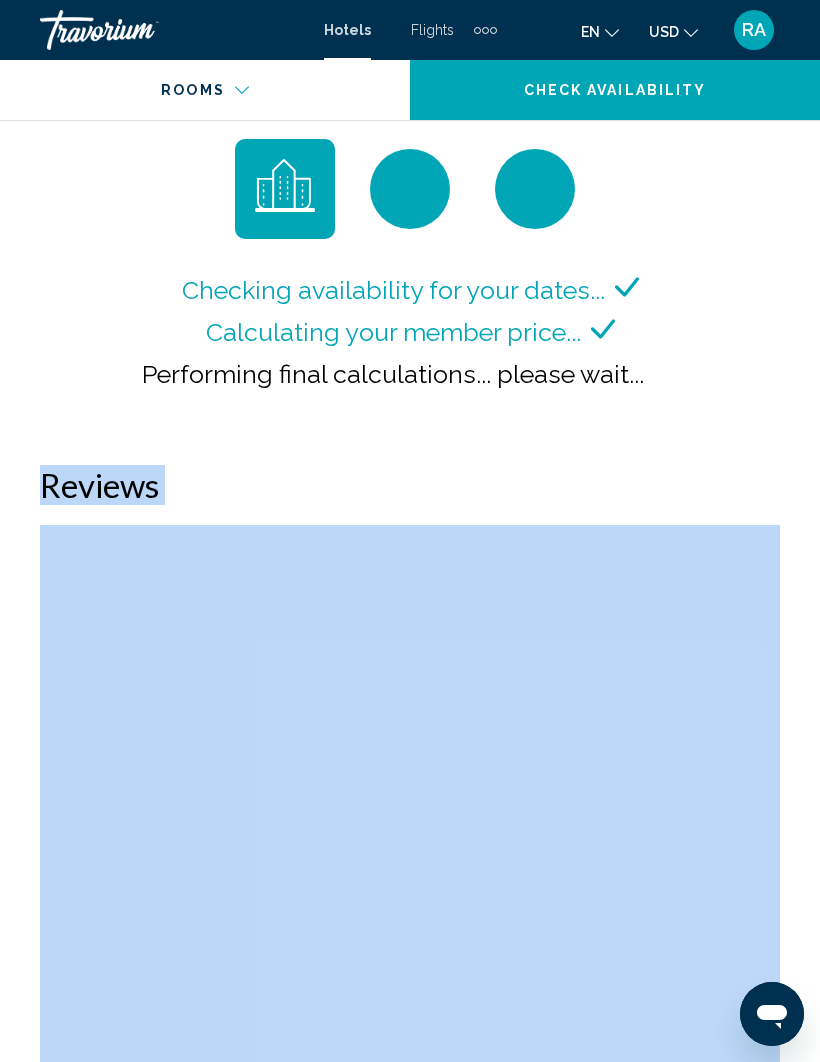 click on "Overview Type Hotel Address 2383 Stemmons Trl, Dallas TX 75220, United States Description Settle into this dynamic Texas city with free WiFi and parking, a gym, and pool at Super 8 by Wyndham Dallas Love Field Airport. Off I-35, five miles from Dallas Love Field airport (DAL), and 13 miles from Dallas/Fort Worth International Airport (DFW), our non-smoking hotel is a short drive to downtown Dallas, the Dallas Market Center, and Dallas Medical Center. Catch a concert at the Toyota Music Factory, stroll through the Dallas Arboretum and Botanical Garden, or enjoy the world-class museums and performing arts venues in the Dallas Arts District. Read more
Photos Amenities
Fitness Center
Free WiFi
Swimming Pool No amenities information available. Location ← Move left → Move right ↑ Move up ↓ +" at bounding box center [410, -441] 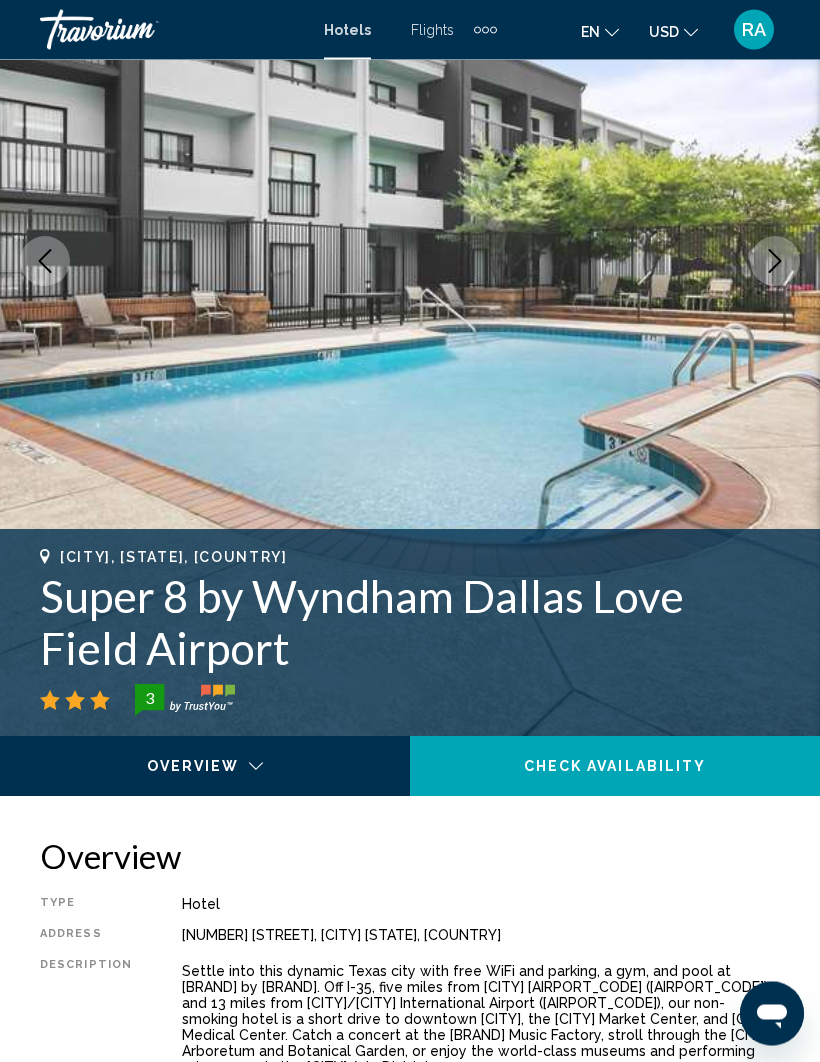 scroll, scrollTop: 0, scrollLeft: 0, axis: both 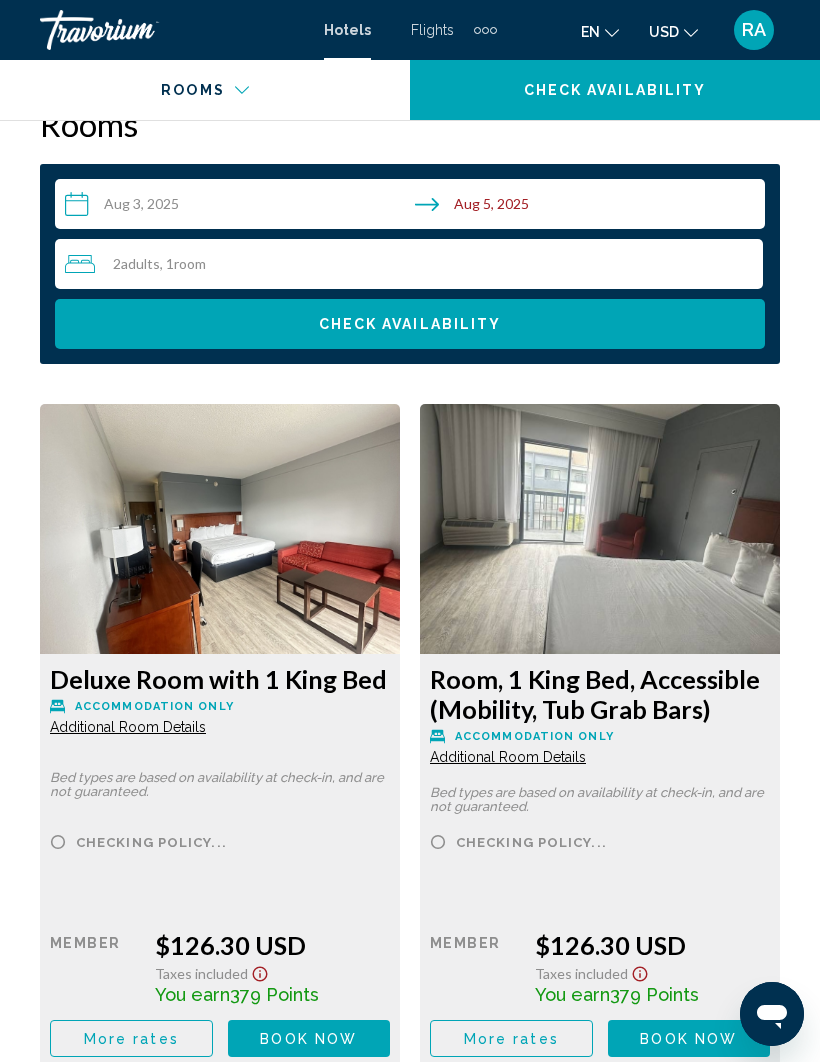 click on "Check Availability" at bounding box center [410, 325] 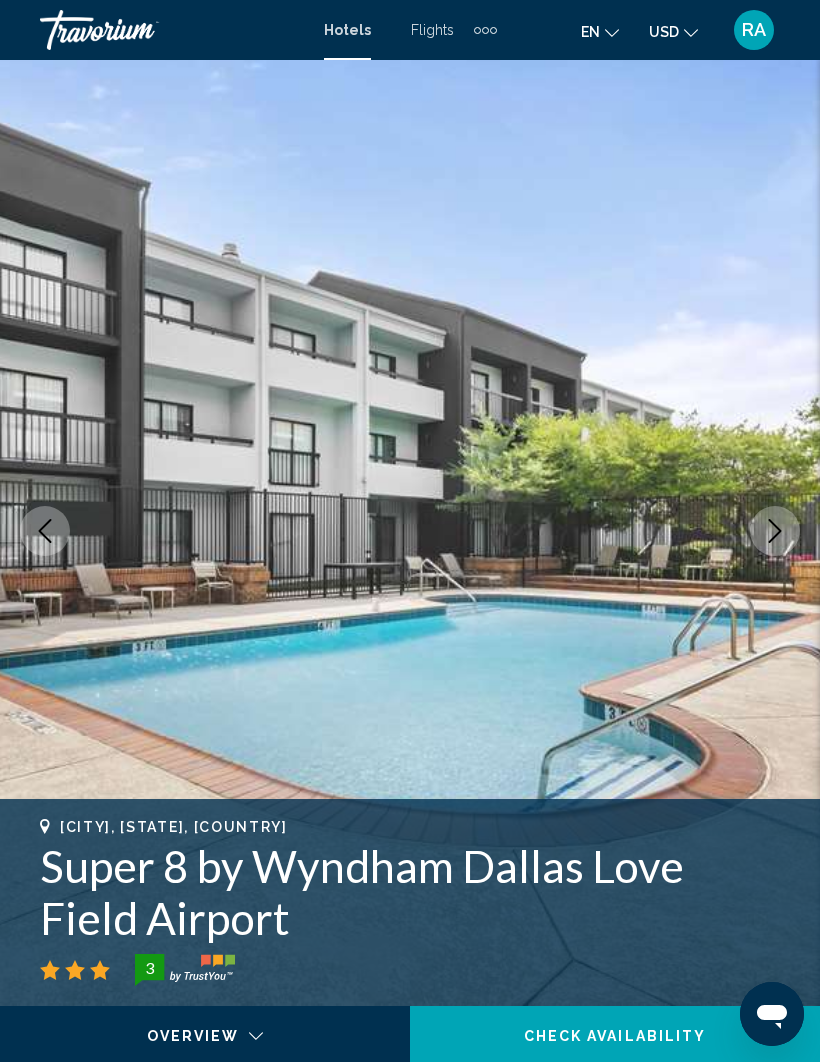scroll, scrollTop: 0, scrollLeft: 0, axis: both 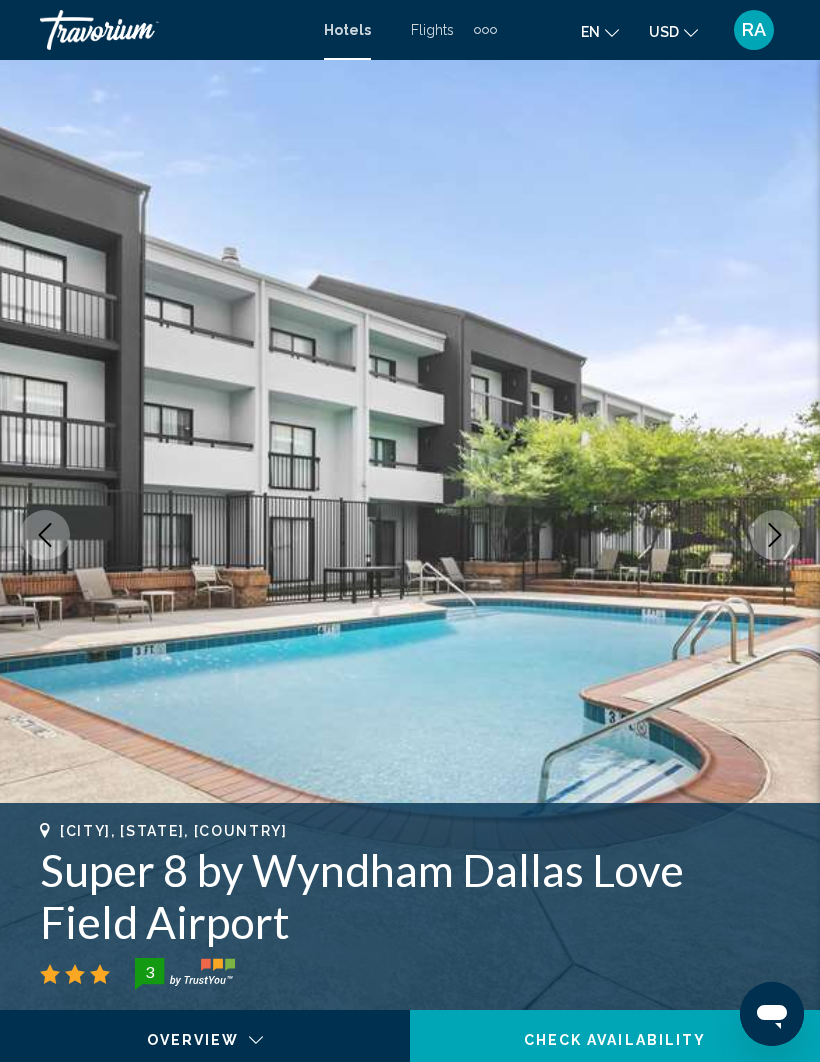 click 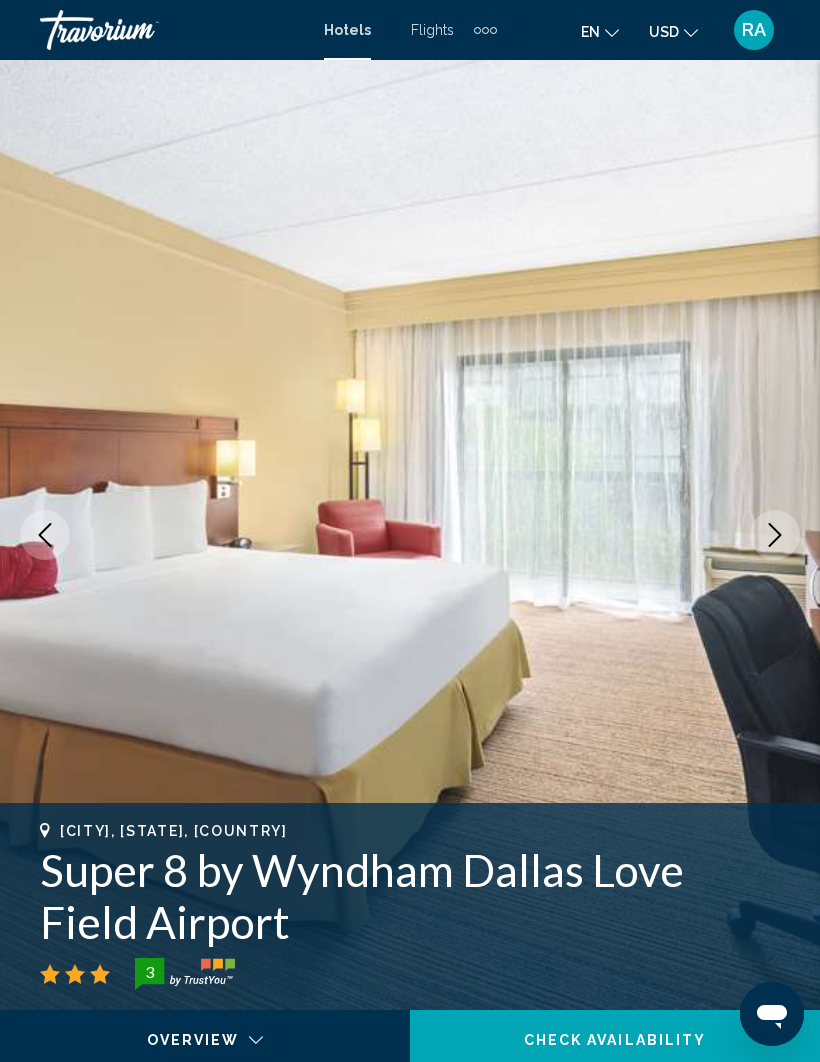 click 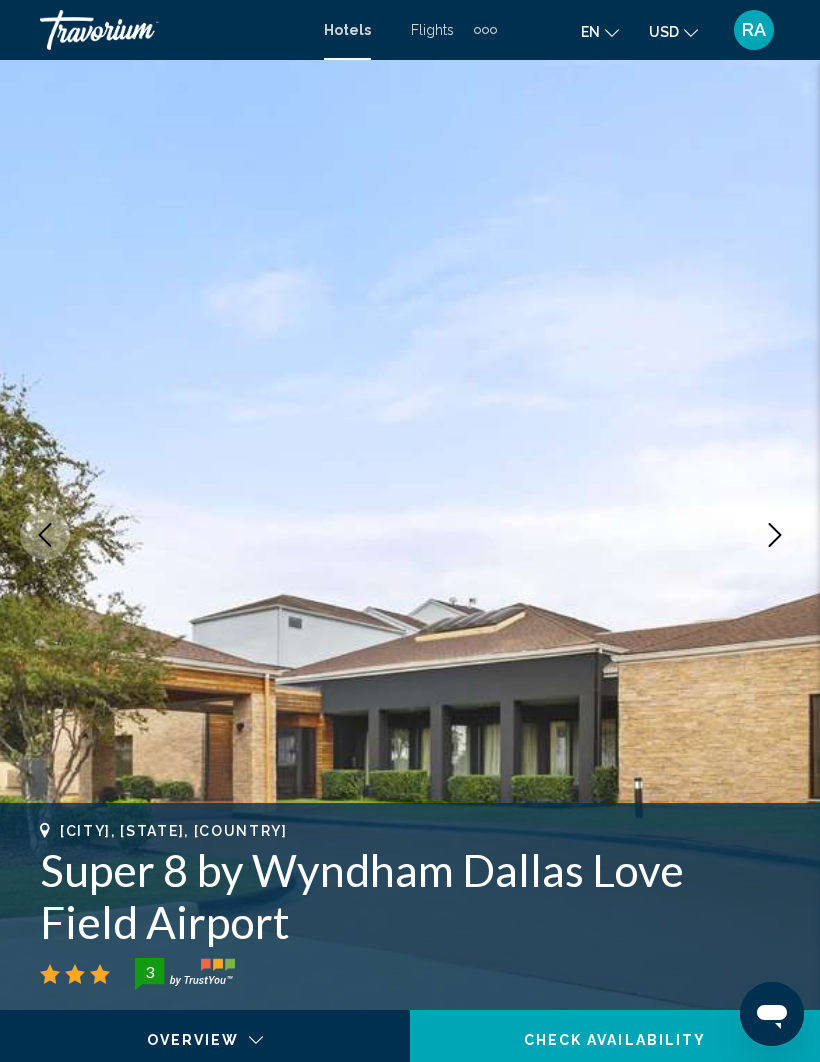 click 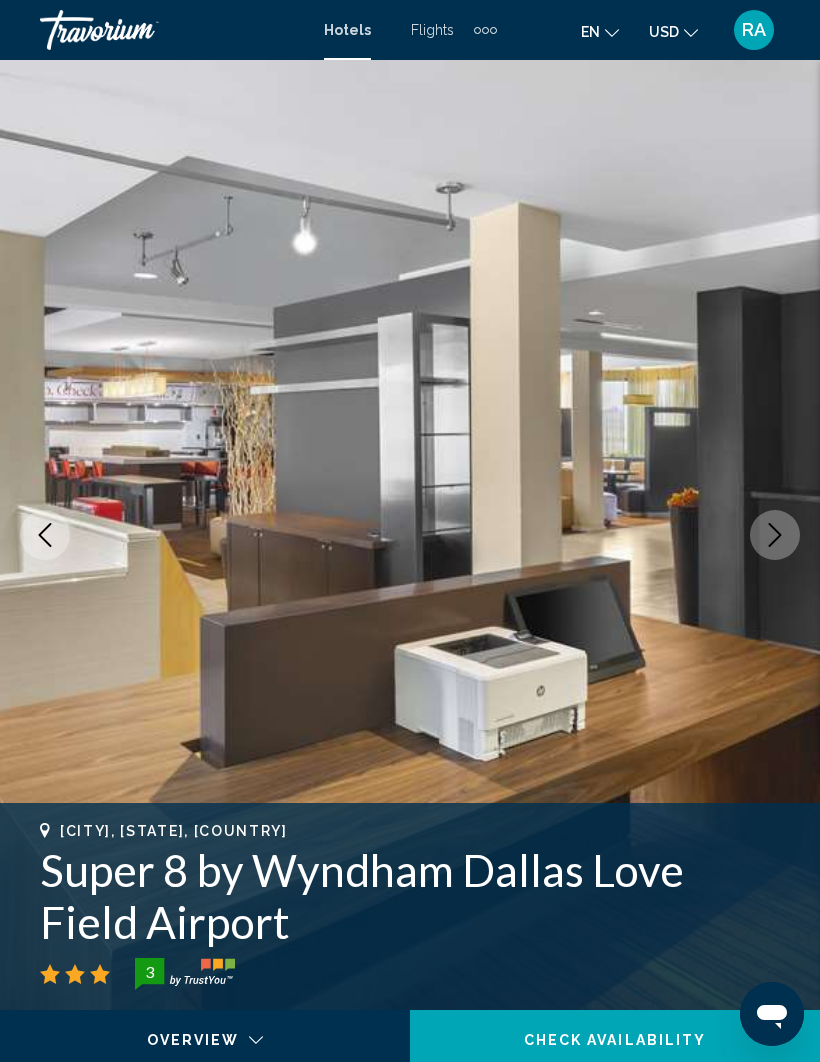 click at bounding box center [775, 535] 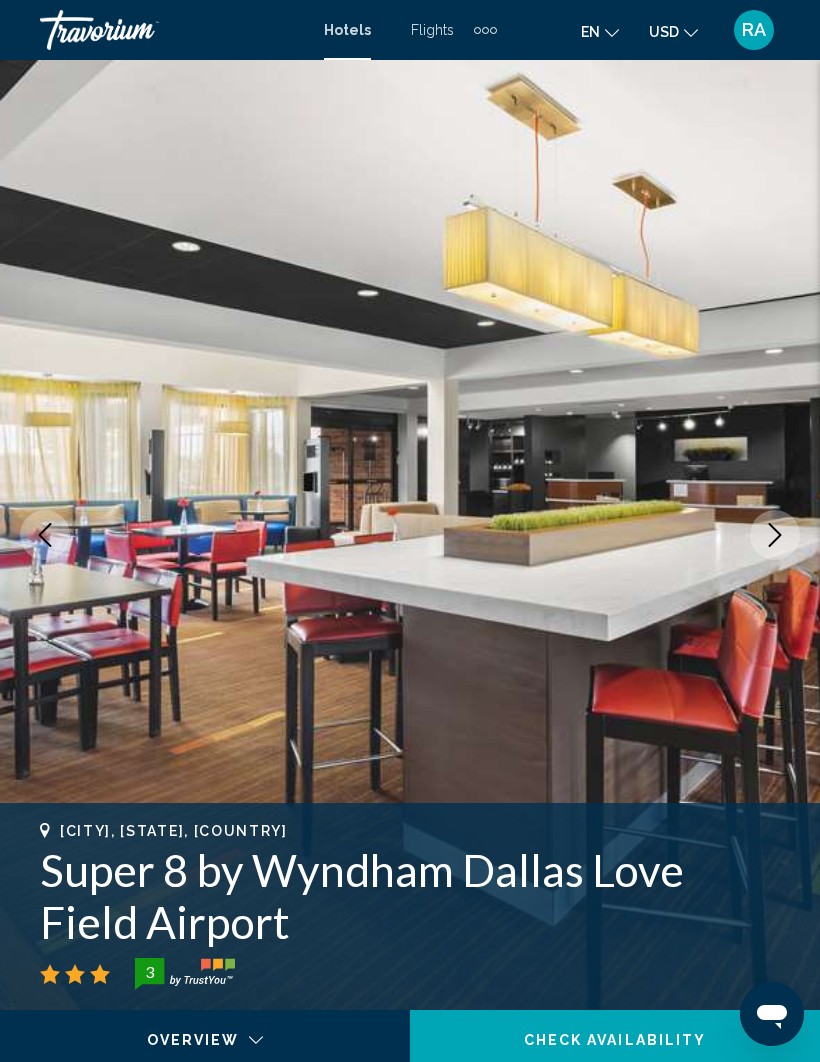 click at bounding box center [775, 535] 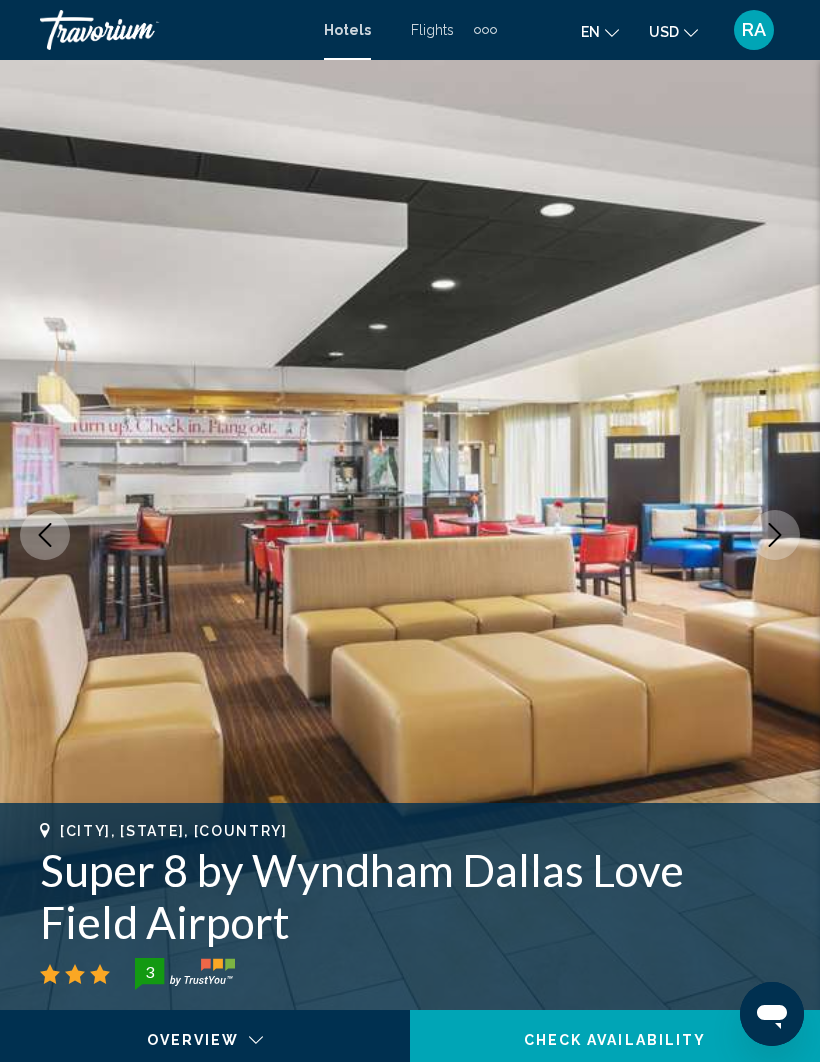 click at bounding box center (775, 535) 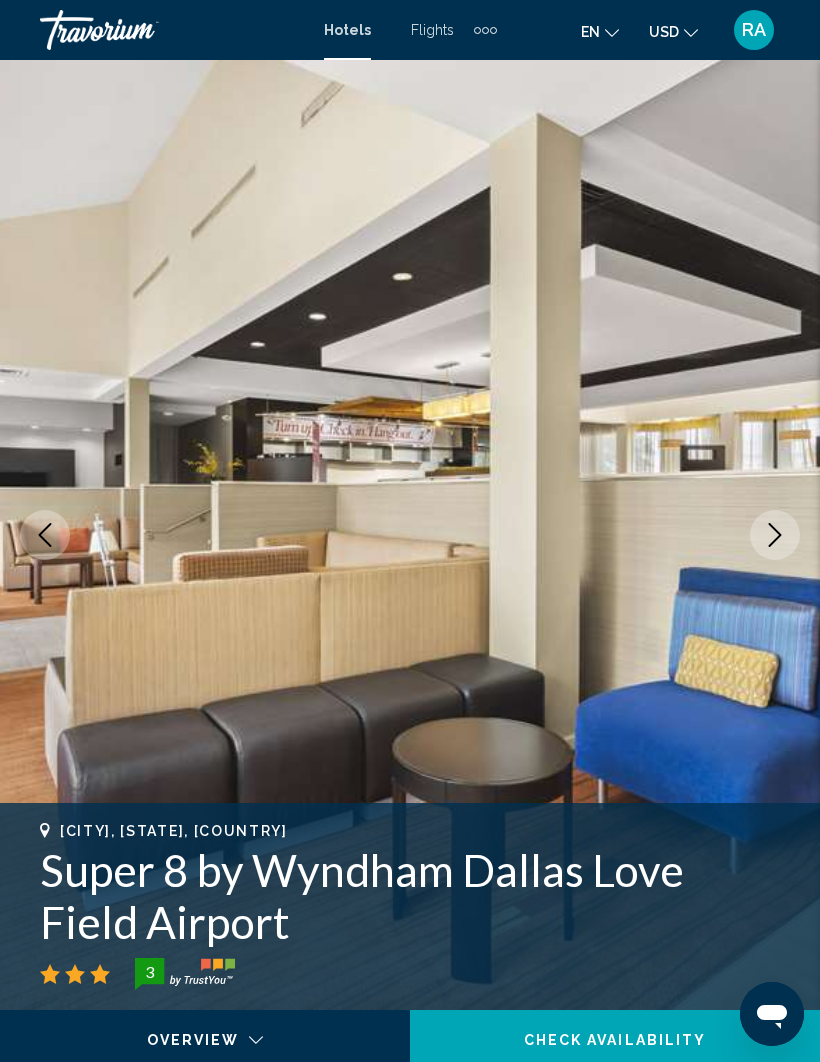 click 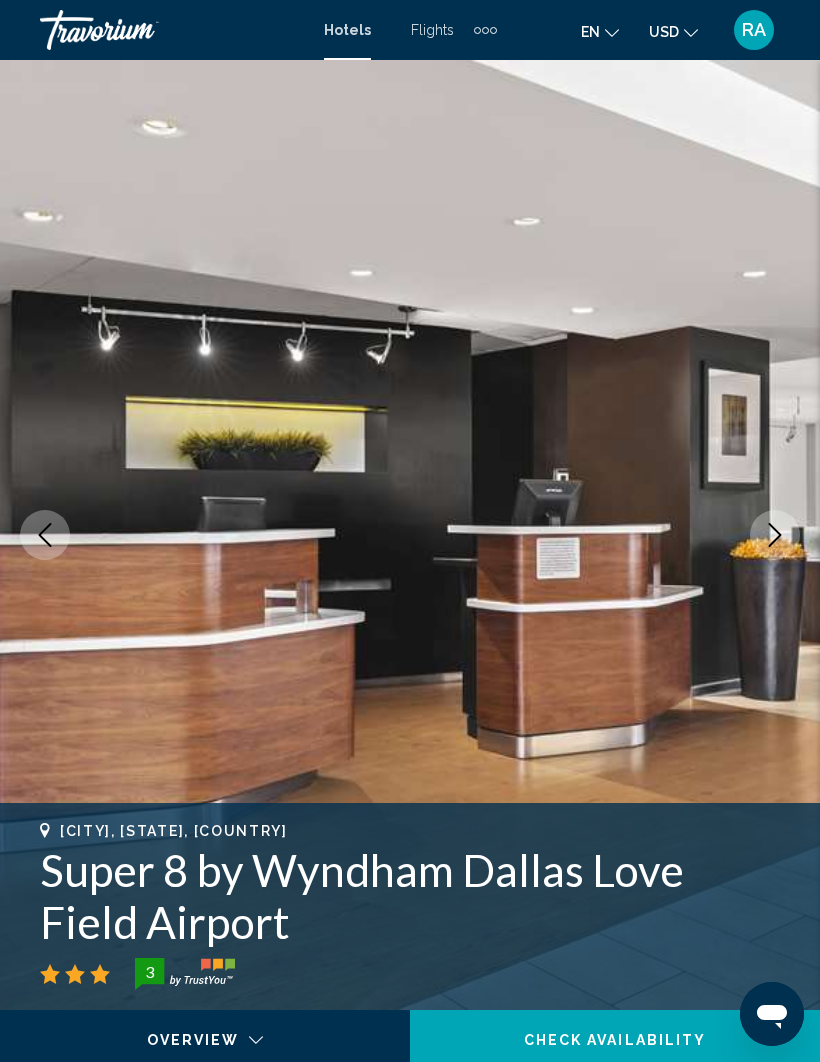 click 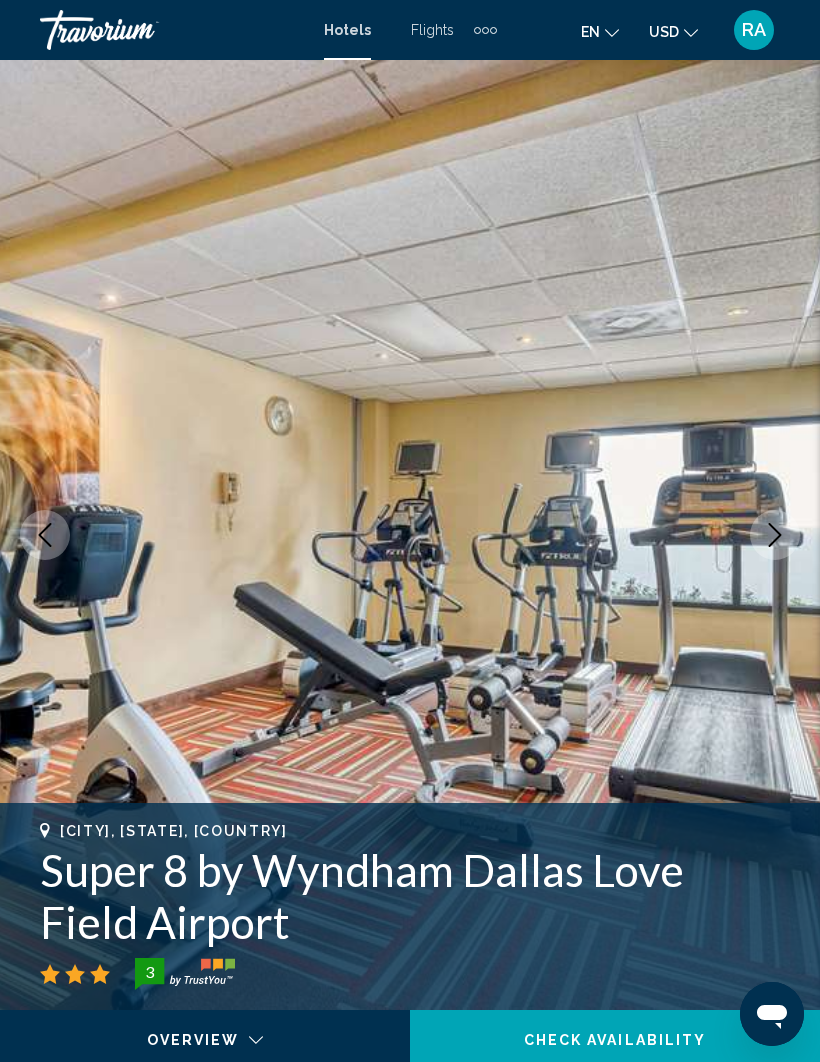 click 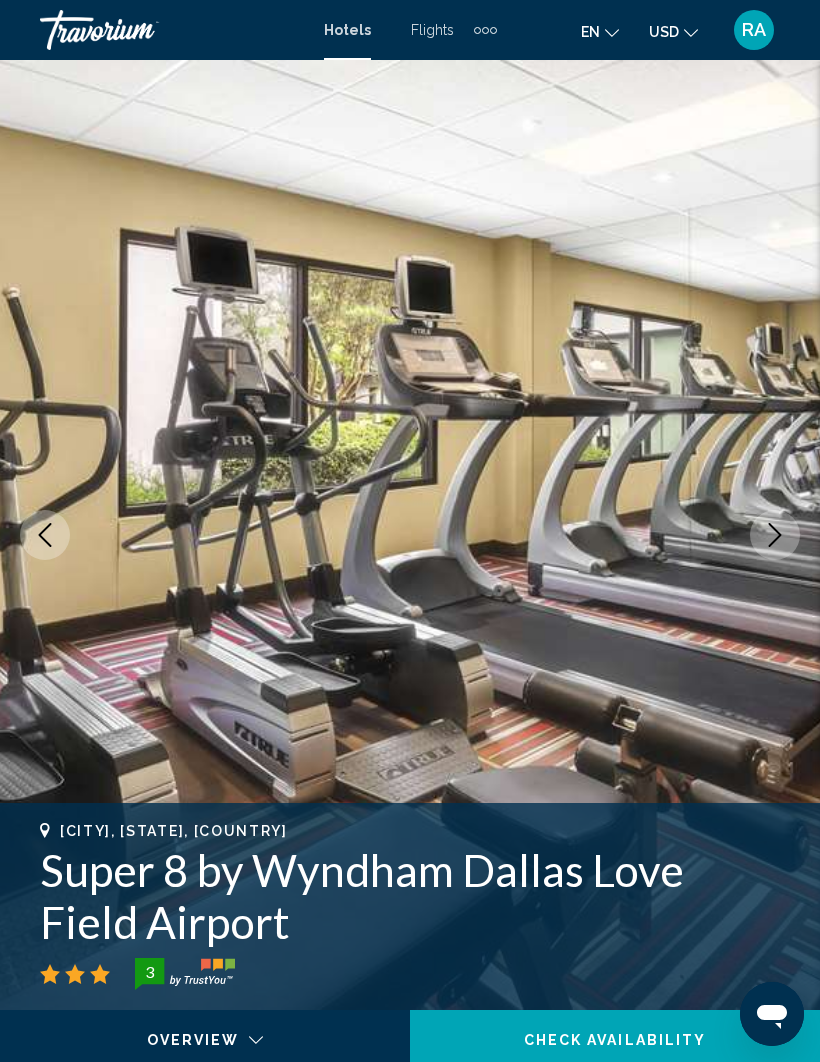 click 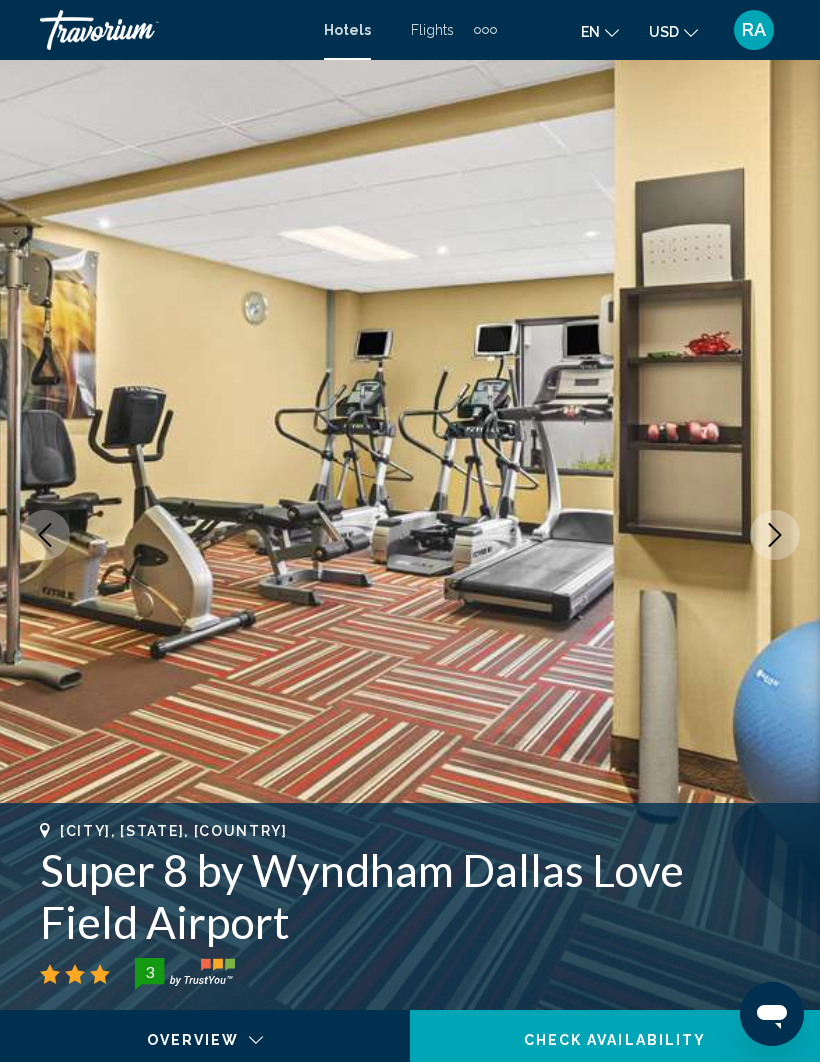 click 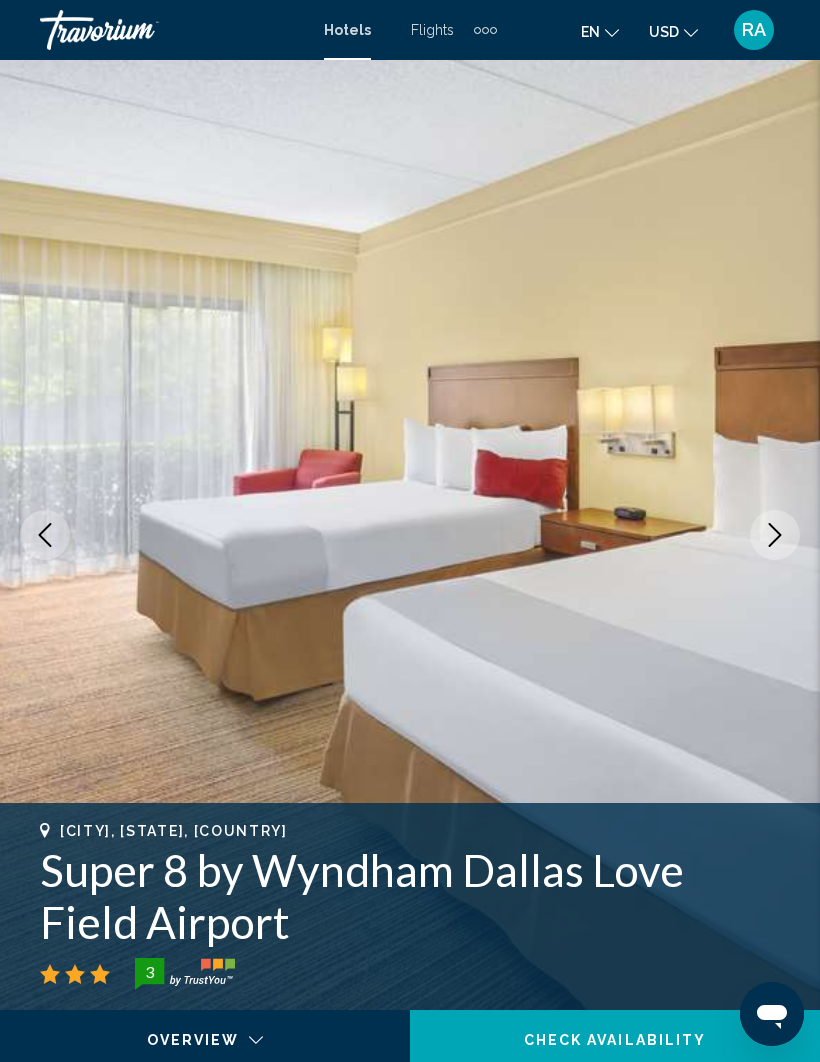 click 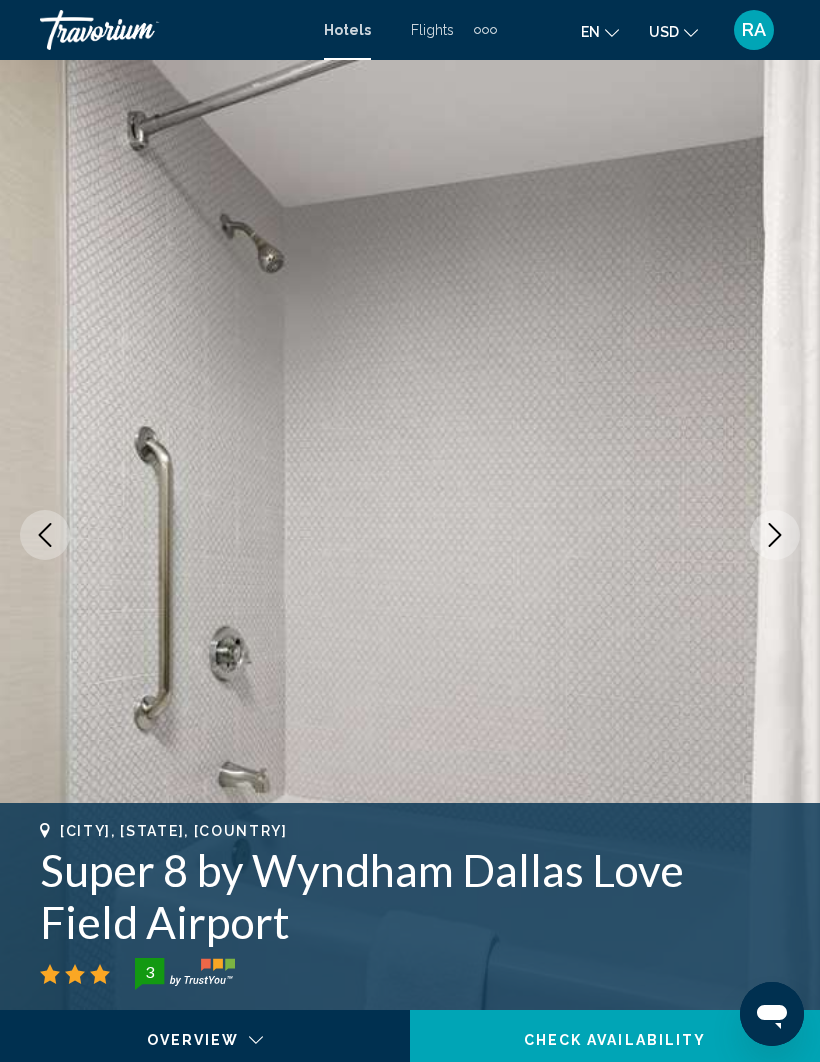 click 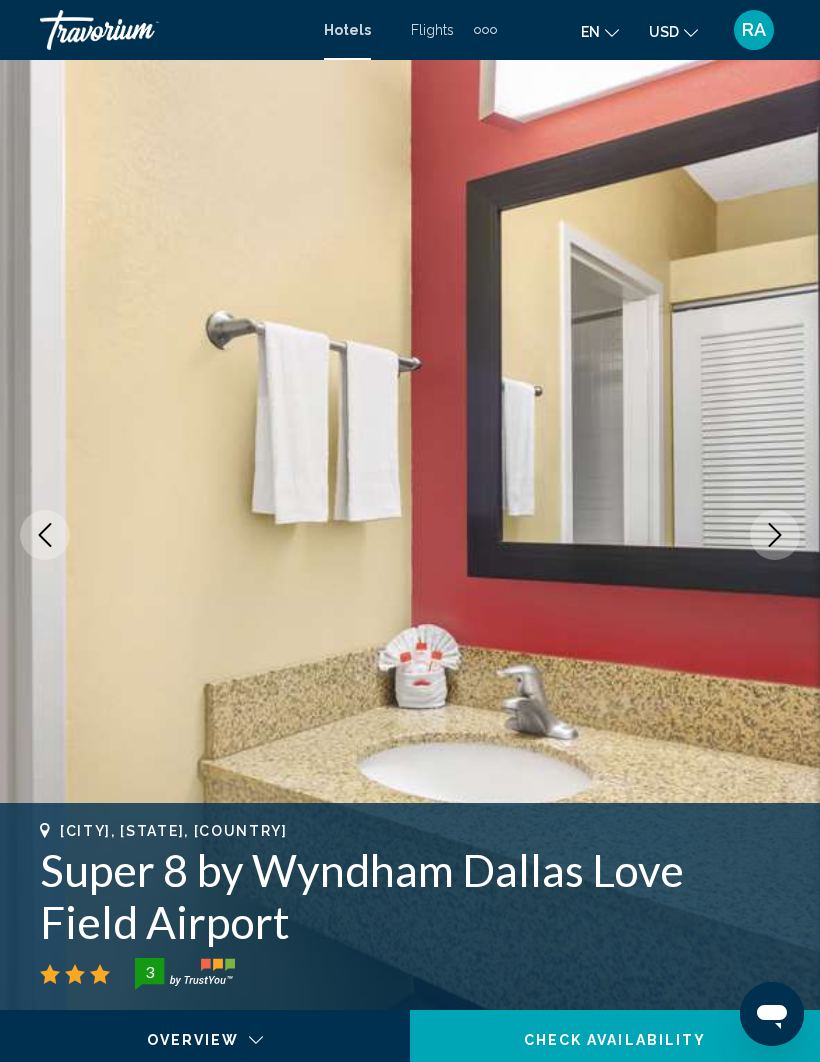 click 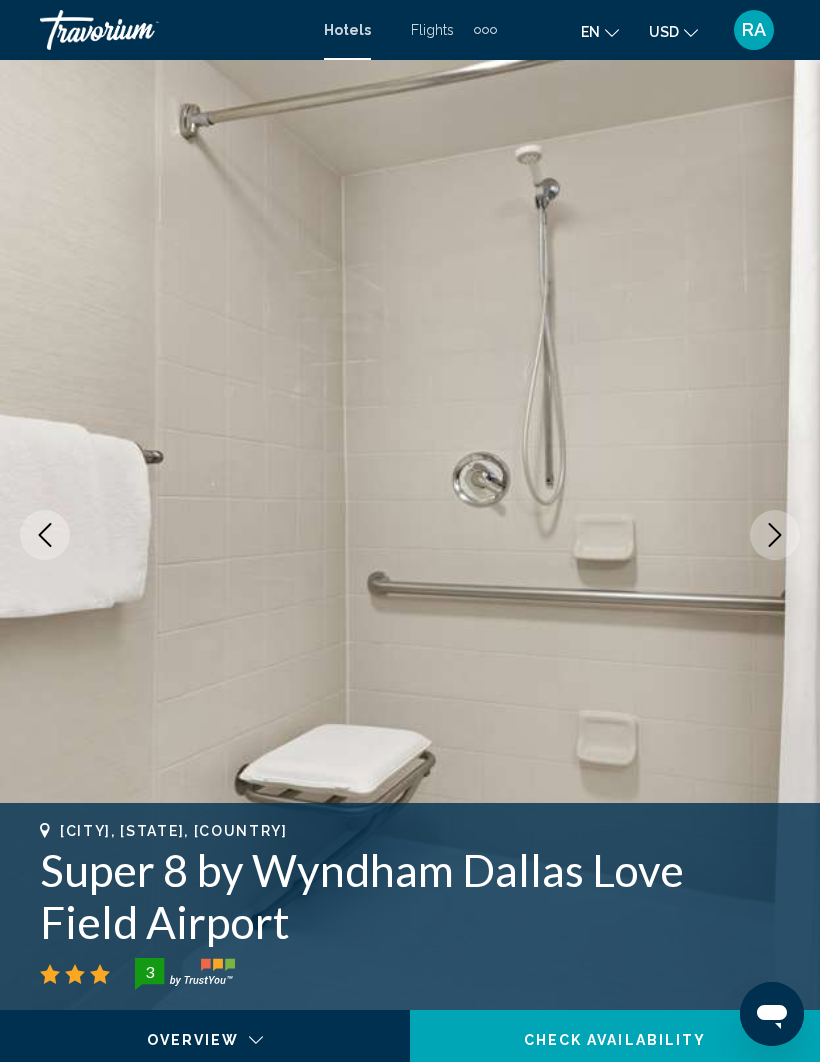 click 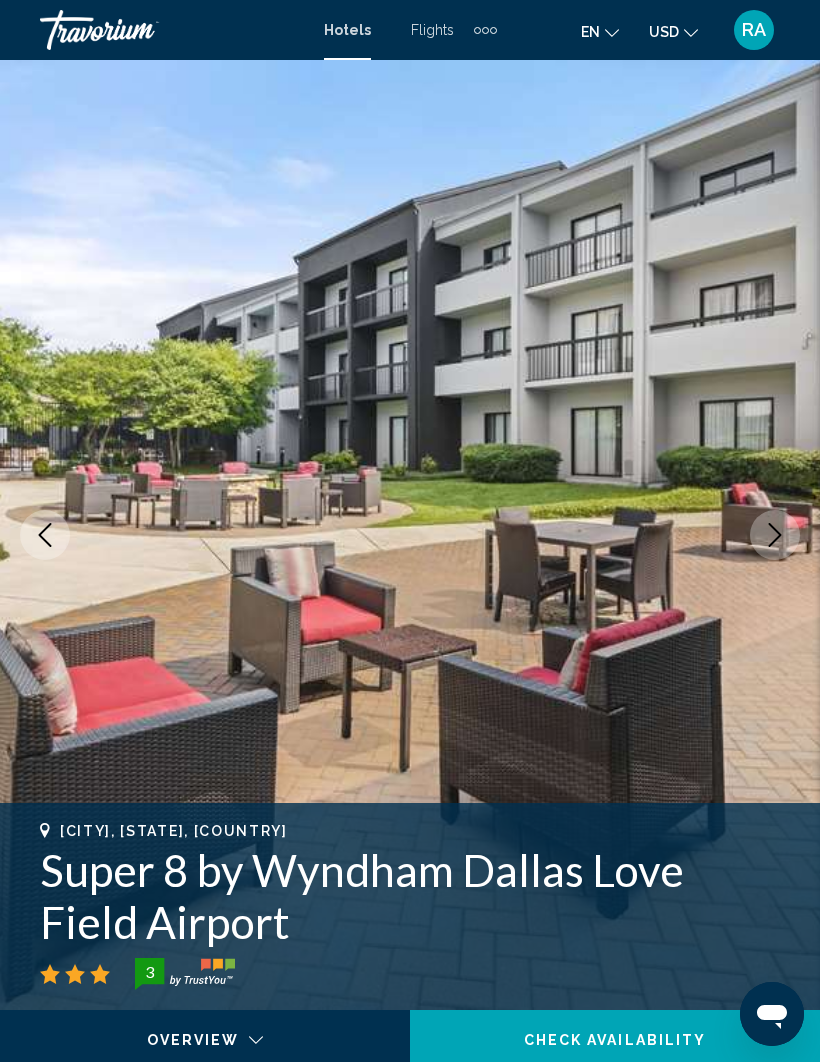 click 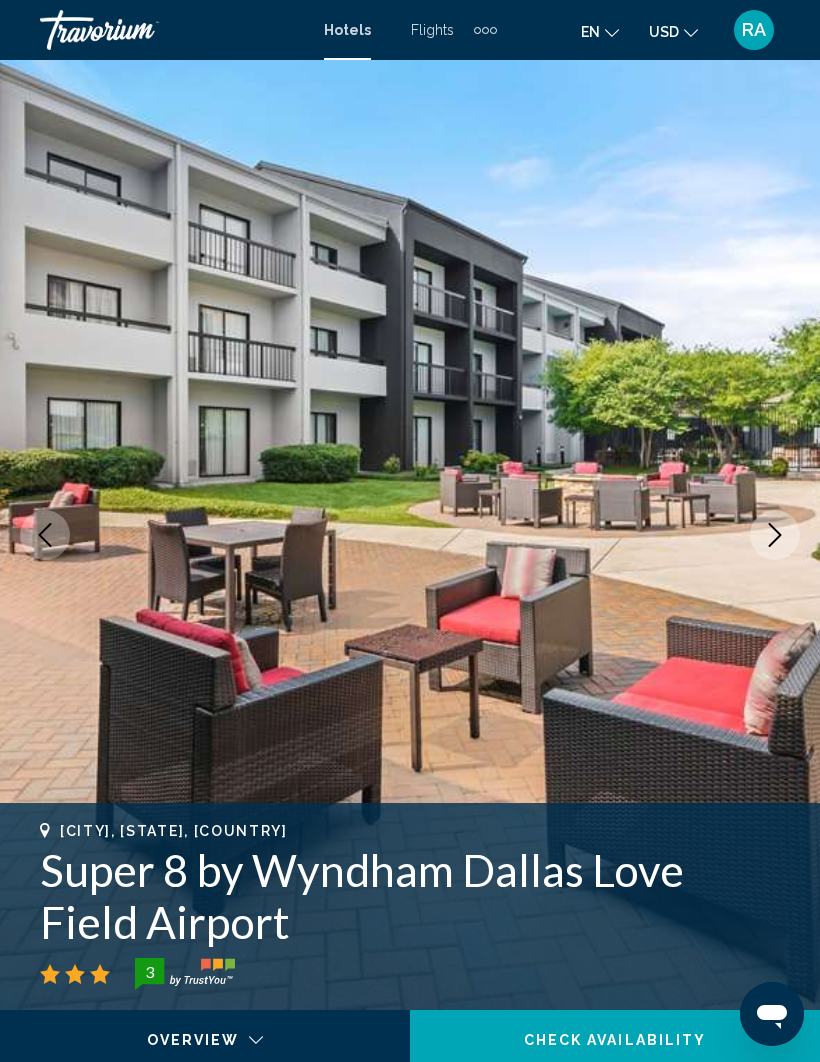 click 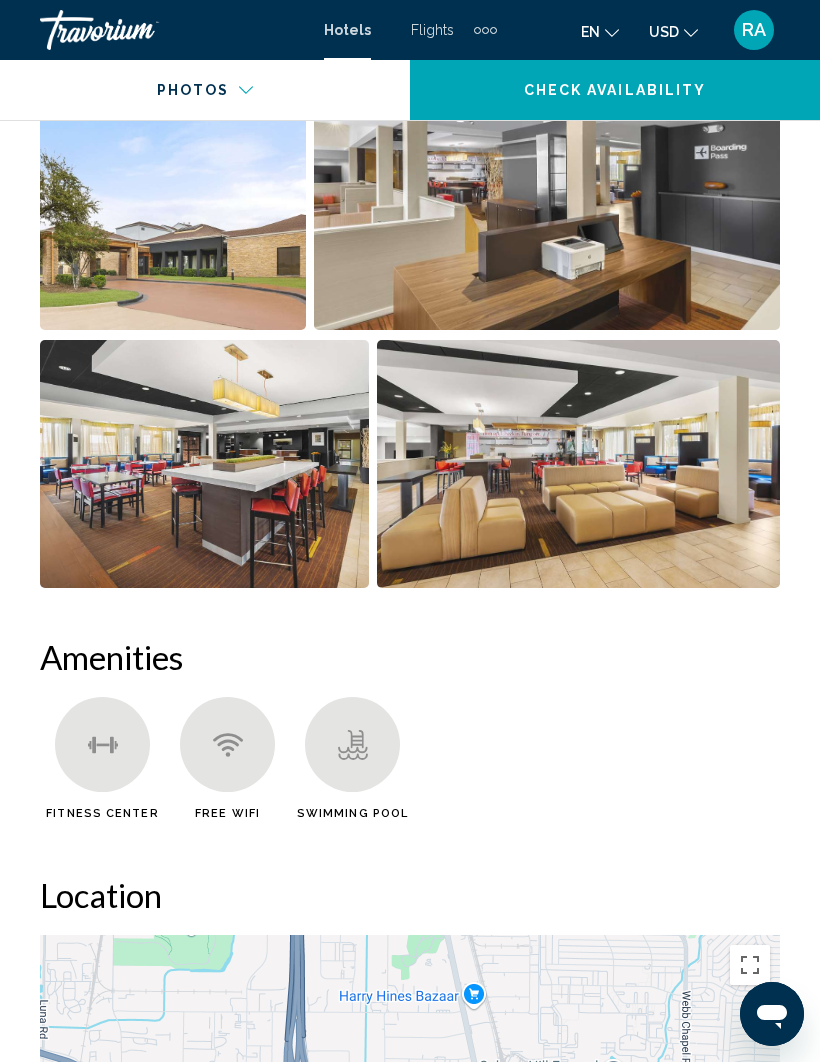 scroll, scrollTop: 1682, scrollLeft: 0, axis: vertical 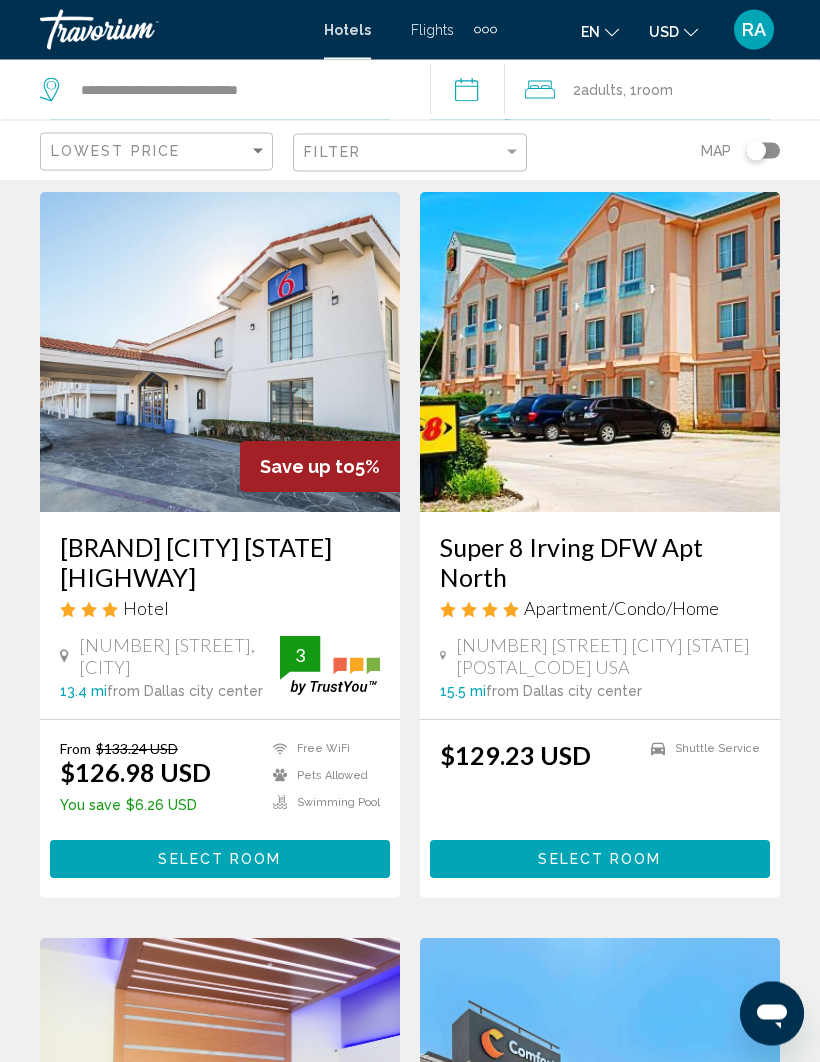 click on "Select Room" at bounding box center [599, 861] 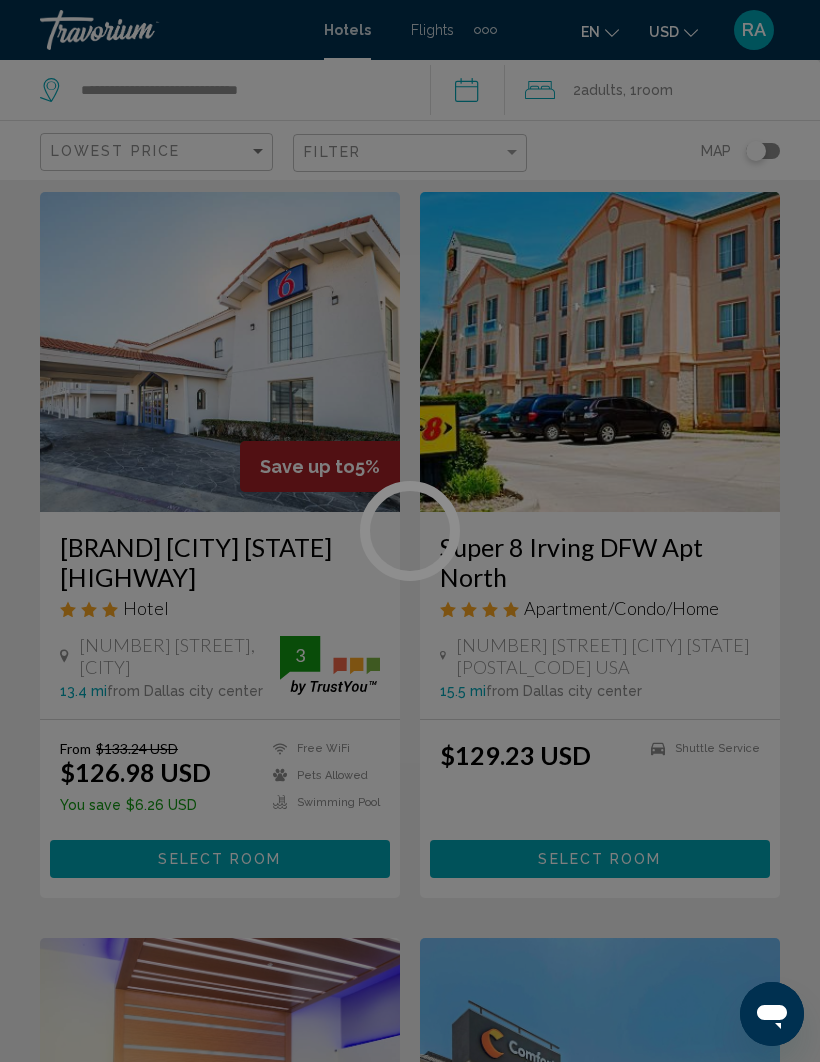 scroll, scrollTop: 0, scrollLeft: 0, axis: both 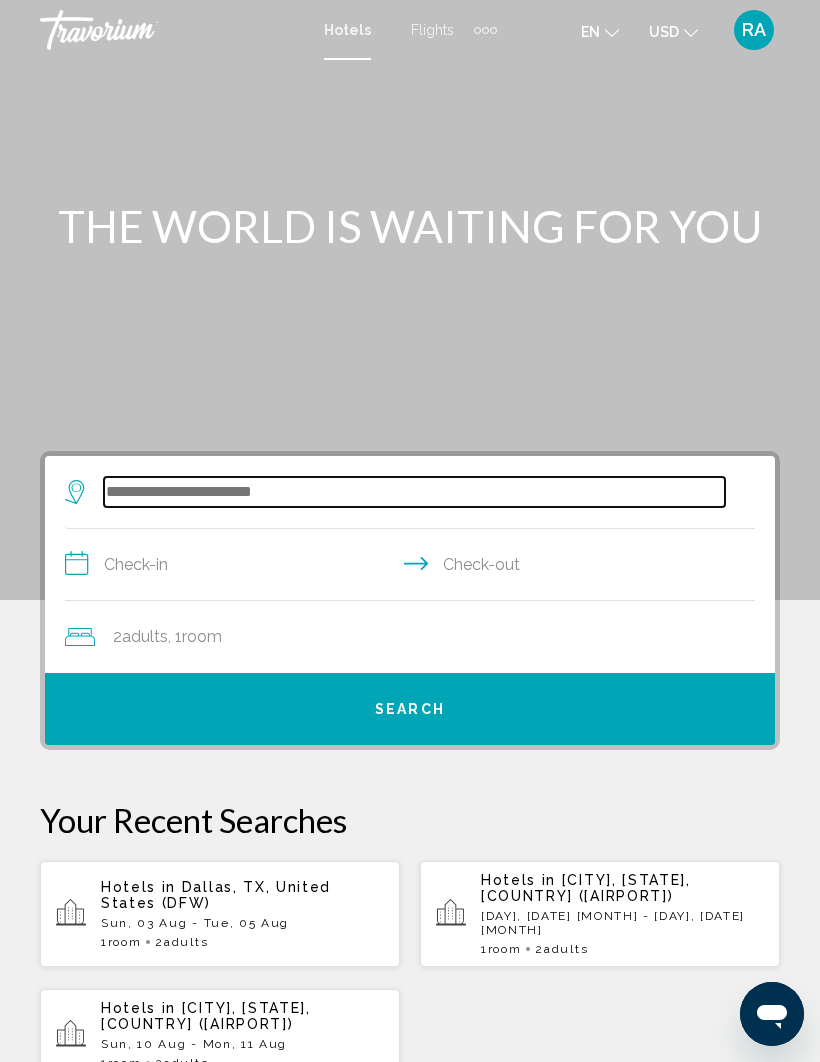 click at bounding box center [414, 492] 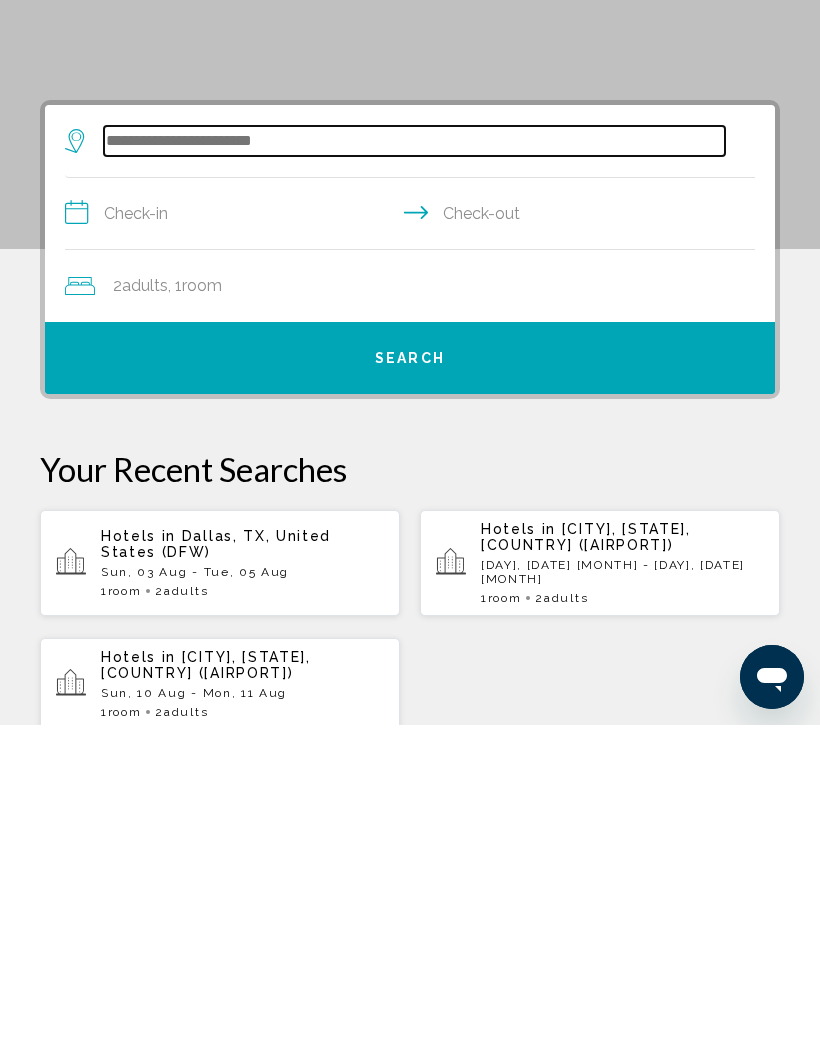 scroll, scrollTop: 49, scrollLeft: 0, axis: vertical 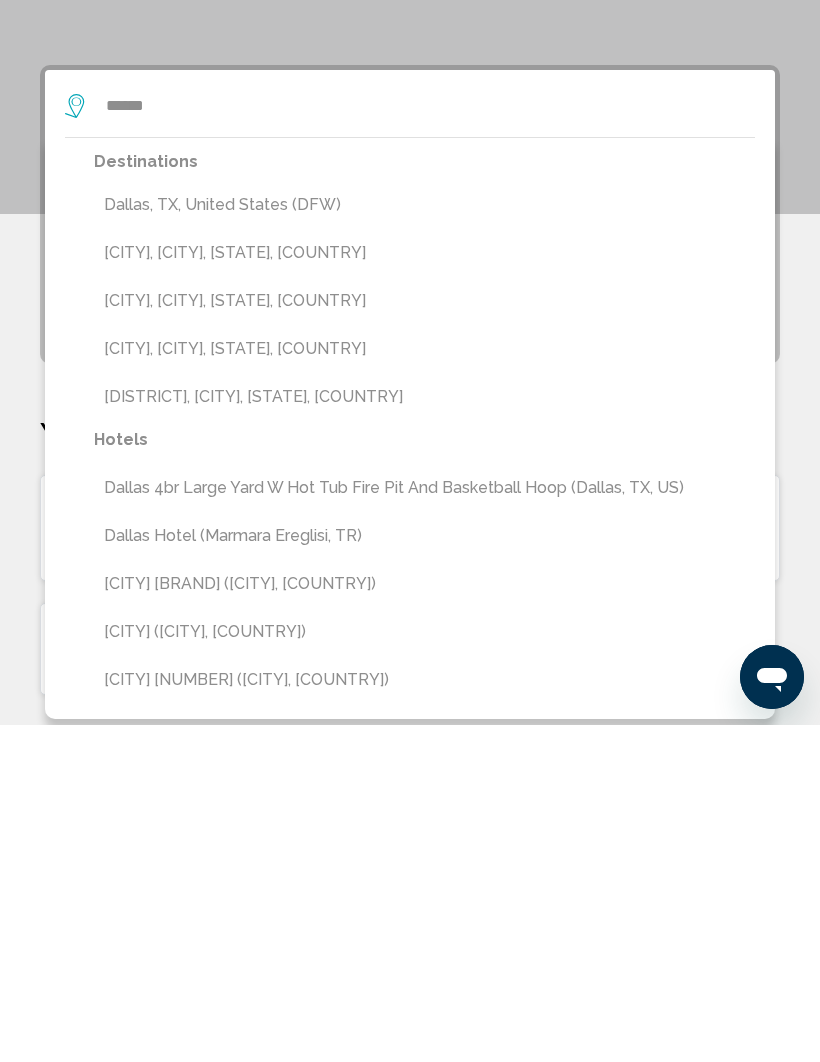 click on "[CITY], [STATE], [COUNTRY] ([AIRPORT_CODE])" at bounding box center (424, 542) 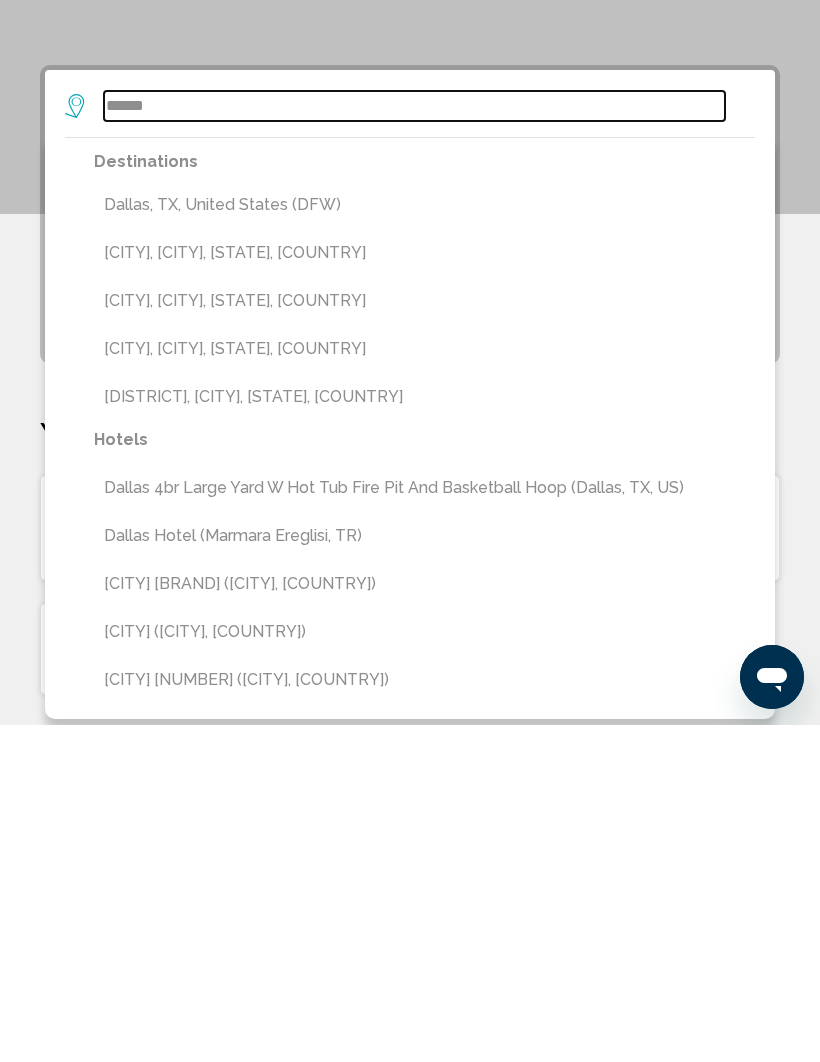type on "**********" 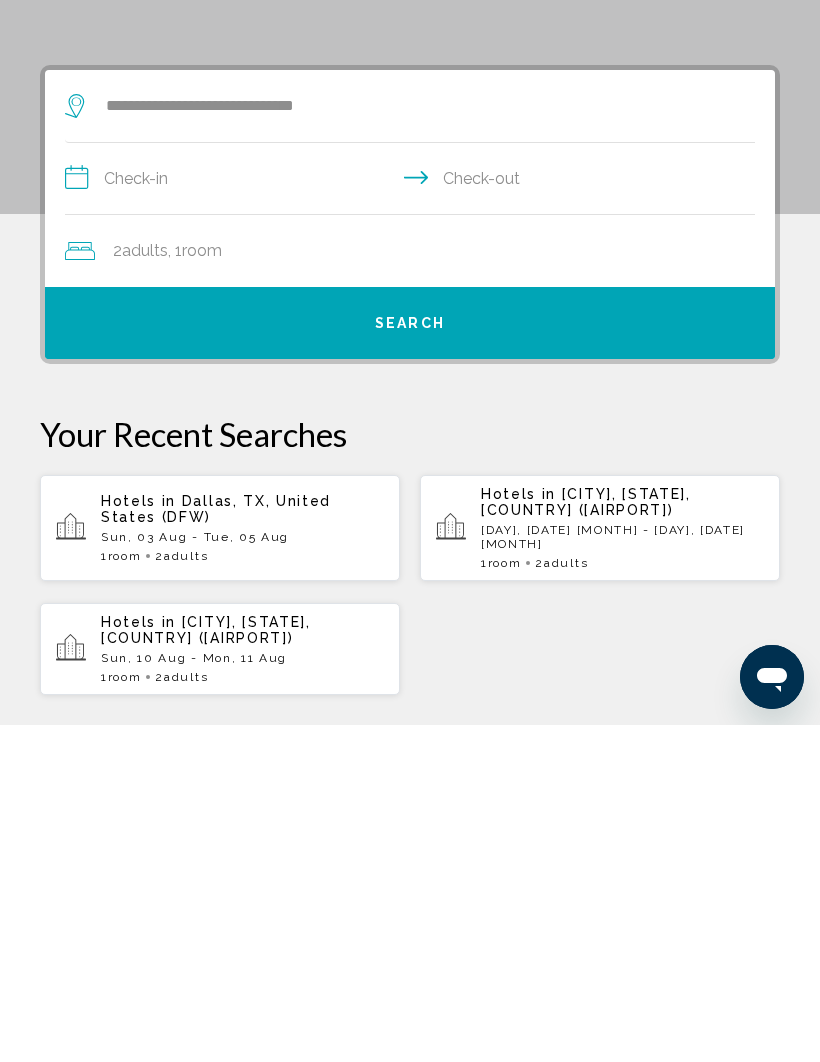 click on "**********" at bounding box center (414, 518) 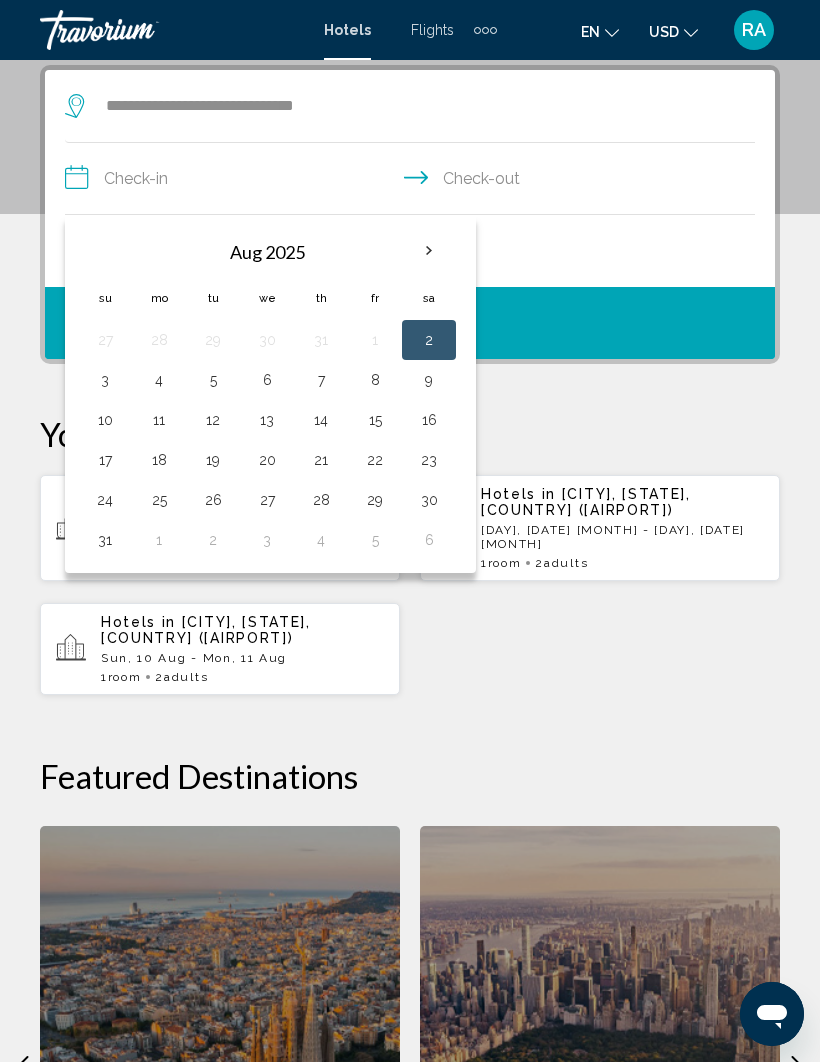 click on "3" at bounding box center [105, 380] 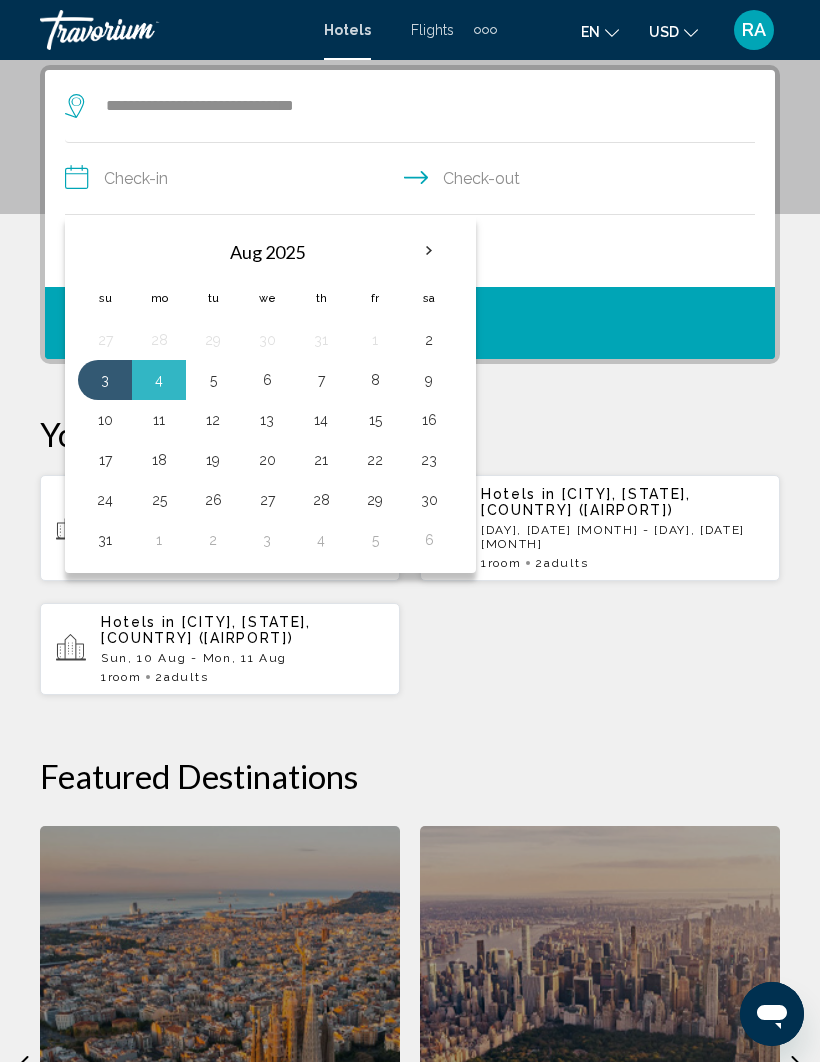 click on "5" at bounding box center (213, 380) 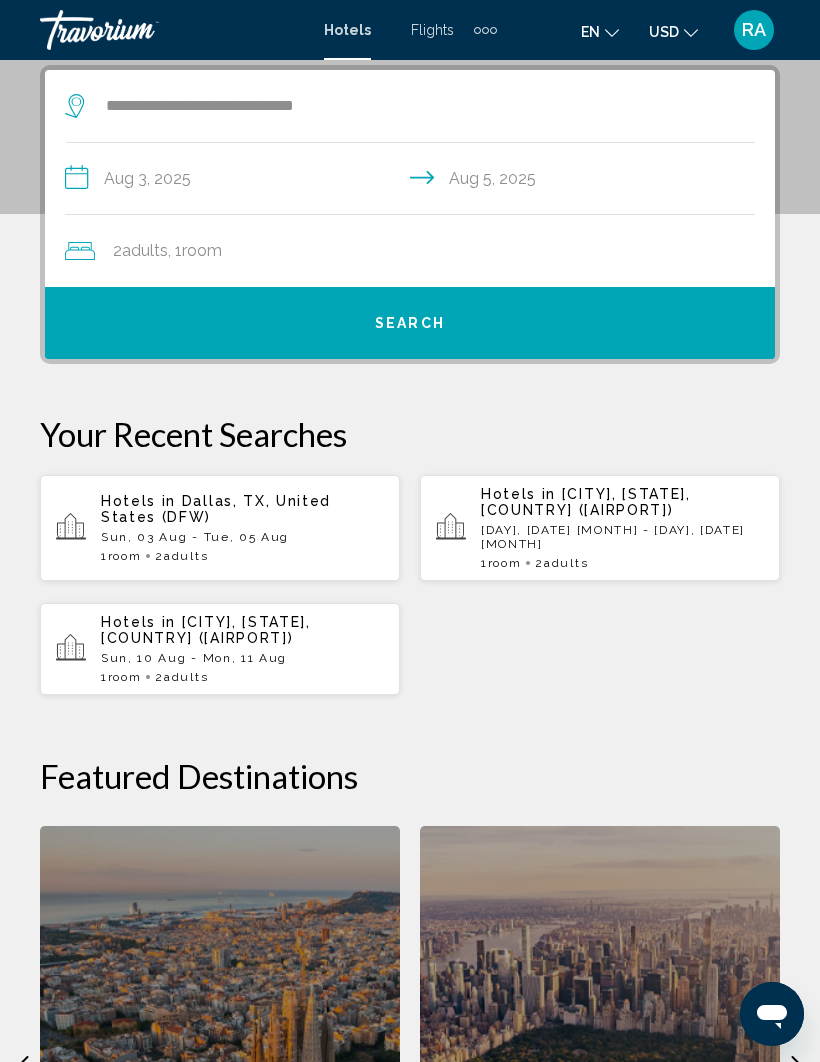 click on "Search" at bounding box center [410, 324] 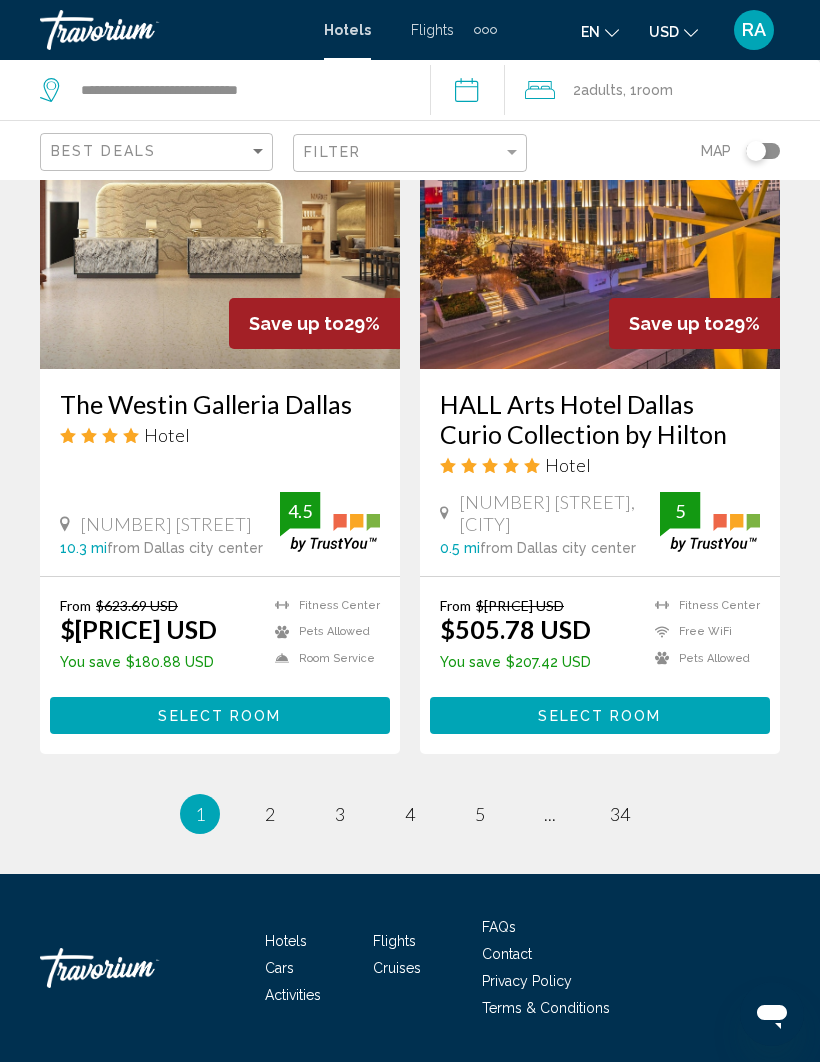scroll, scrollTop: 3917, scrollLeft: 0, axis: vertical 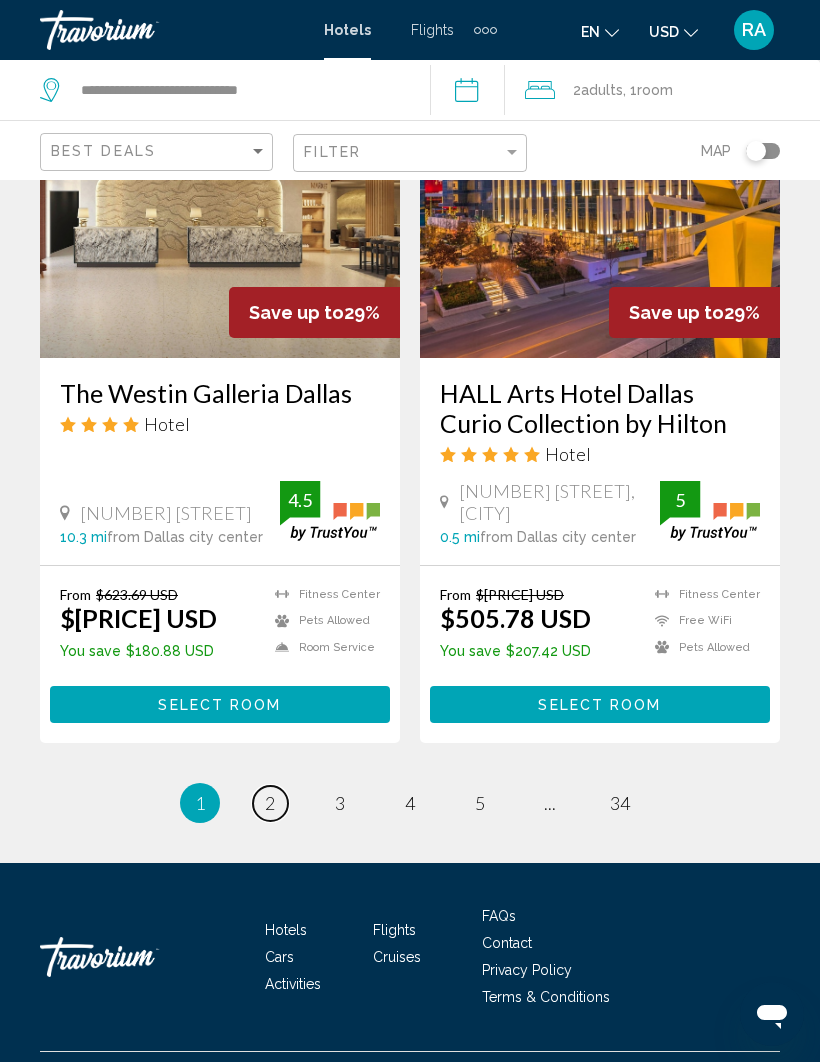 click on "2" at bounding box center (270, 803) 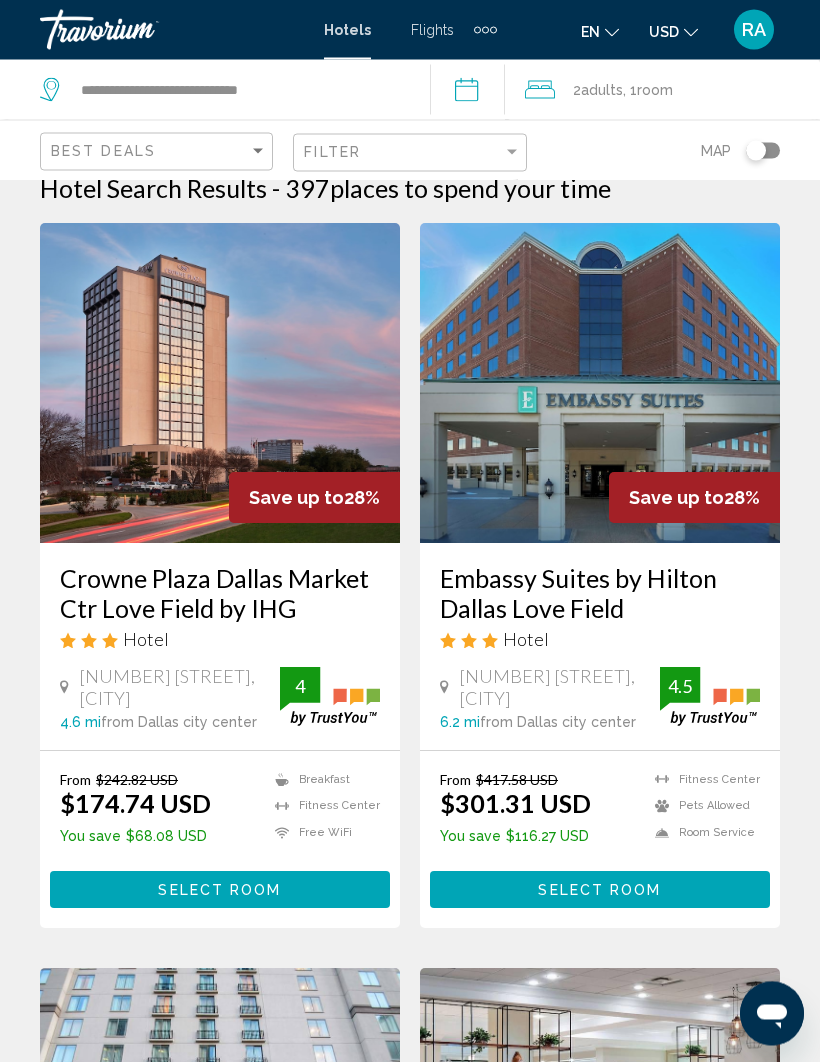scroll, scrollTop: 0, scrollLeft: 0, axis: both 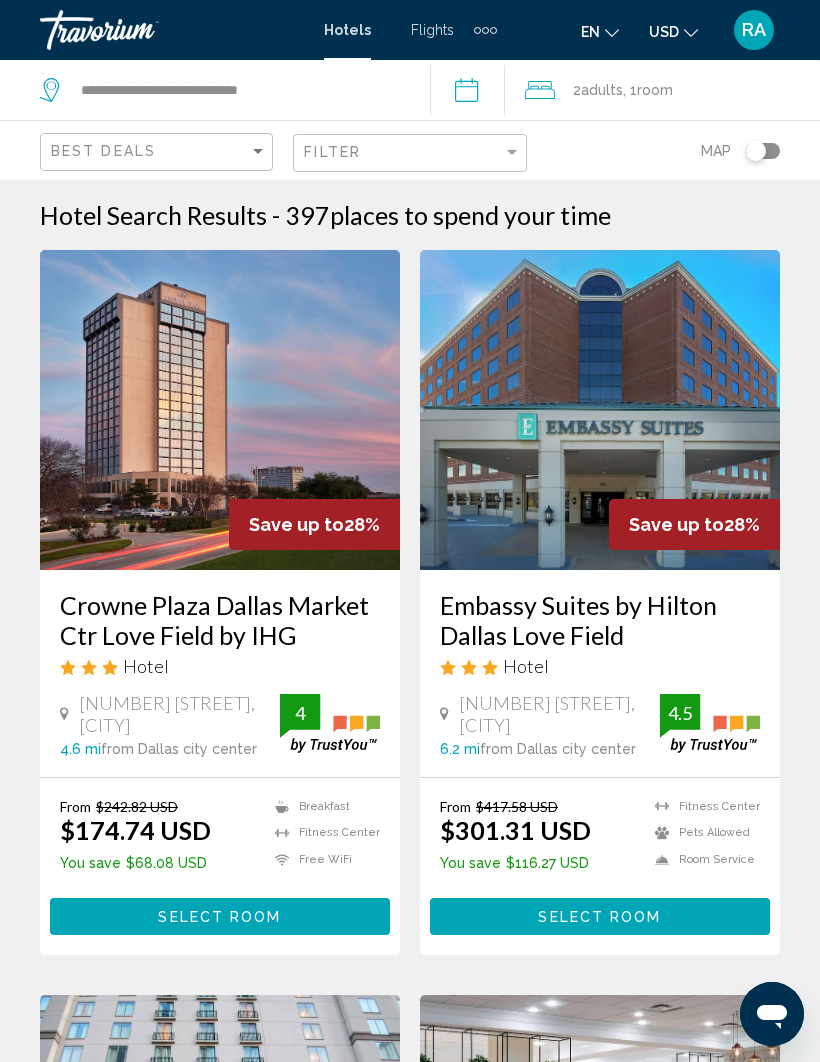 click at bounding box center (220, 410) 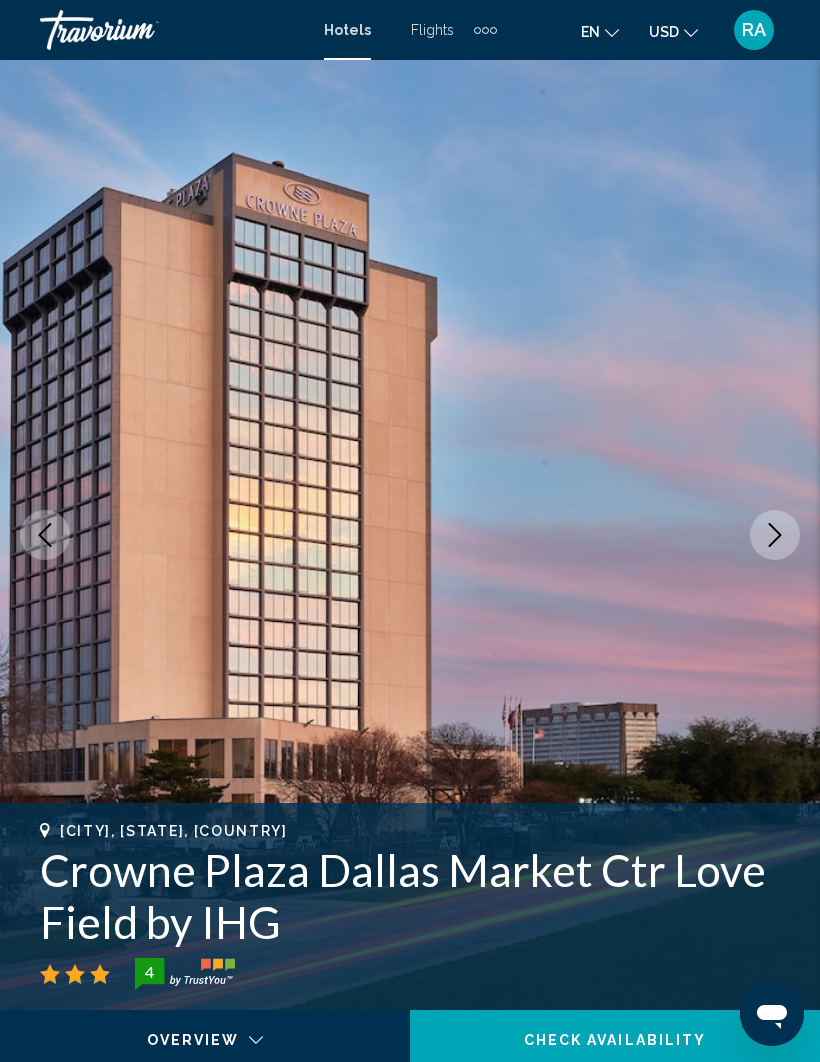 click at bounding box center [775, 535] 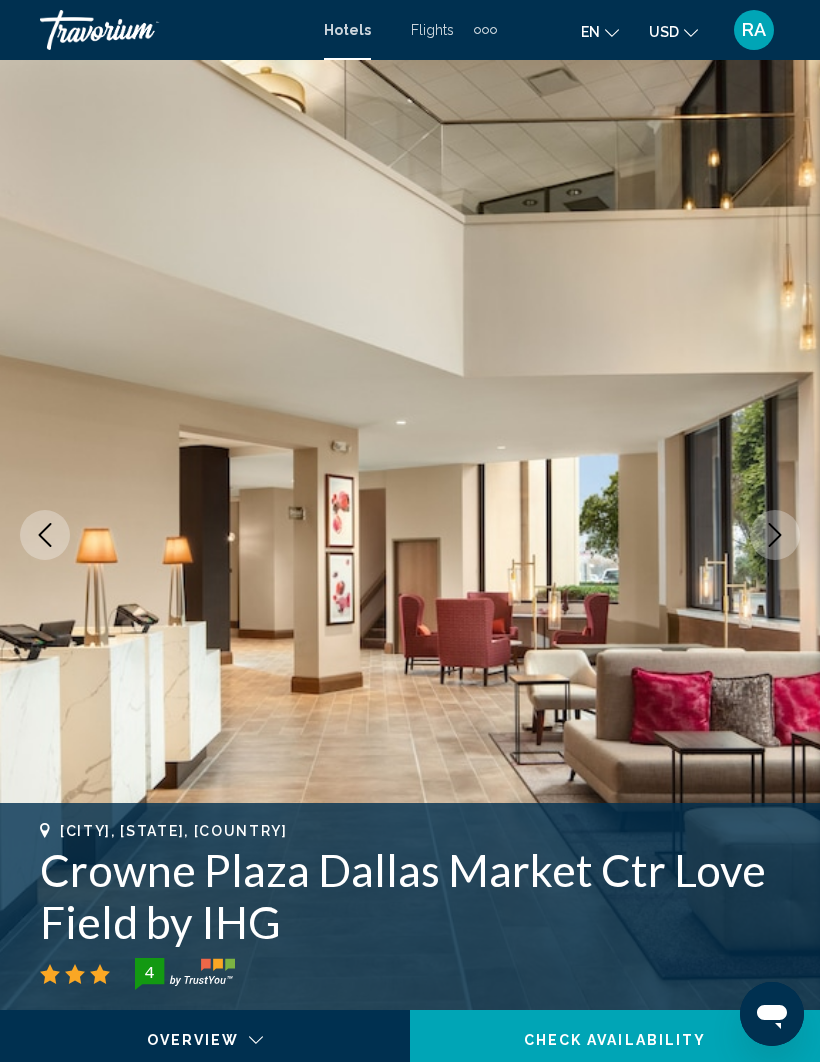 click at bounding box center (775, 535) 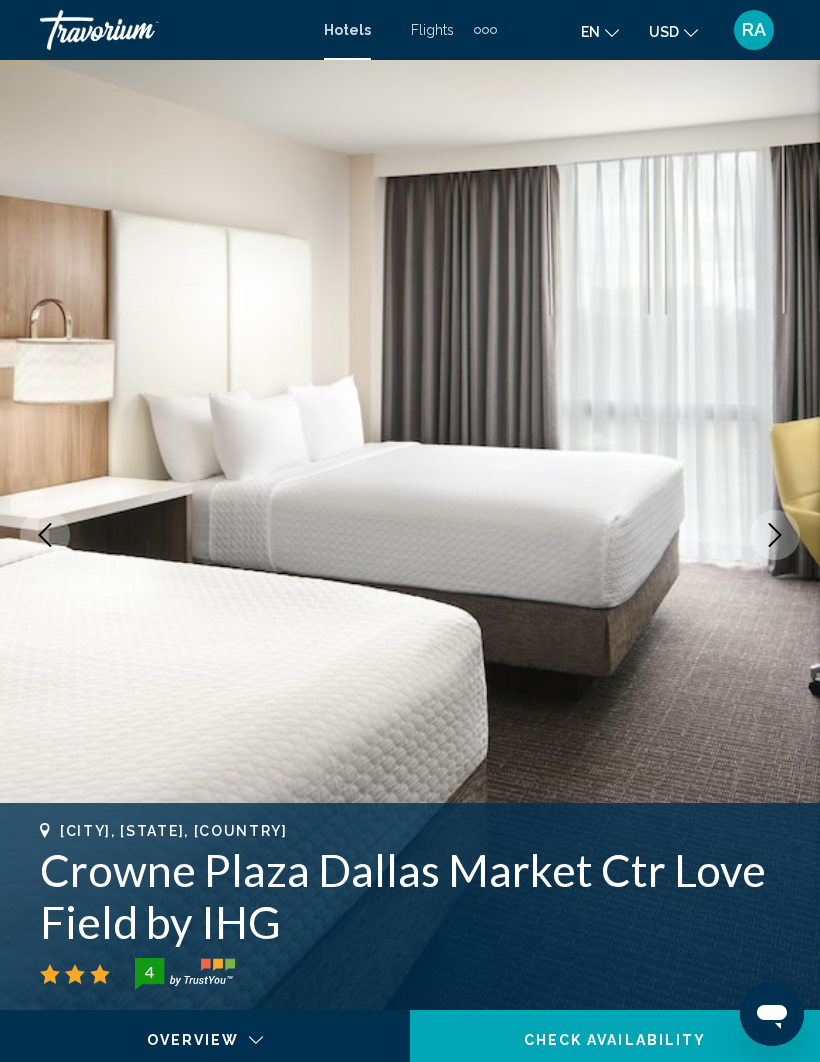 click 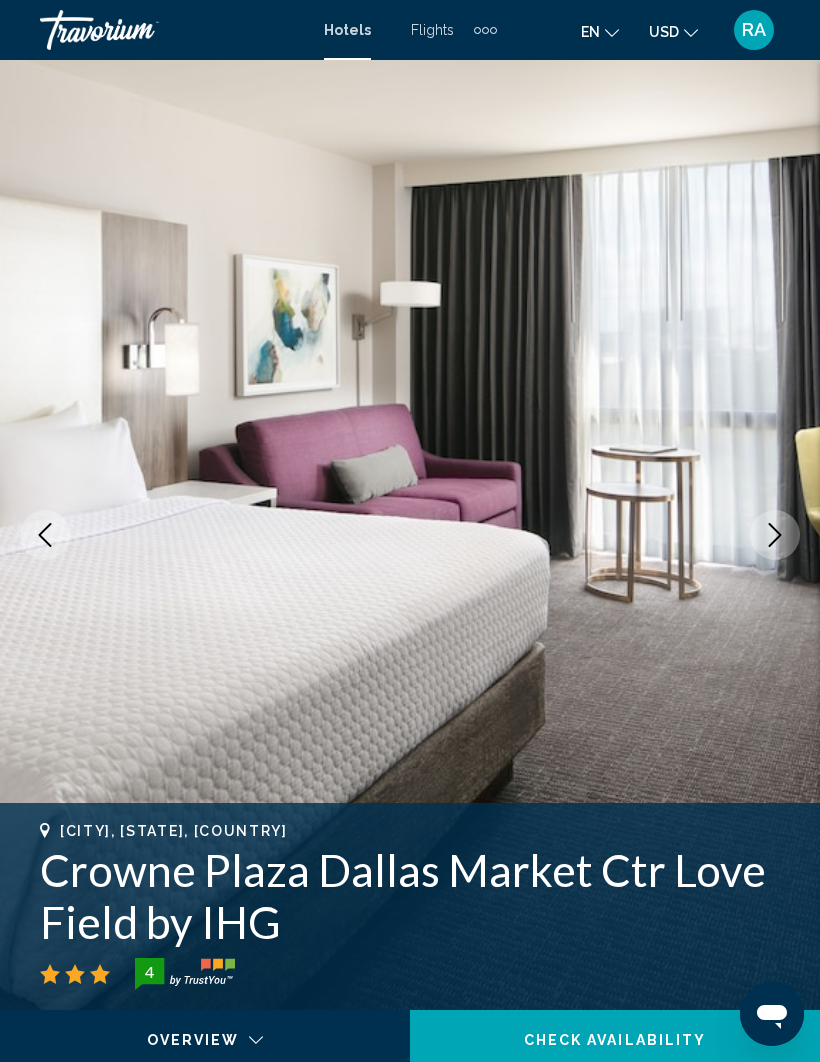 click at bounding box center (775, 535) 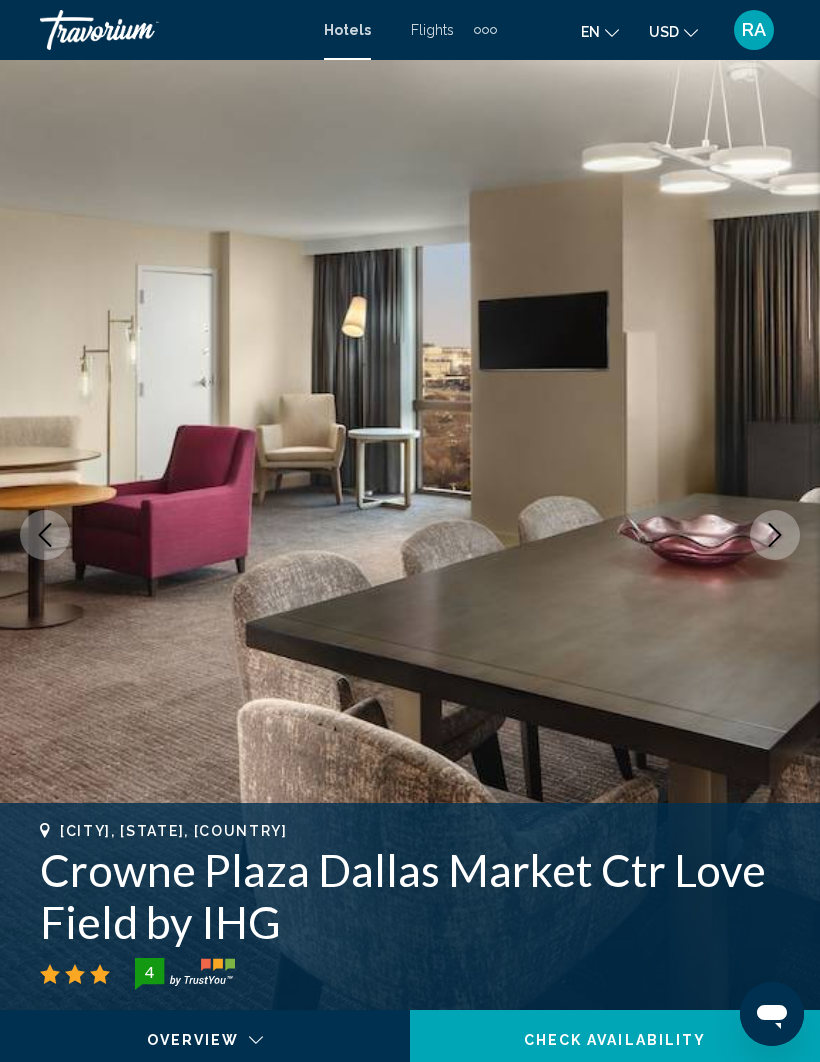 click at bounding box center [775, 535] 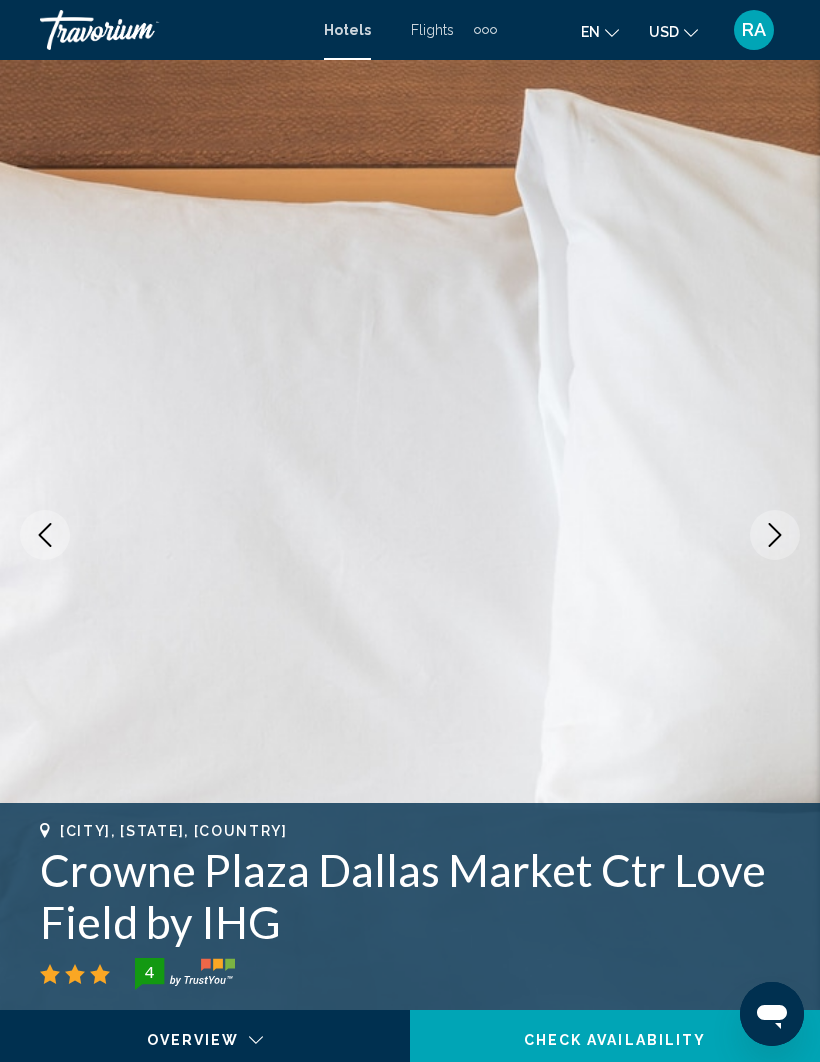 click at bounding box center (410, 535) 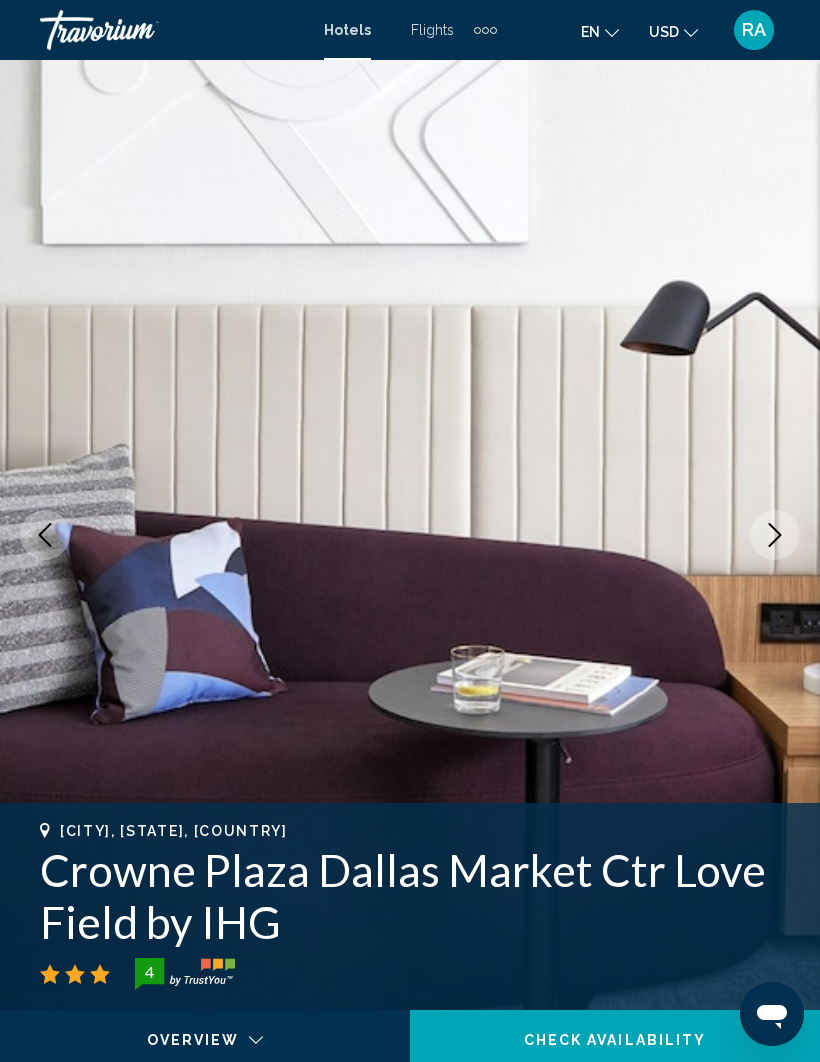 click at bounding box center [775, 535] 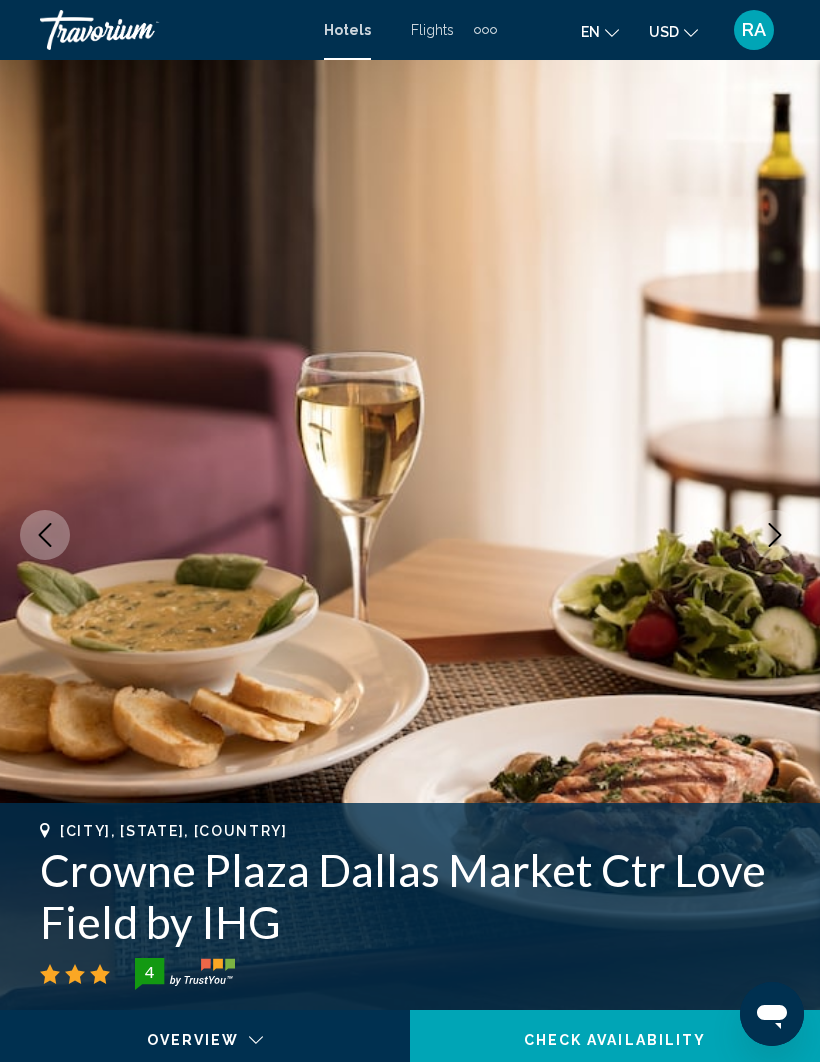 click at bounding box center (775, 535) 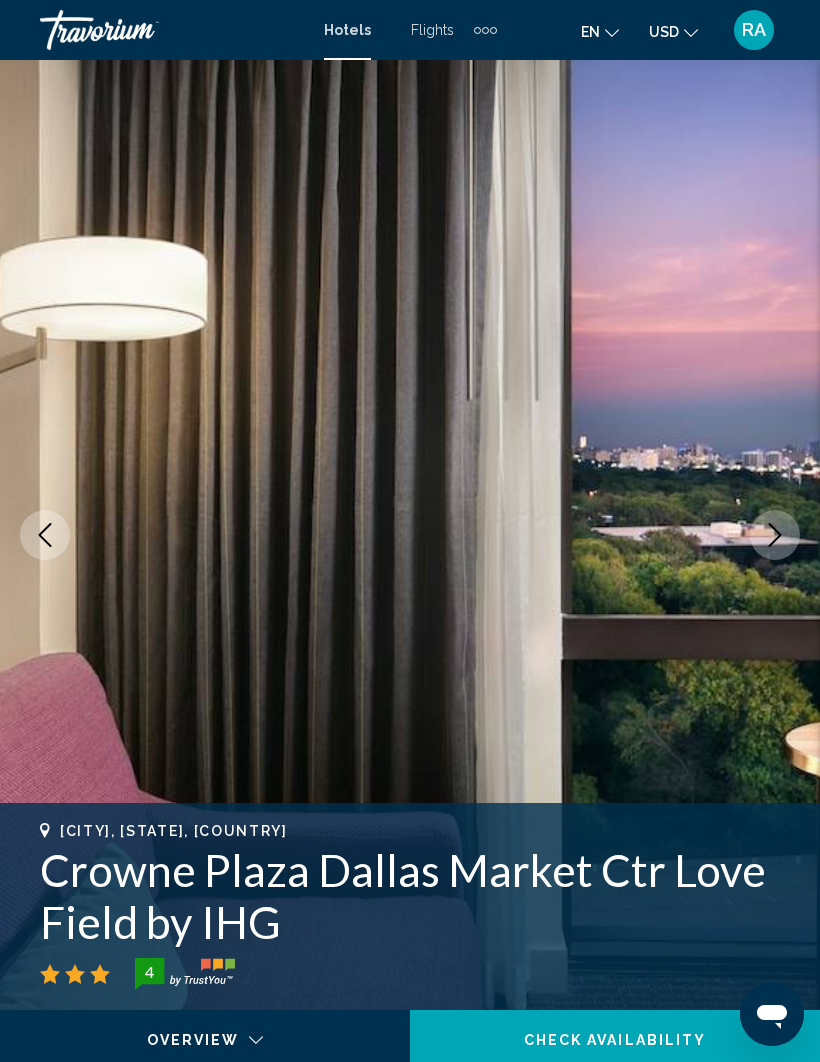 click at bounding box center (775, 535) 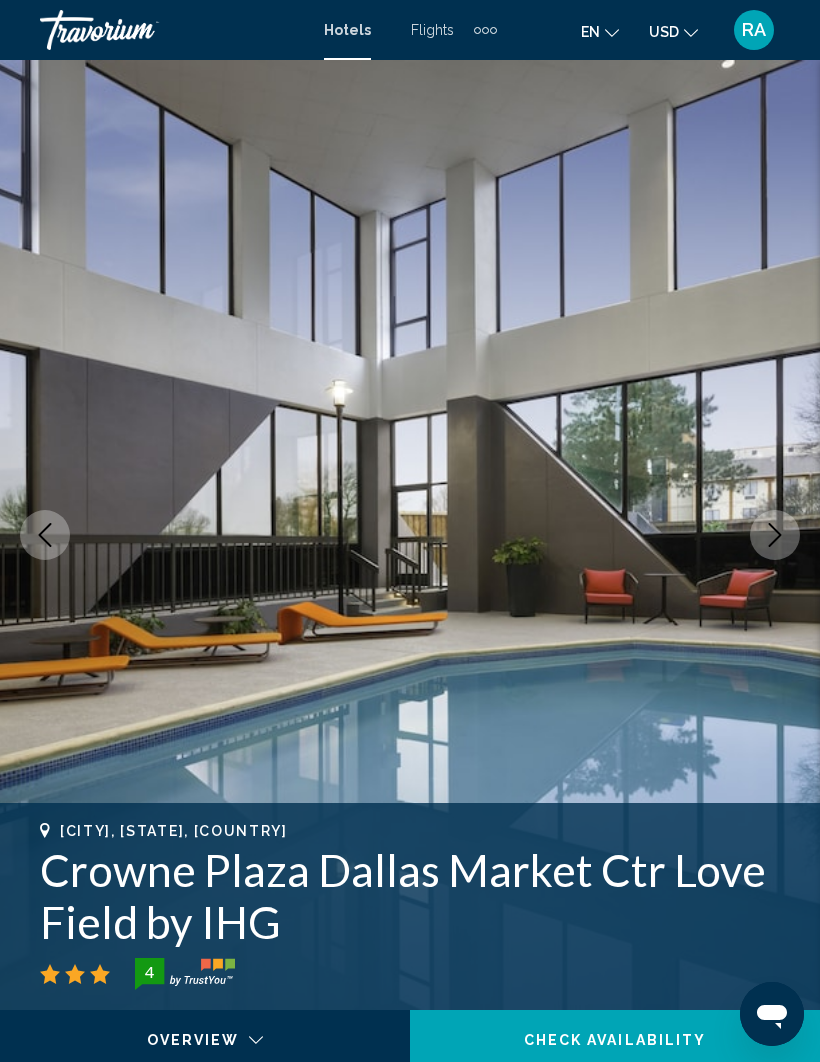 click at bounding box center (775, 535) 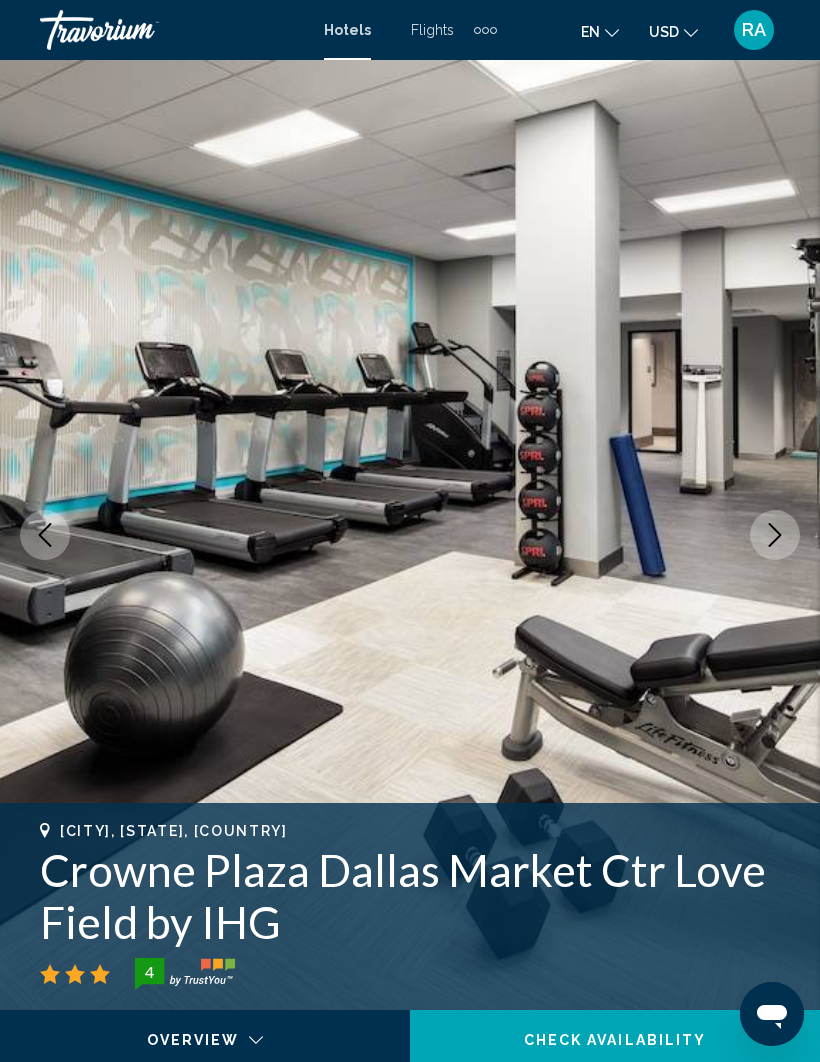 click at bounding box center (775, 535) 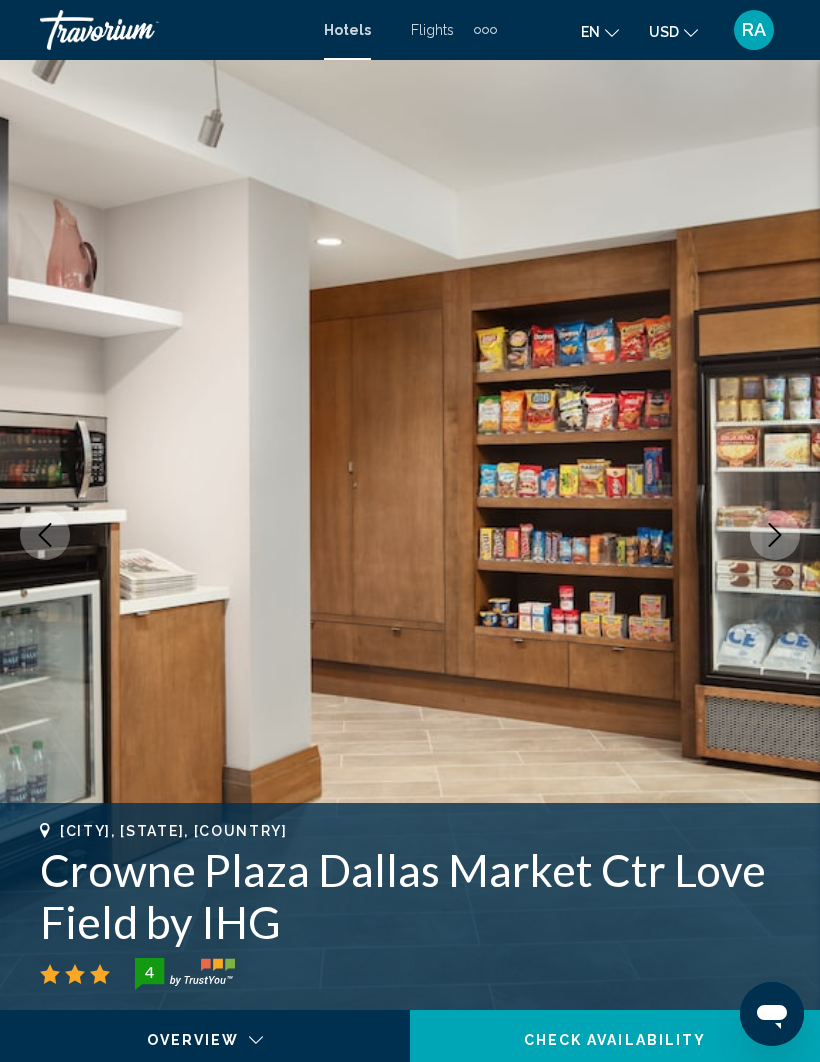 click at bounding box center (775, 535) 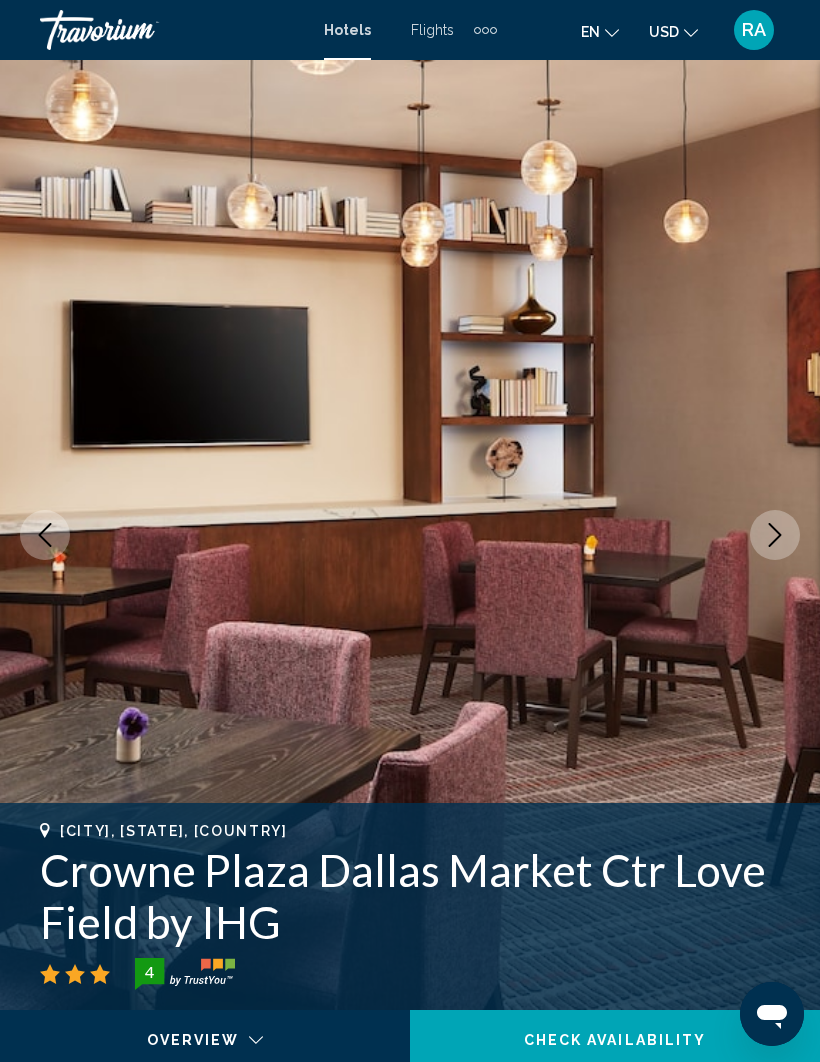 click at bounding box center [410, 535] 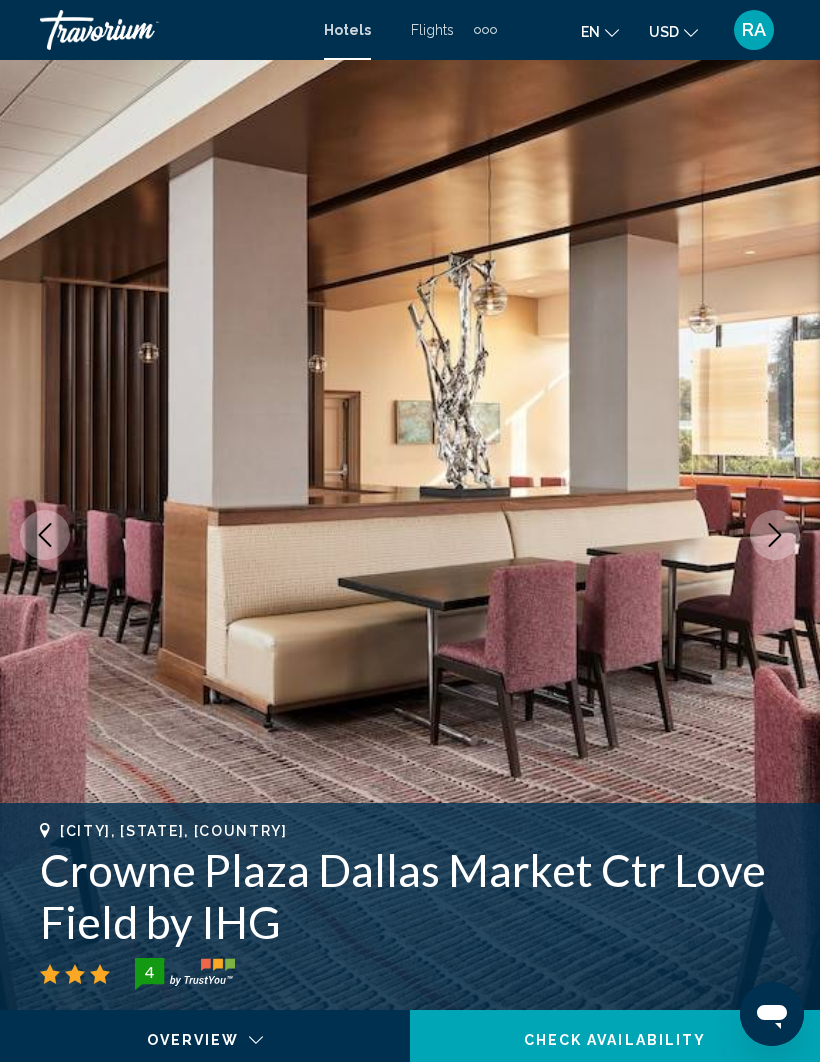 click at bounding box center (775, 535) 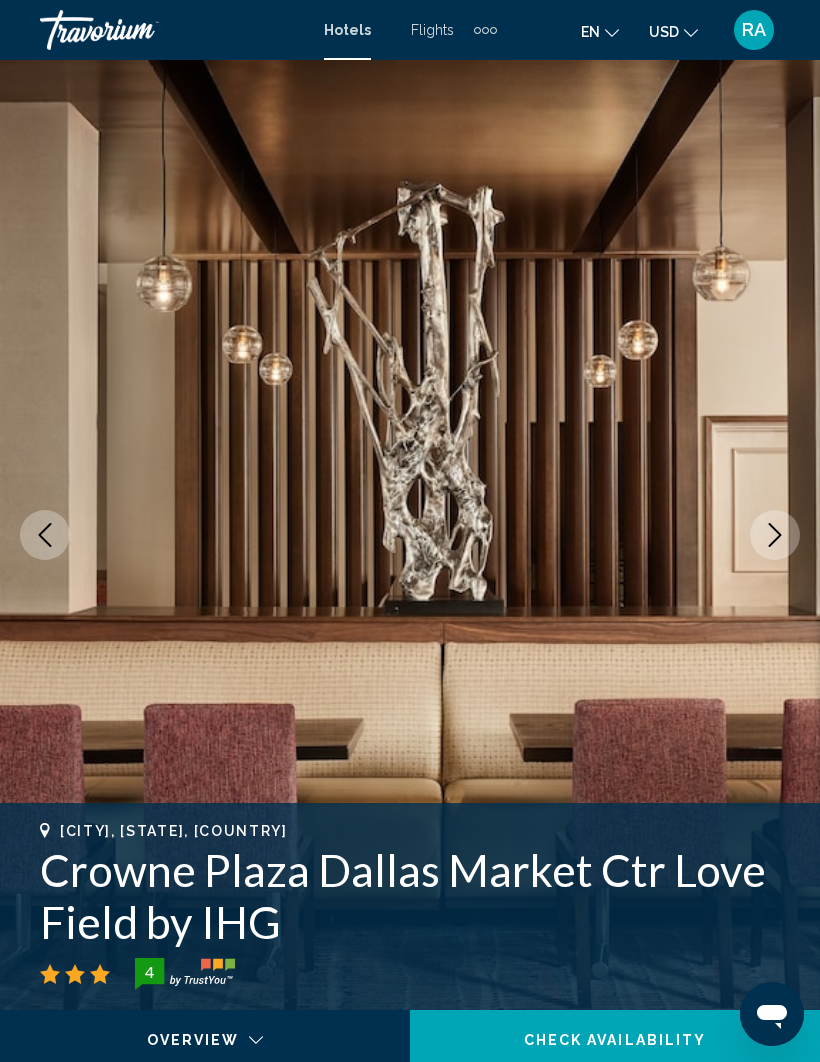 click at bounding box center (775, 535) 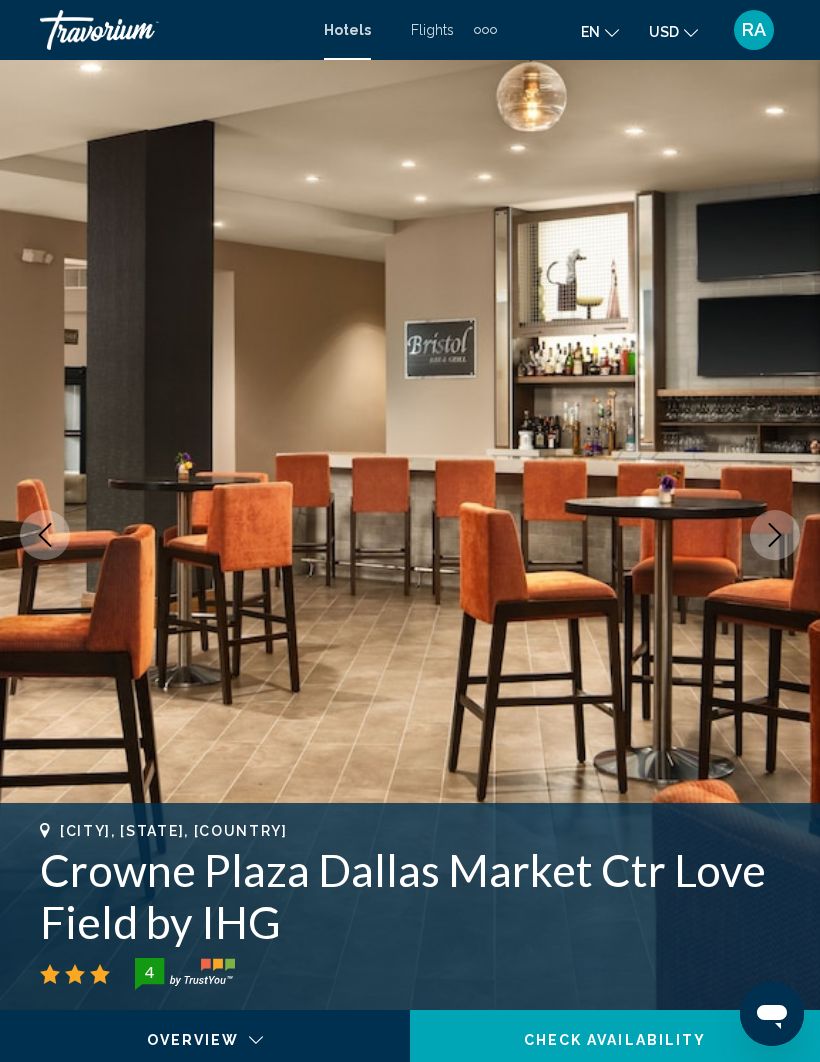 click 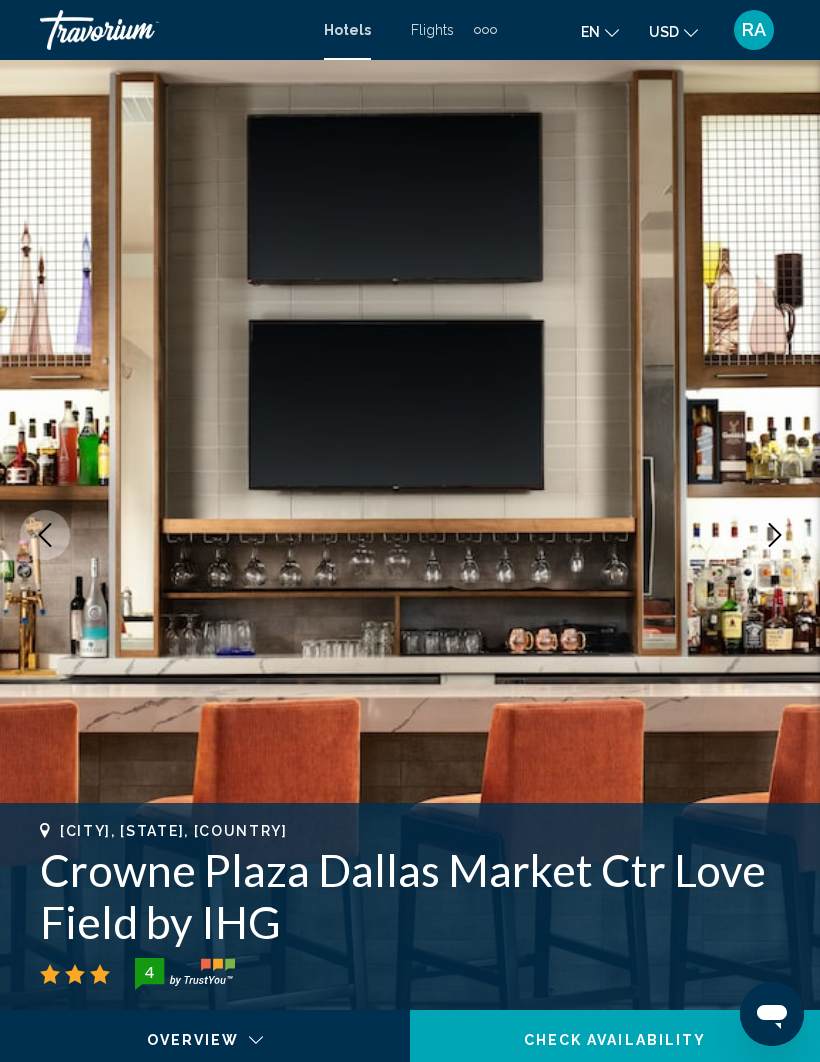 click at bounding box center (775, 535) 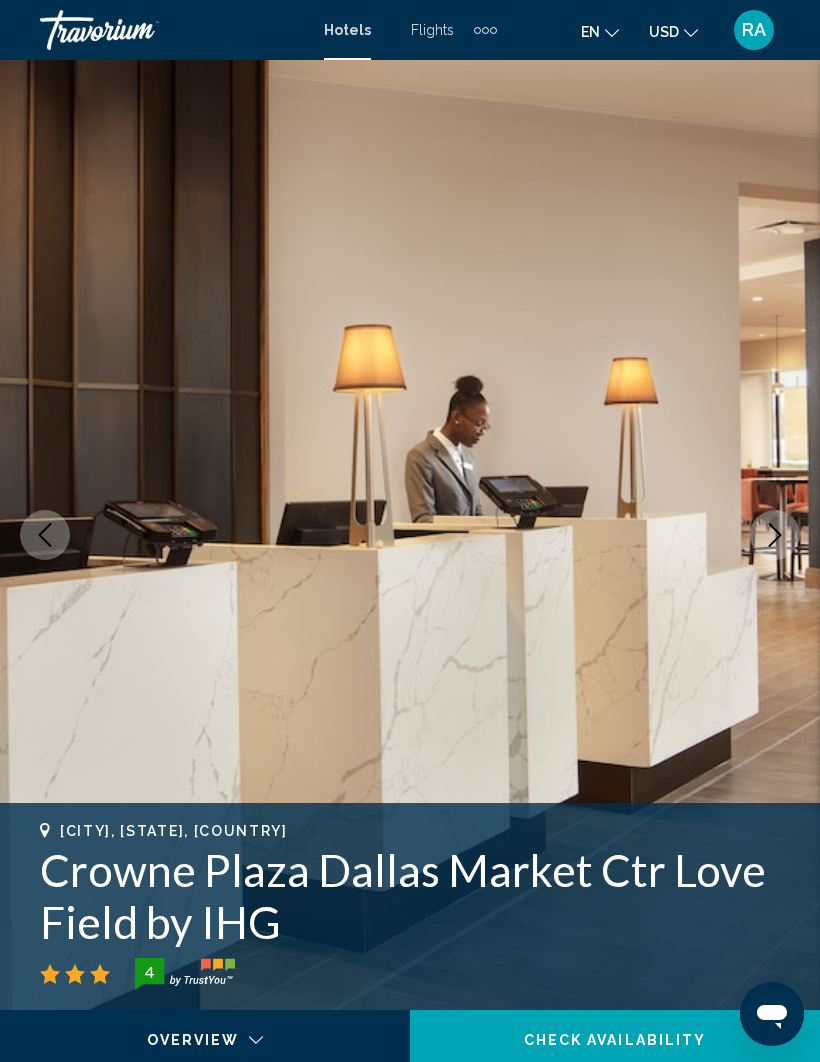 click at bounding box center [775, 535] 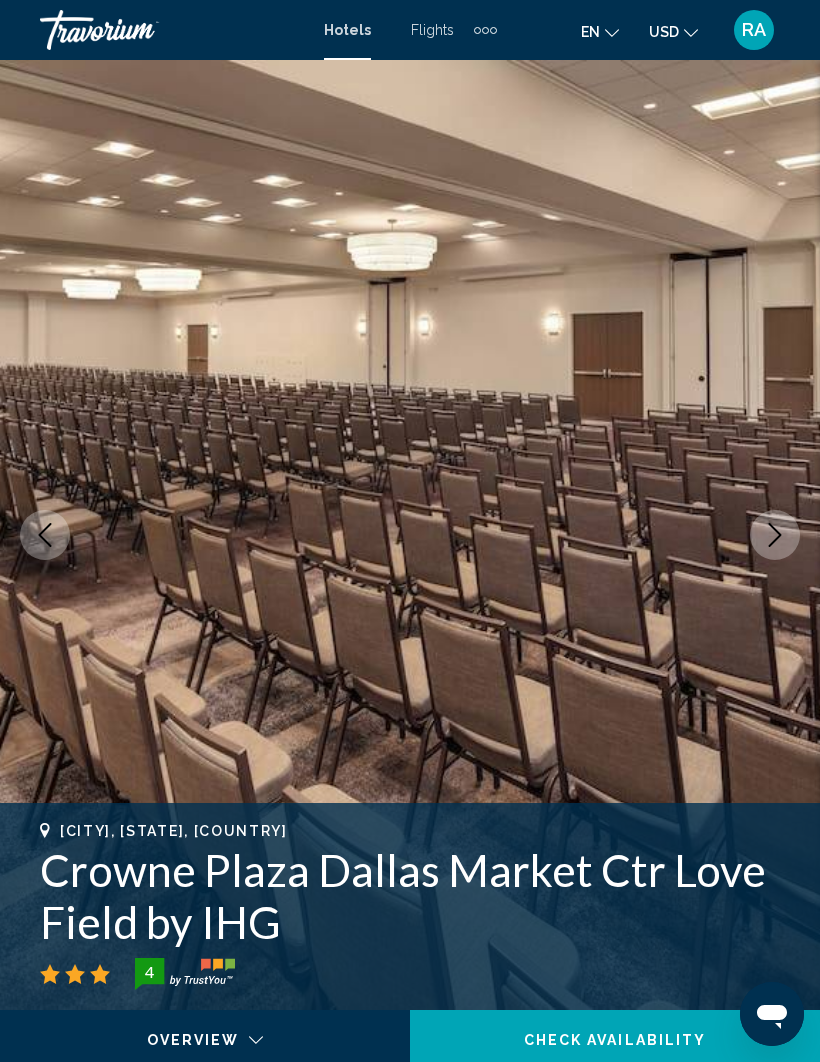 click at bounding box center (775, 535) 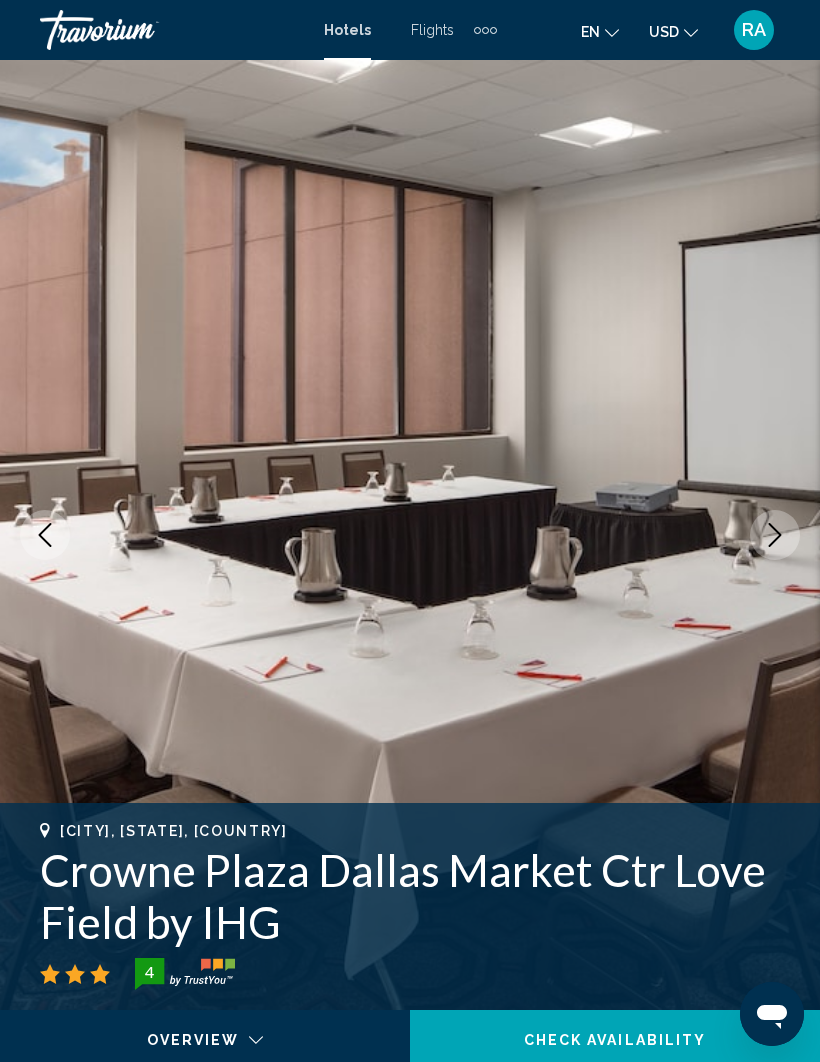 click at bounding box center [410, 535] 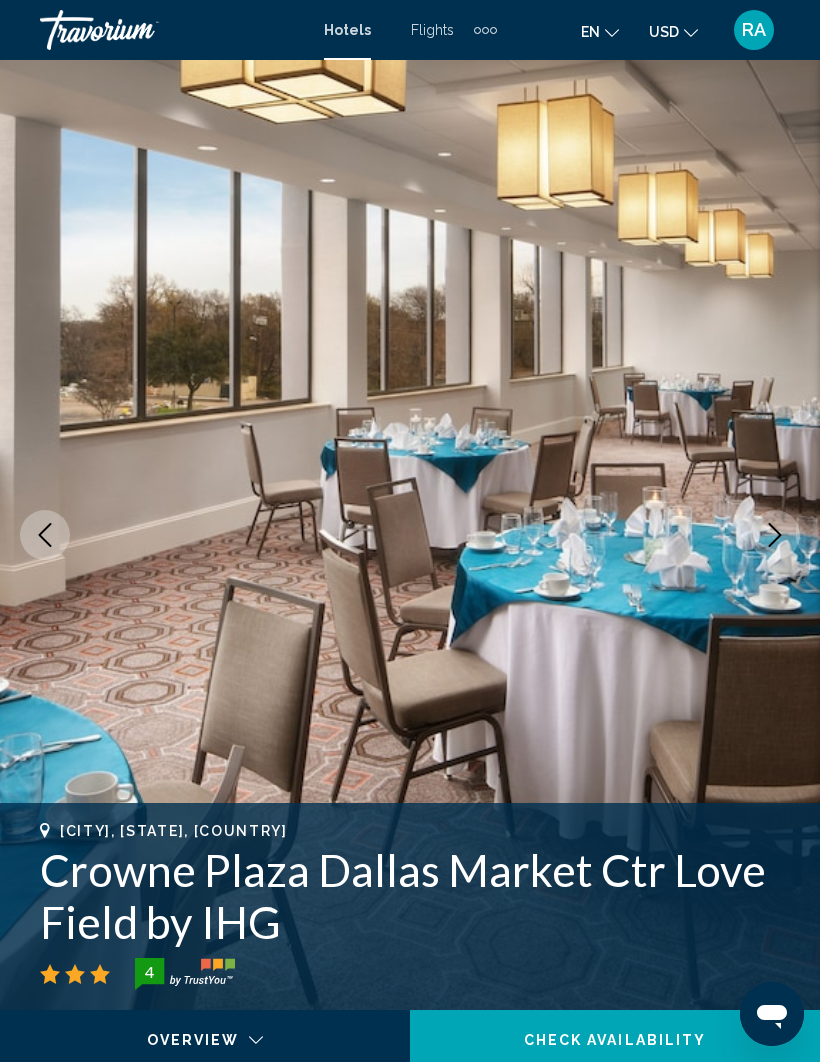 click at bounding box center (775, 535) 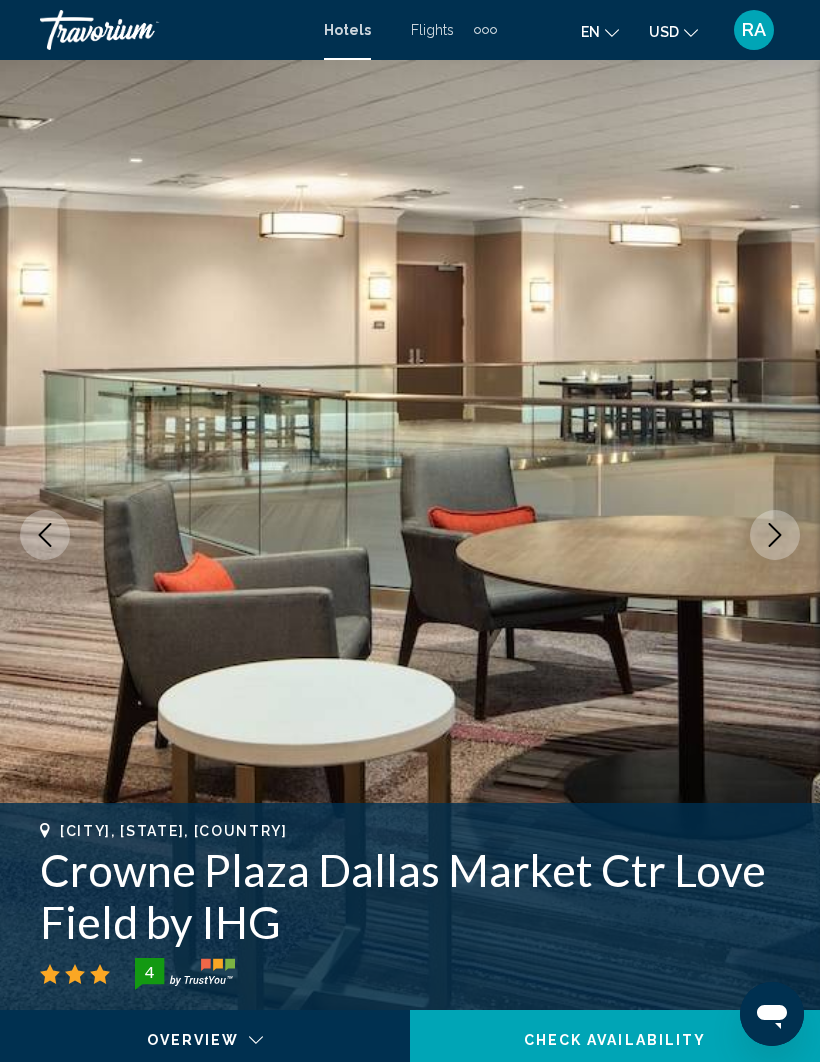 click at bounding box center (775, 535) 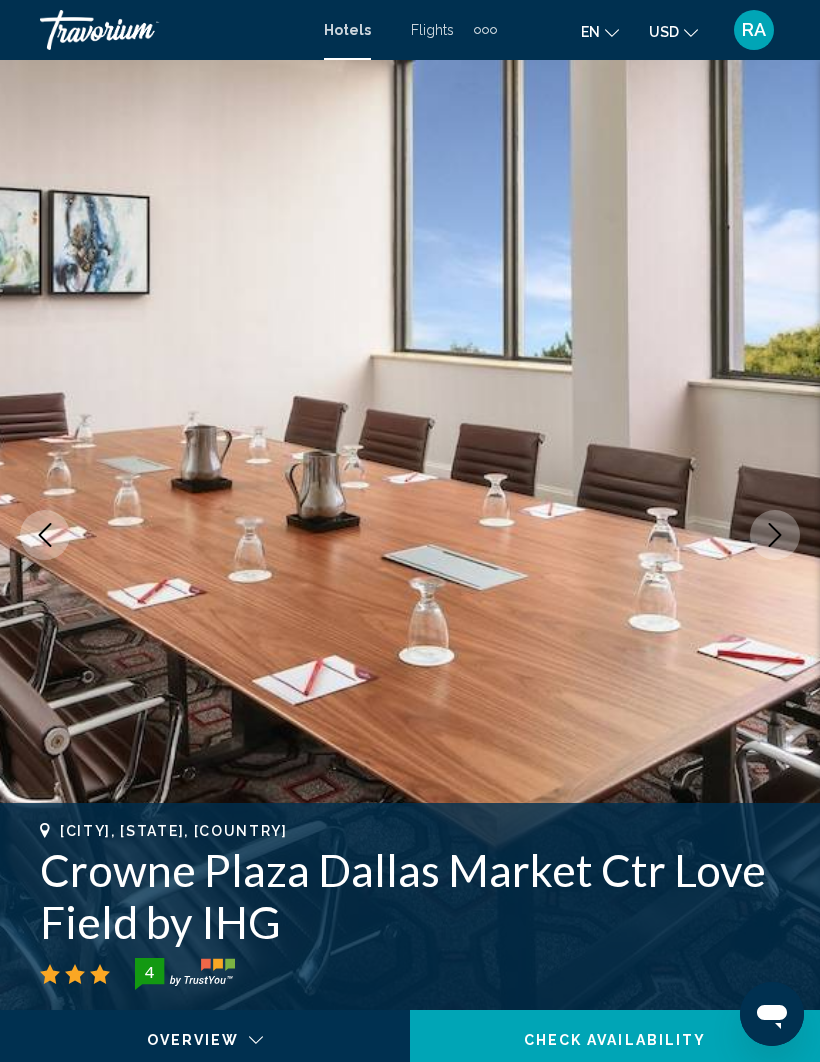click at bounding box center (775, 535) 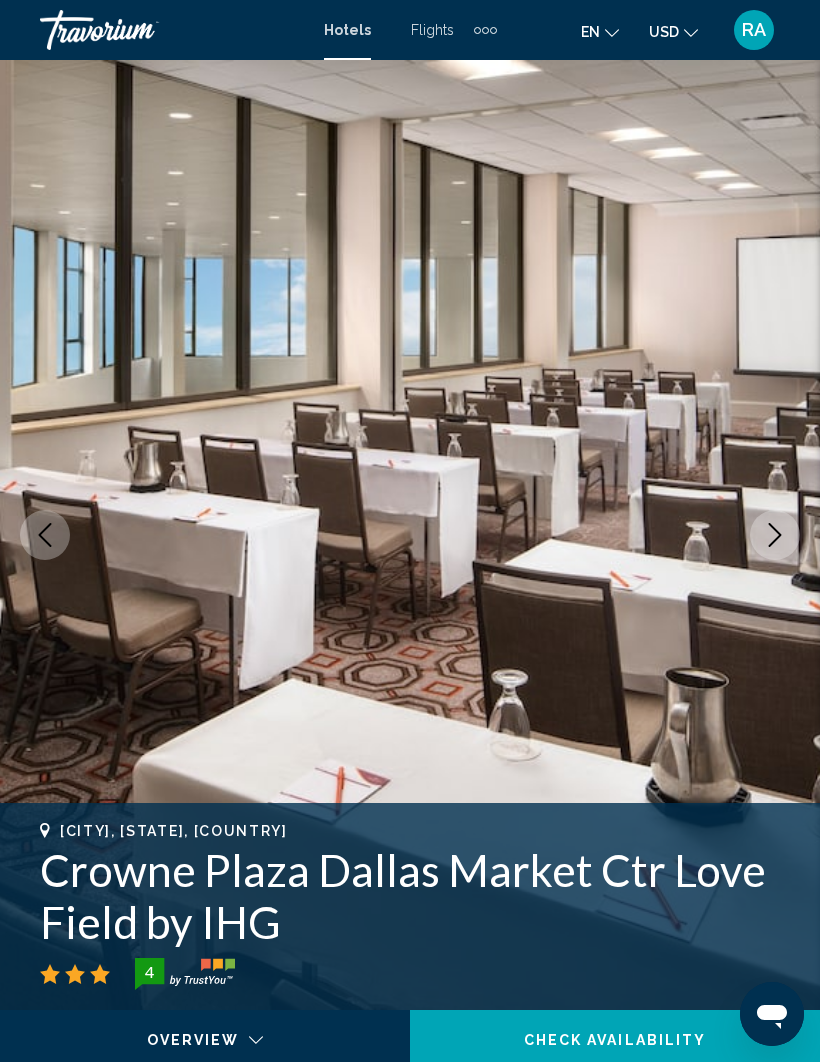 click at bounding box center [775, 535] 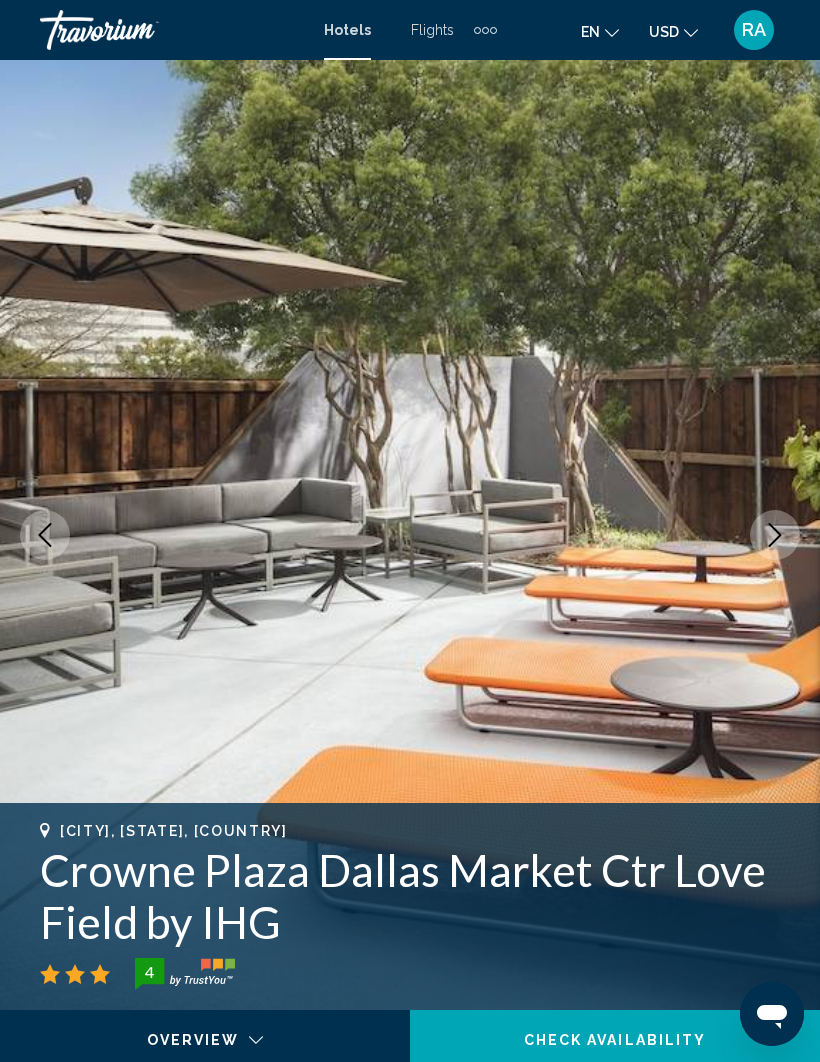 click at bounding box center (775, 535) 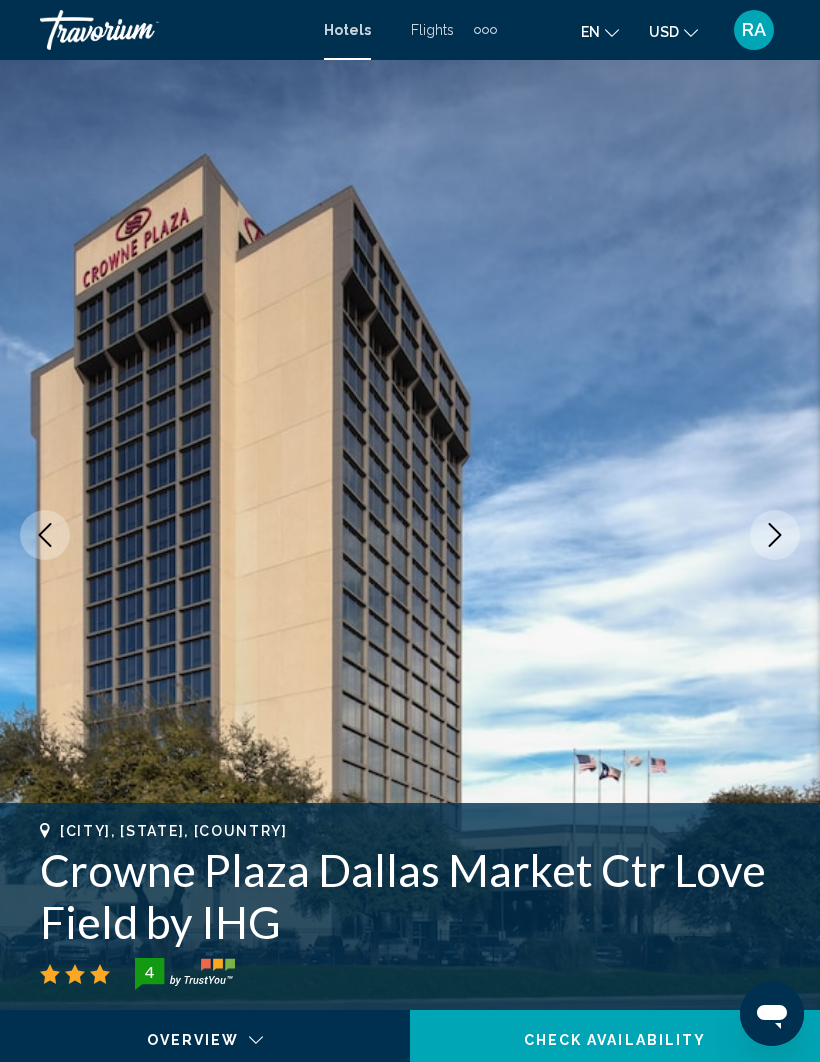 click at bounding box center (775, 535) 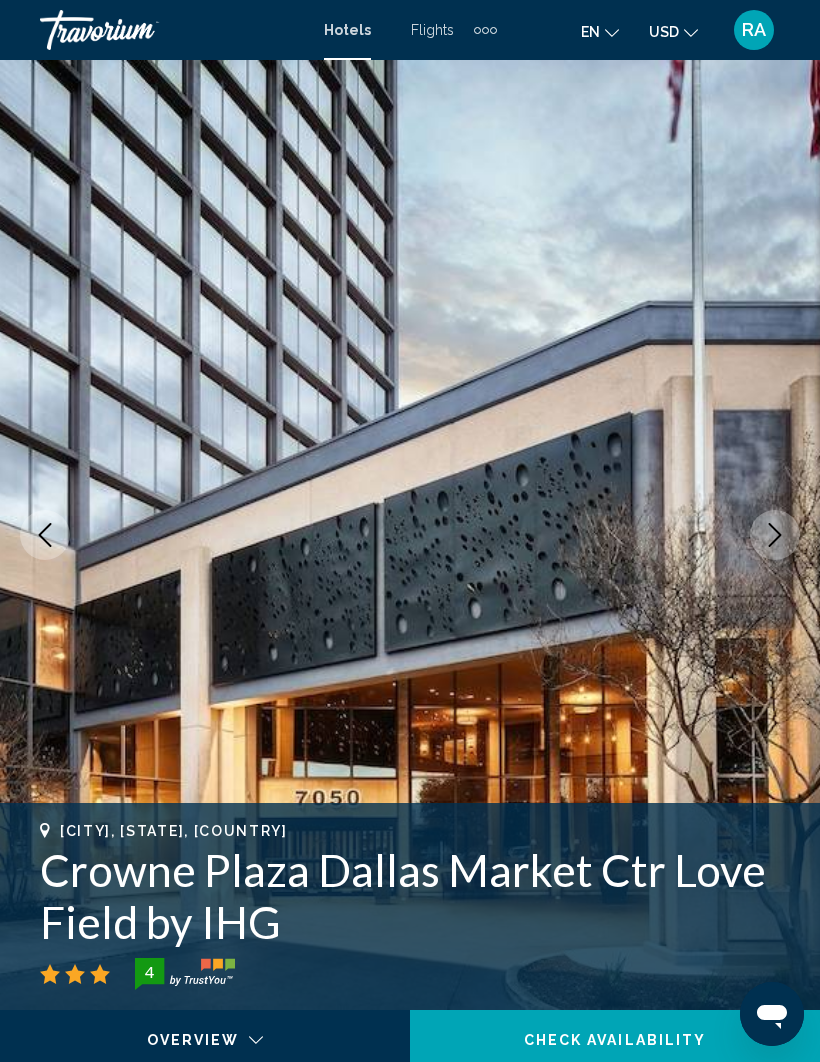 click at bounding box center [775, 535] 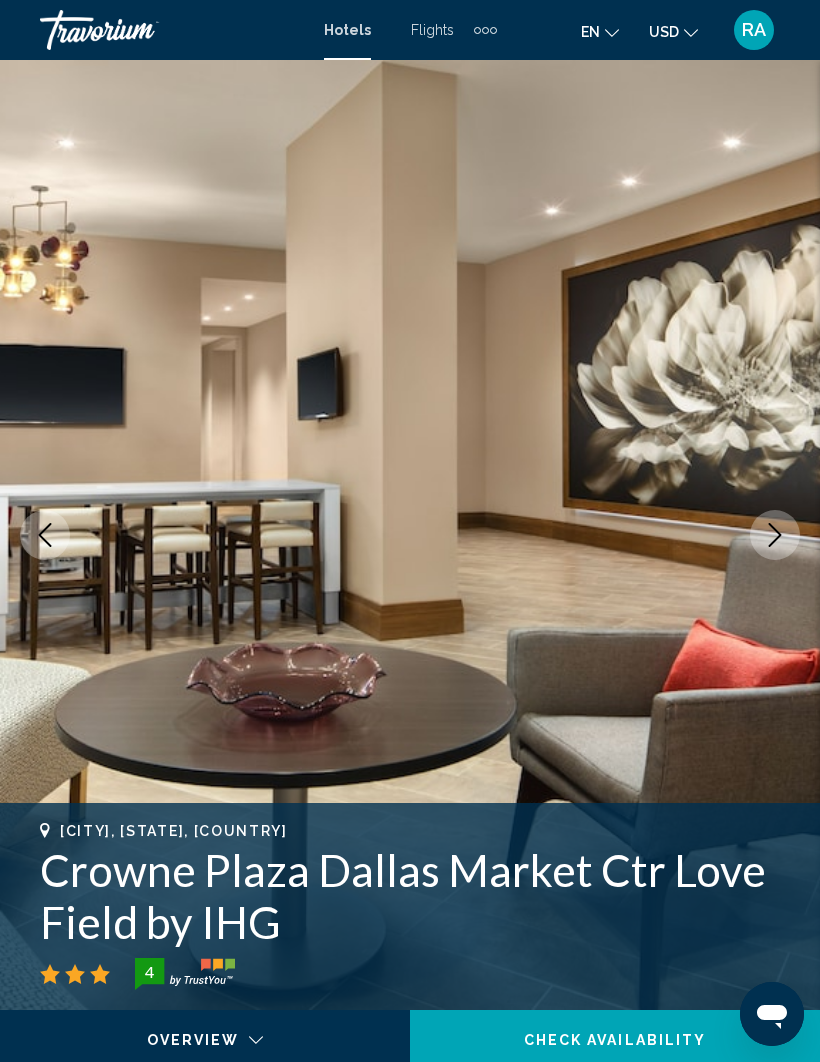 click 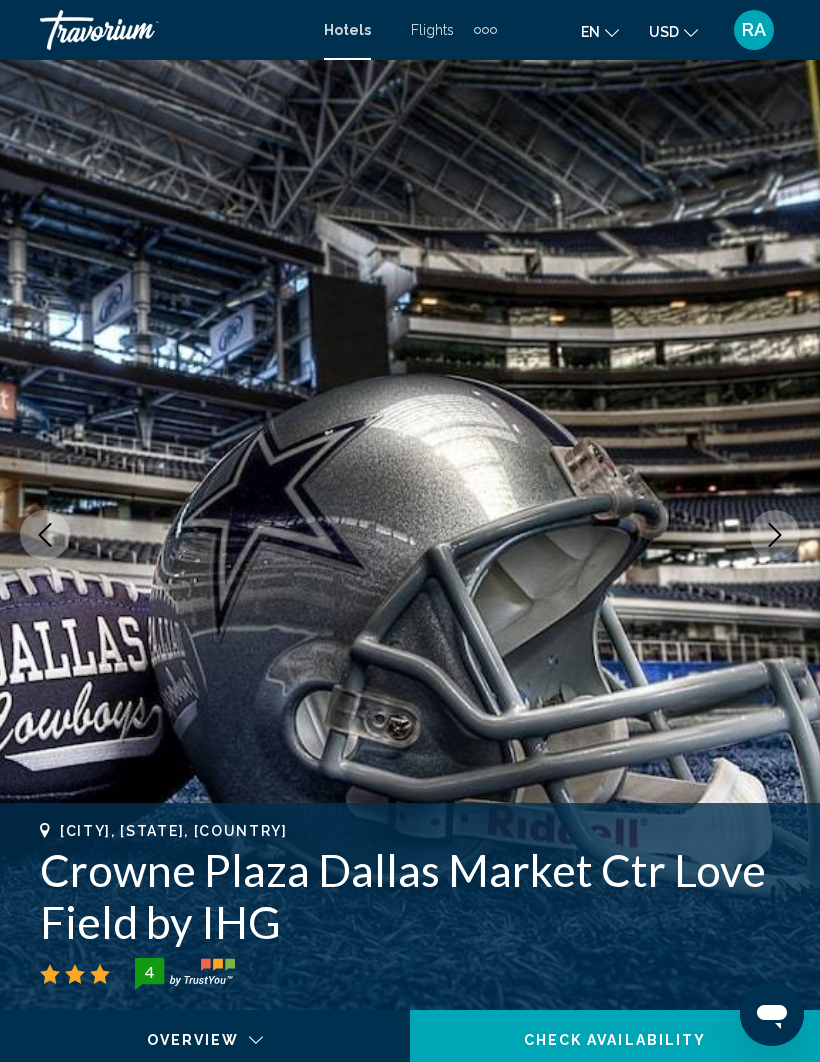 click at bounding box center (775, 535) 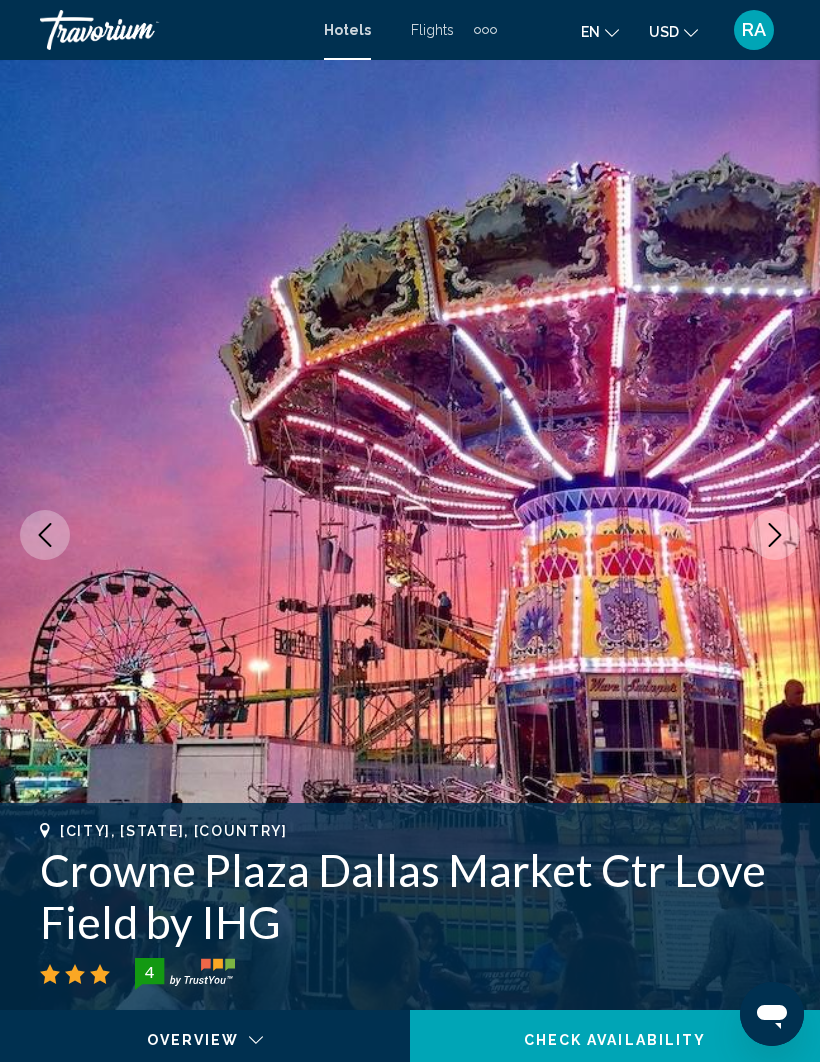 click at bounding box center (775, 535) 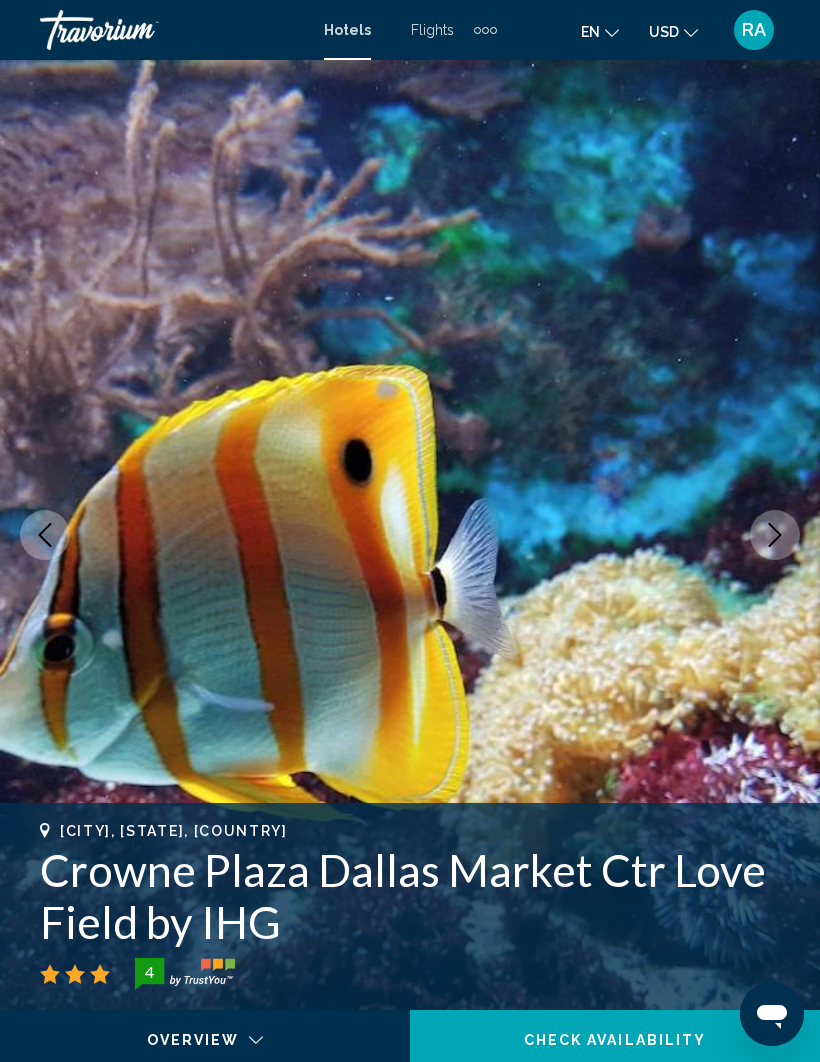 click at bounding box center [775, 535] 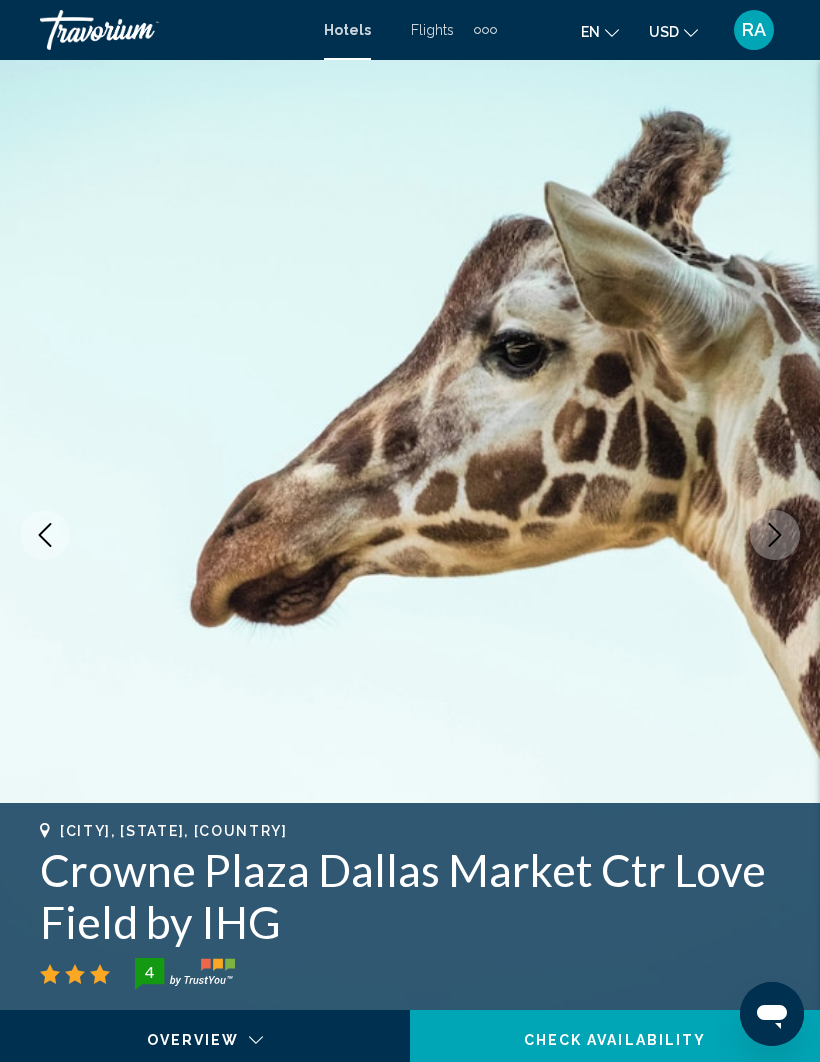 click at bounding box center (775, 535) 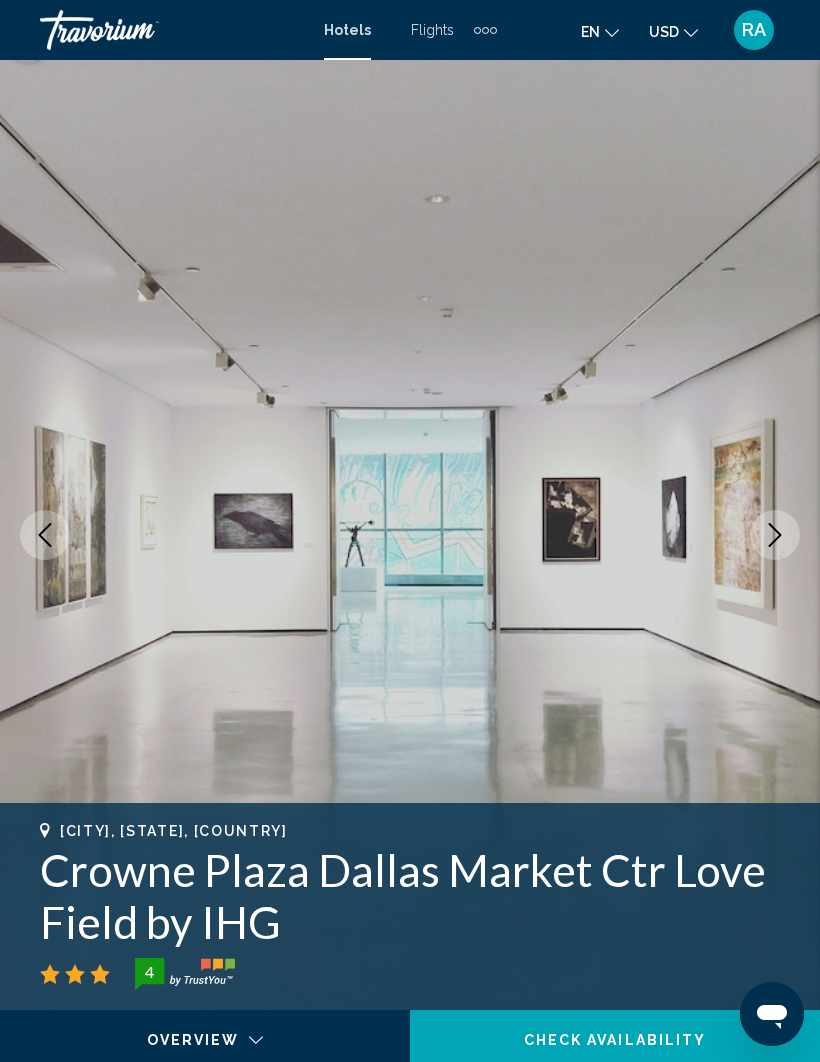 click at bounding box center (775, 535) 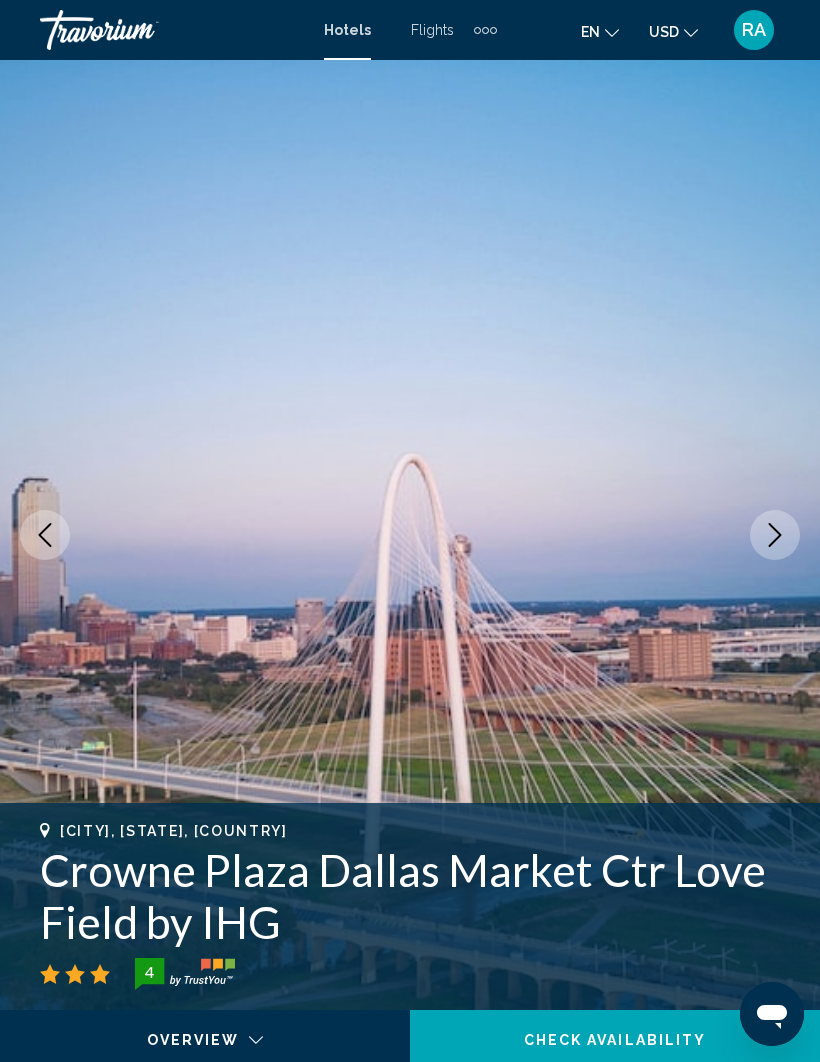 click at bounding box center (775, 535) 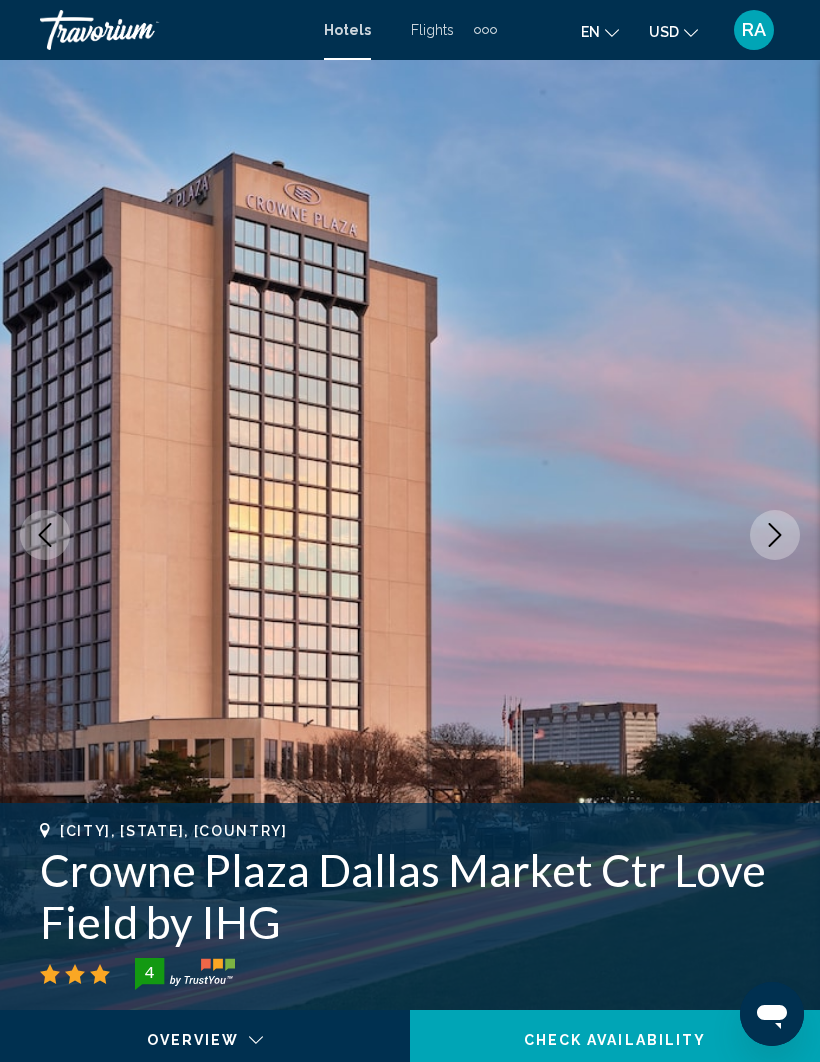 click at bounding box center [775, 535] 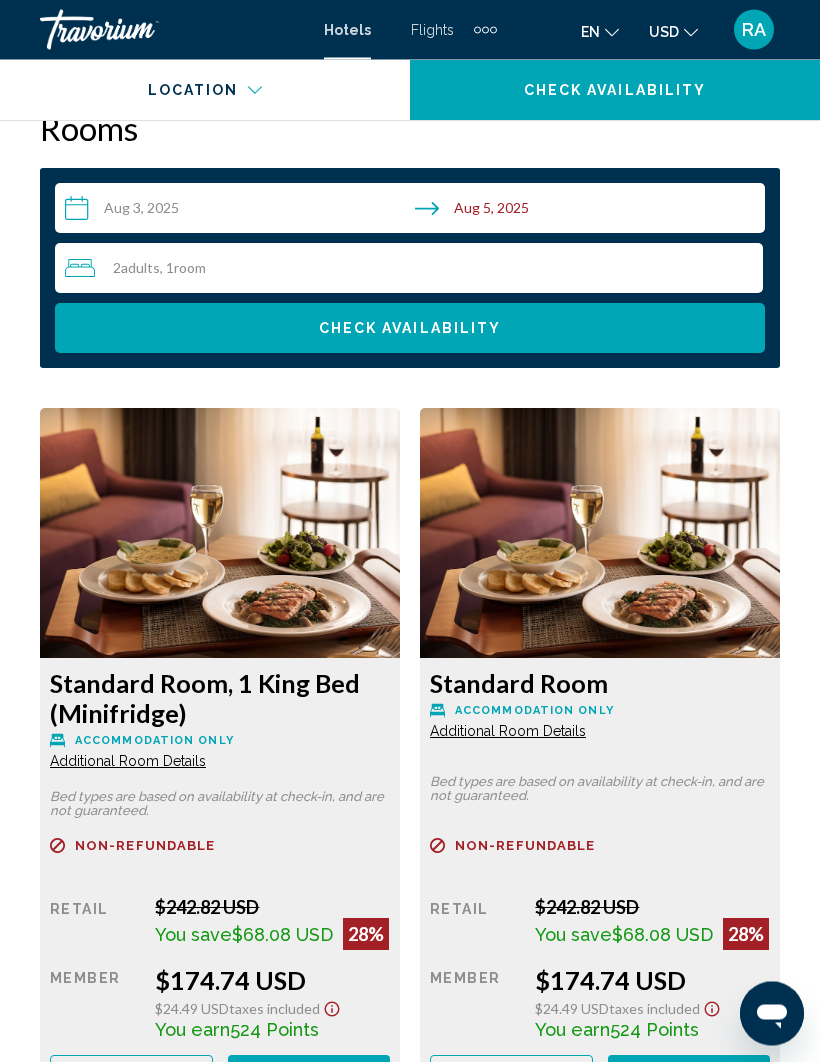 scroll, scrollTop: 3161, scrollLeft: 0, axis: vertical 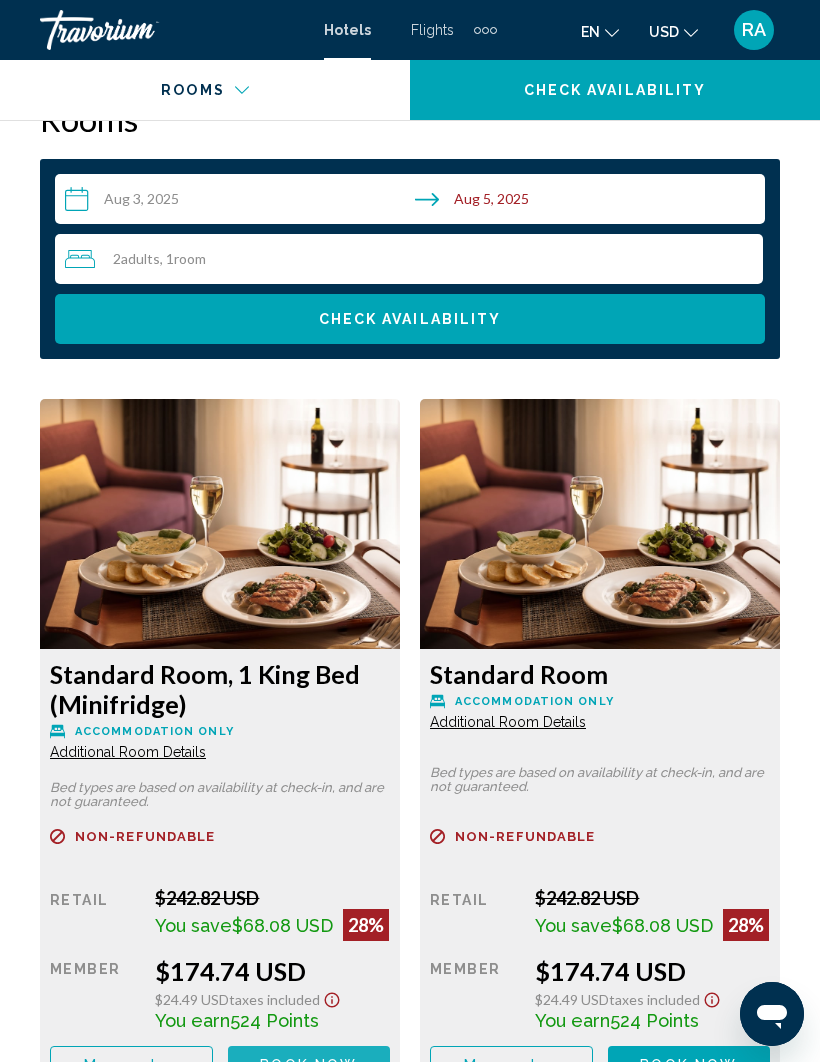 click on "Book now No longer available" at bounding box center (309, 1064) 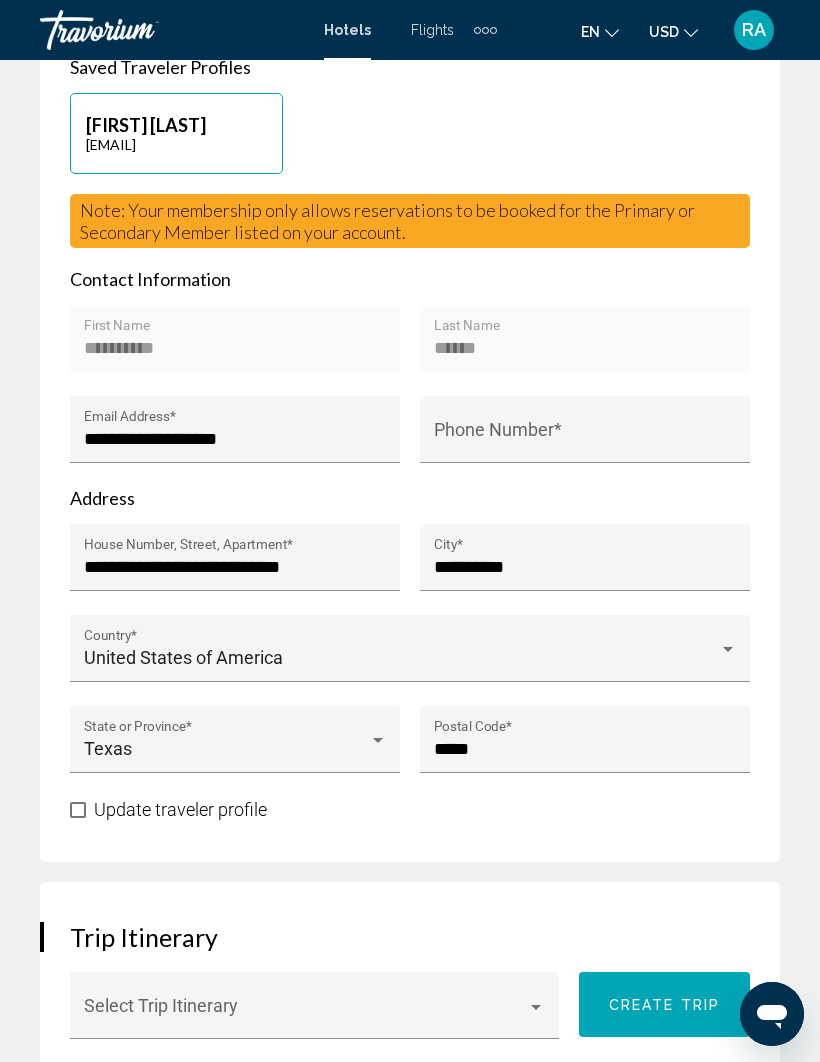 scroll, scrollTop: 971, scrollLeft: 0, axis: vertical 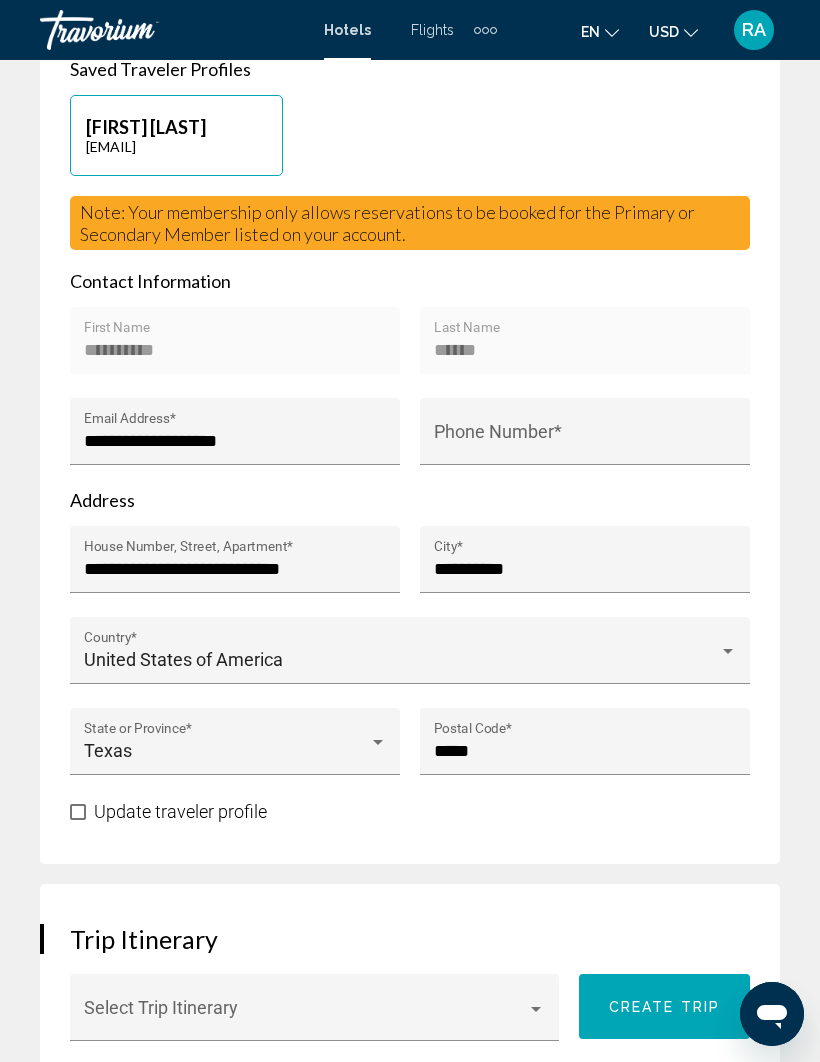 click on "Phone Number  *" at bounding box center (585, 441) 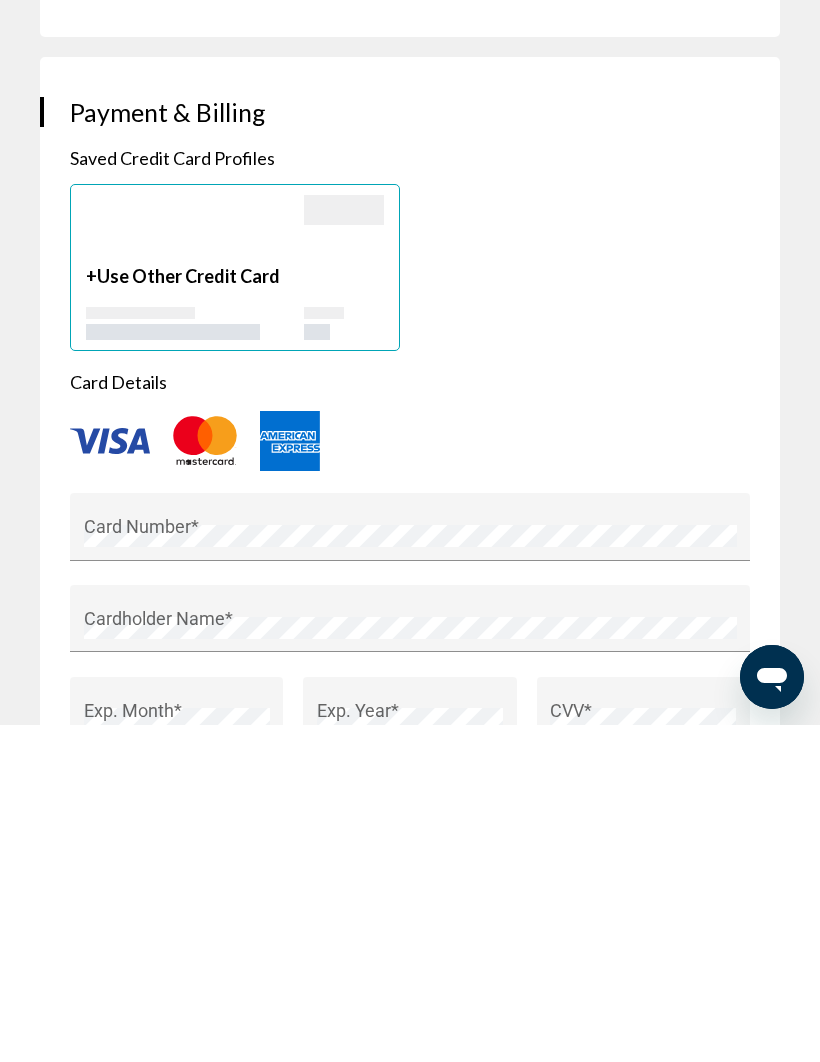 scroll, scrollTop: 1703, scrollLeft: 0, axis: vertical 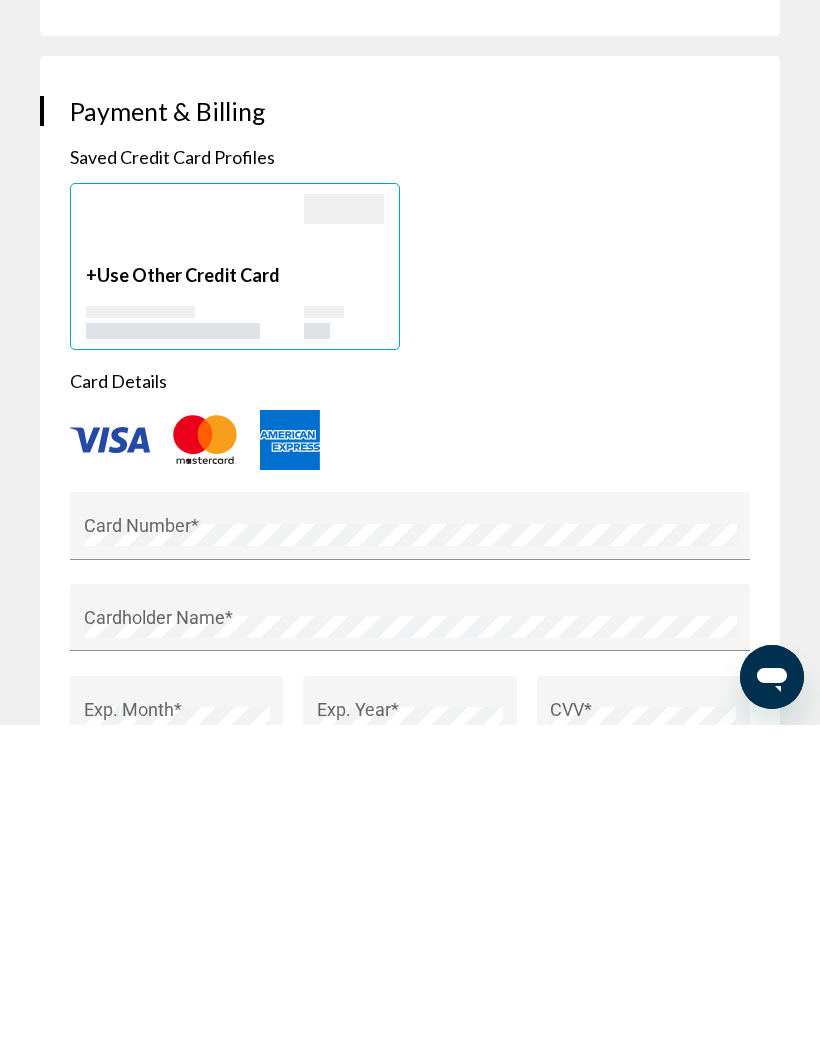 type on "**********" 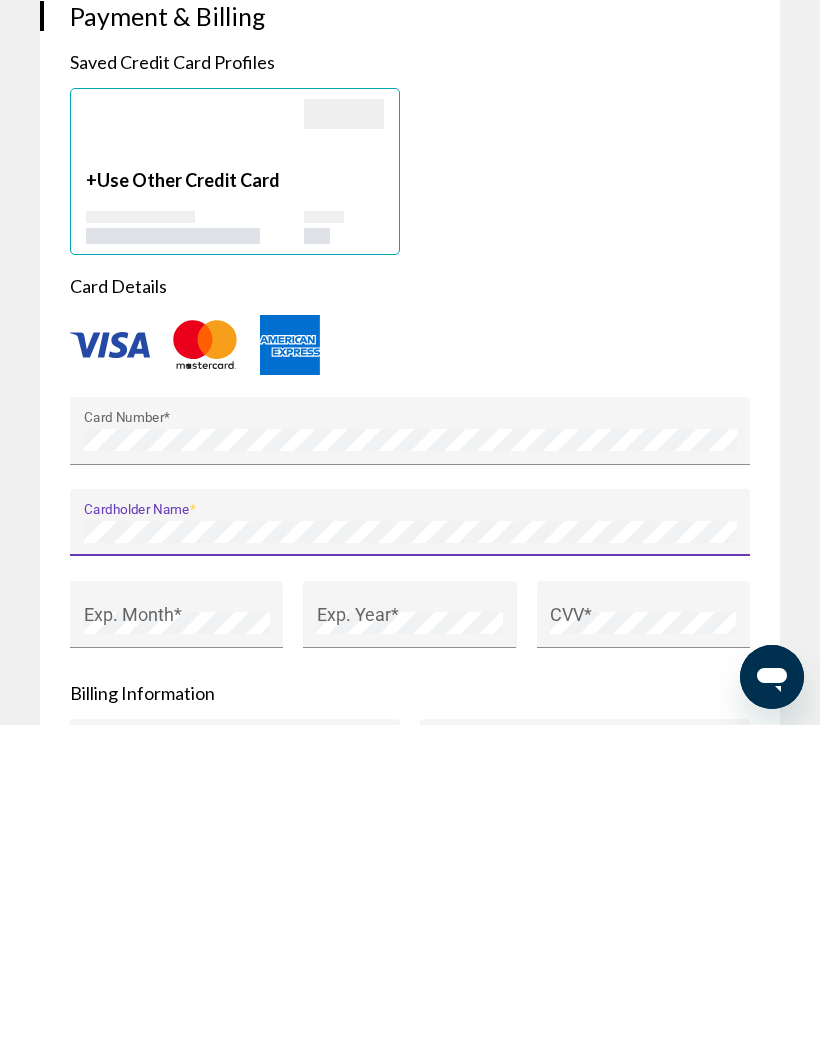 scroll, scrollTop: 1802, scrollLeft: 0, axis: vertical 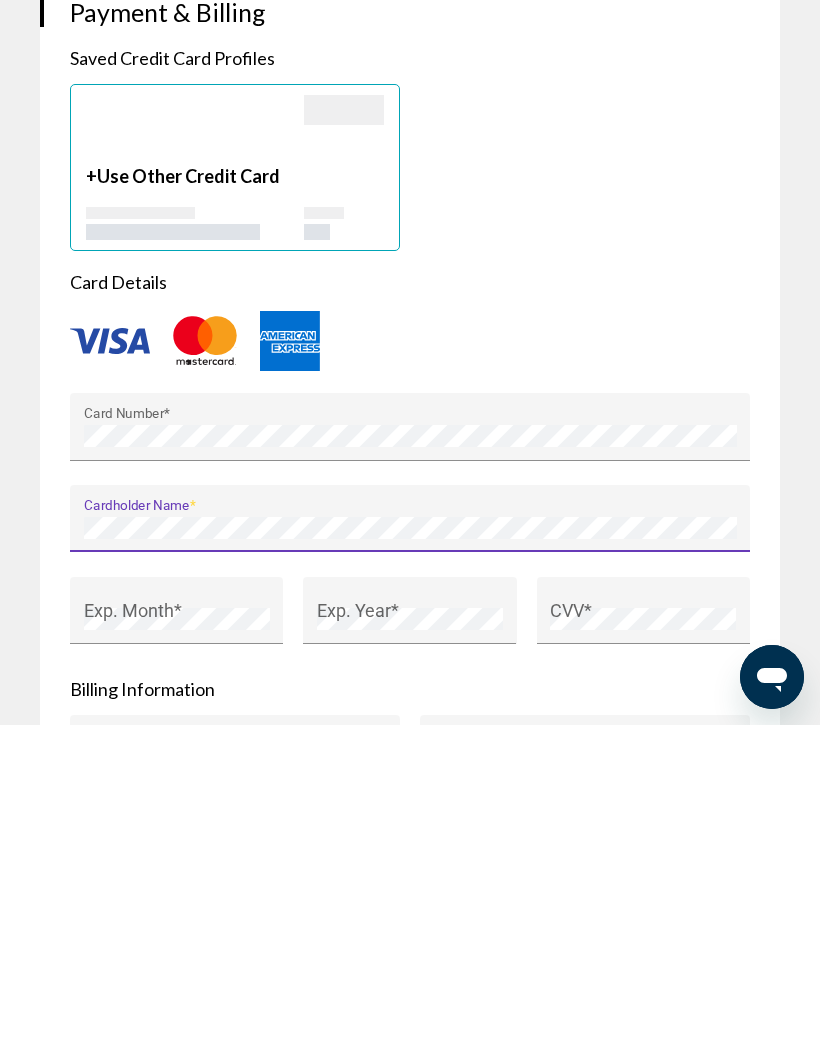 click on "Exp. Month  *" at bounding box center [177, 954] 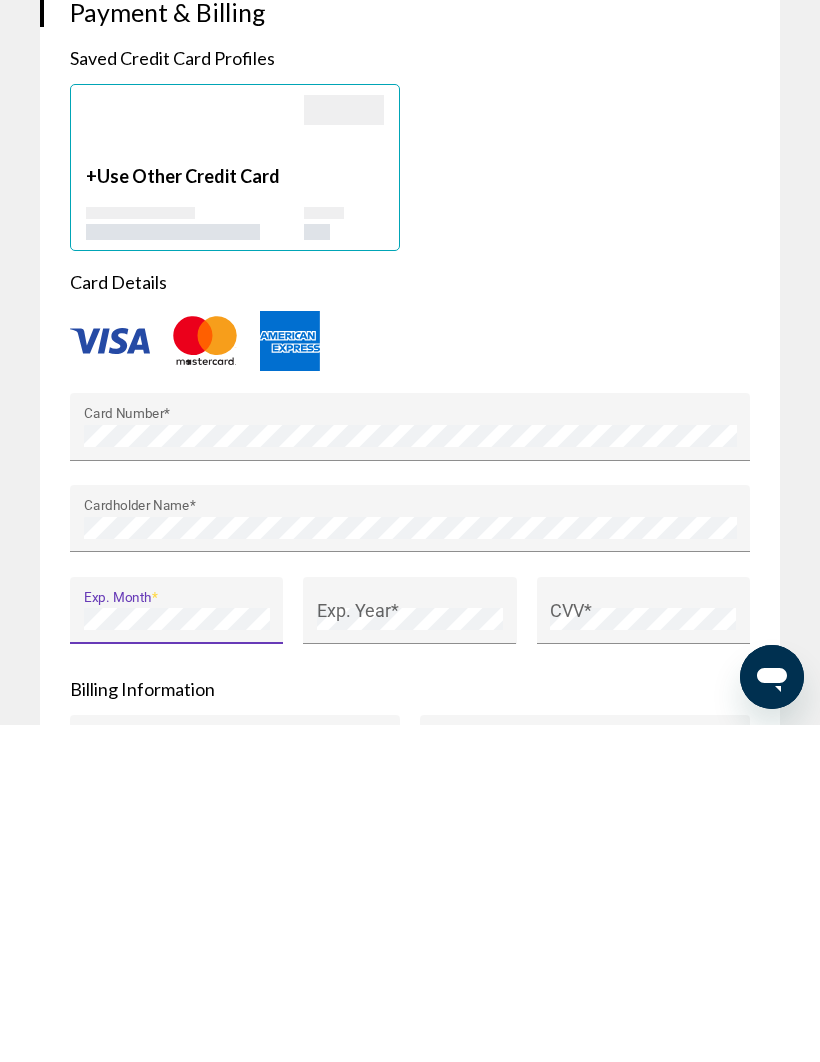 click on "Exp. Year  *" at bounding box center (410, 954) 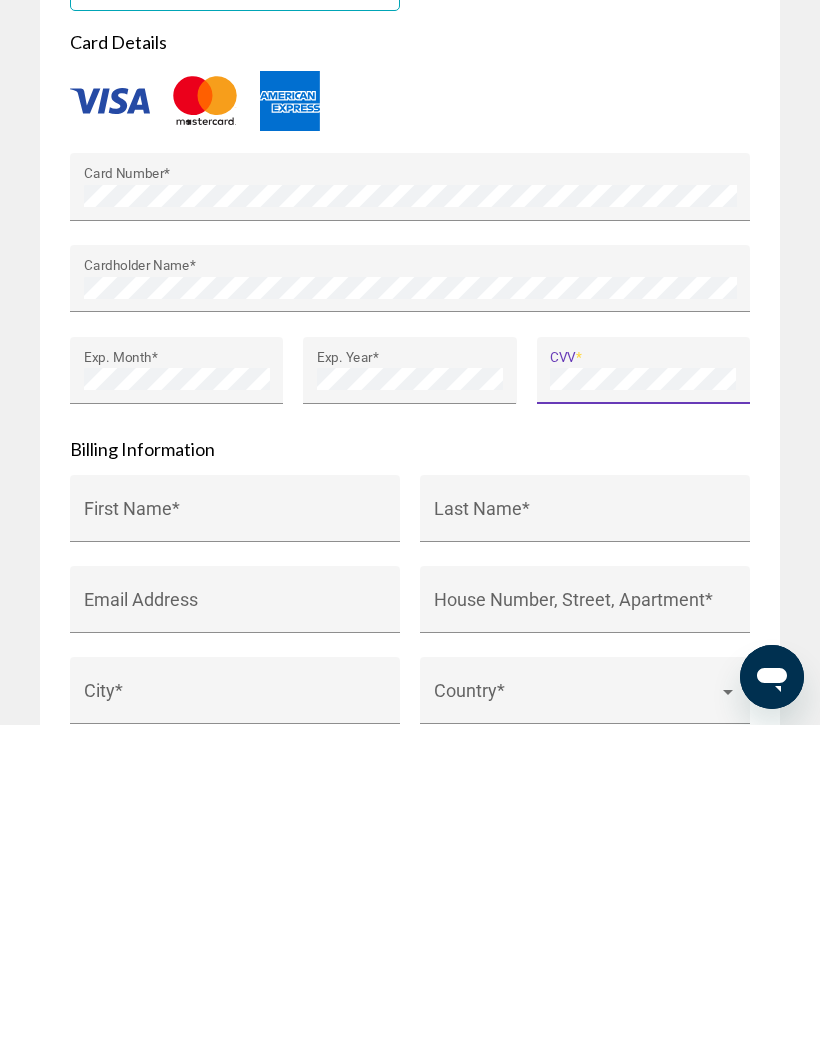 scroll, scrollTop: 2059, scrollLeft: 0, axis: vertical 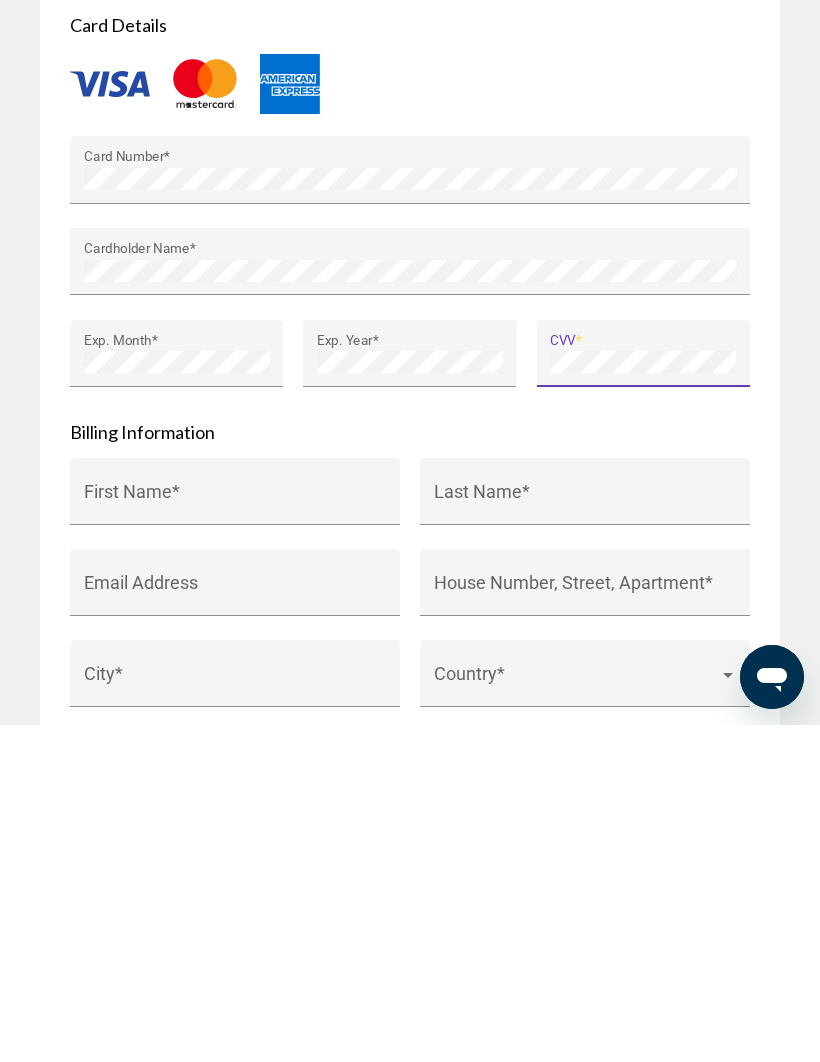 click on "First Name  *" at bounding box center [235, 838] 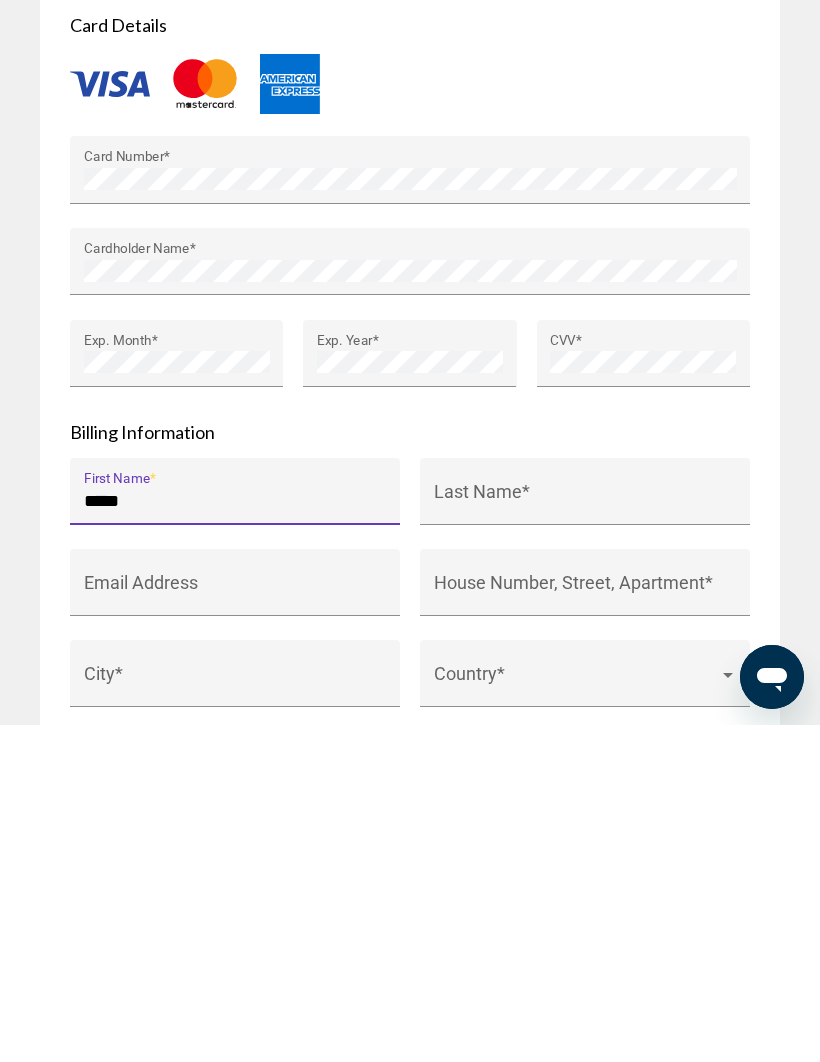 type on "****" 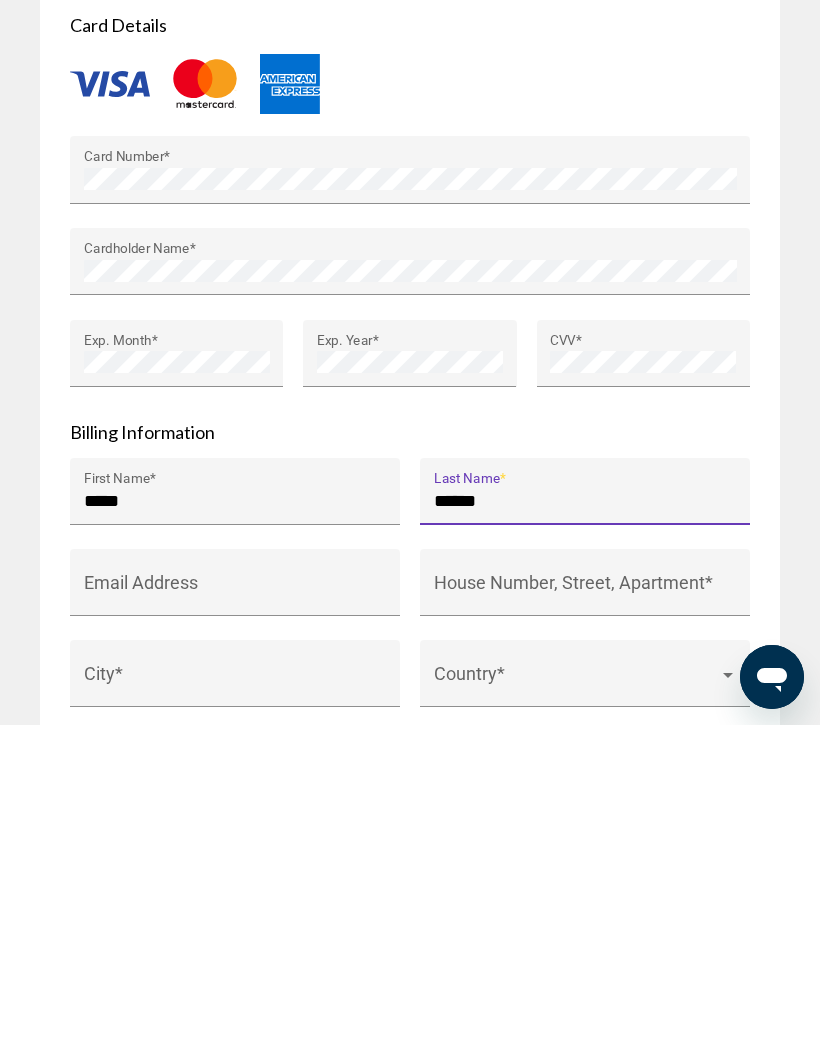 type on "******" 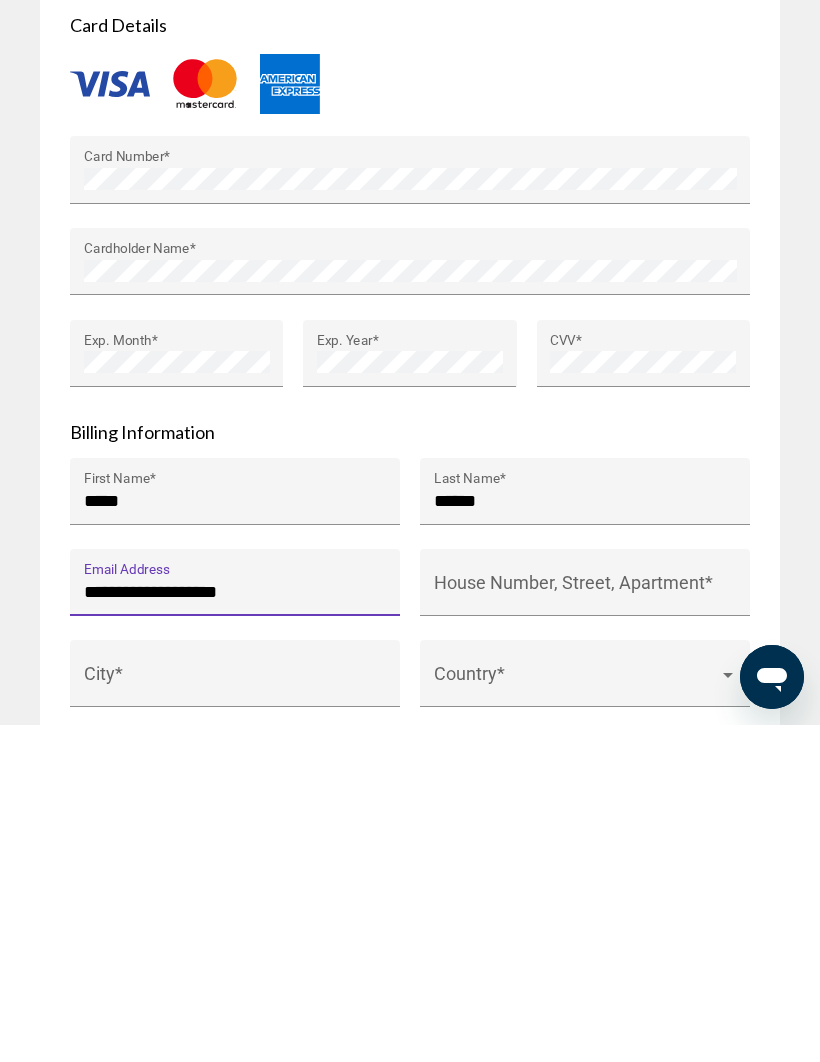 type on "**********" 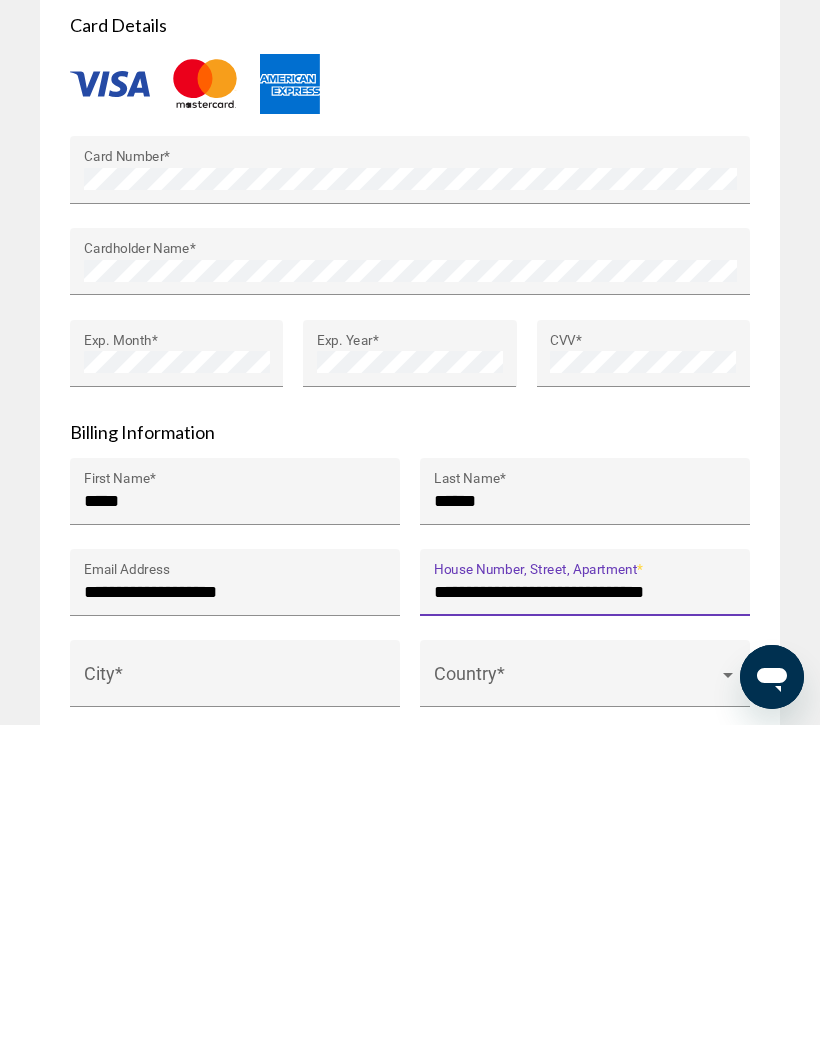 type on "**********" 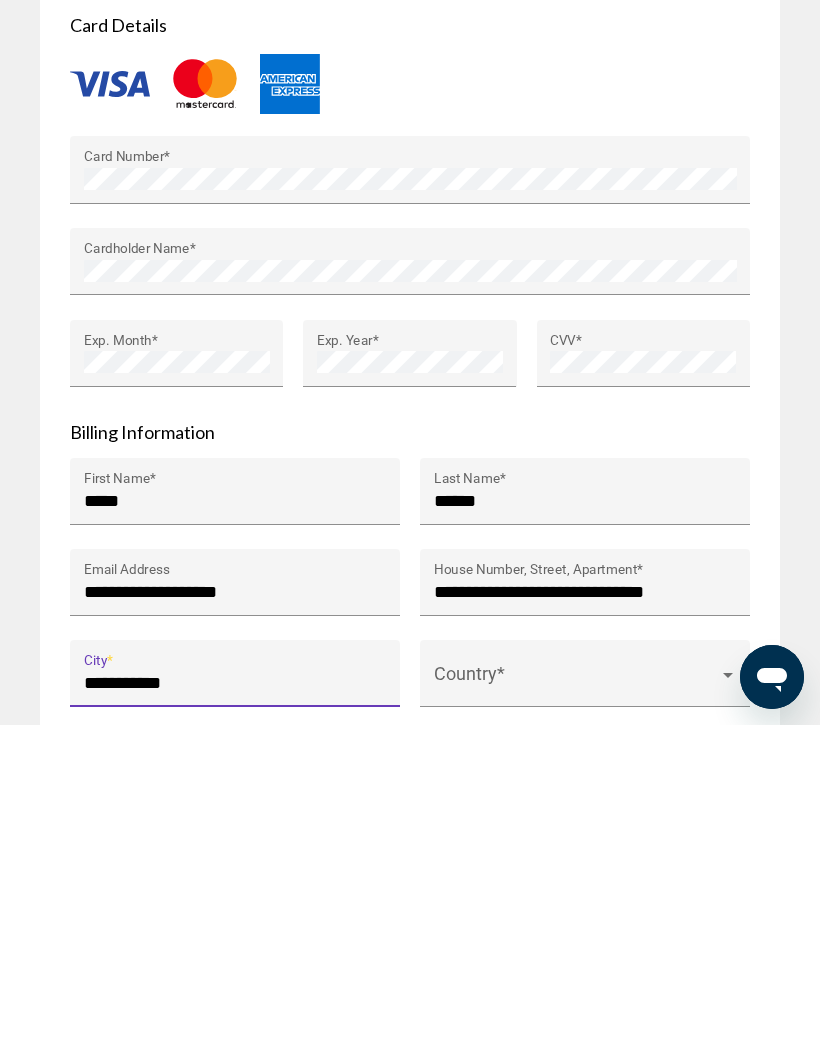 type on "**********" 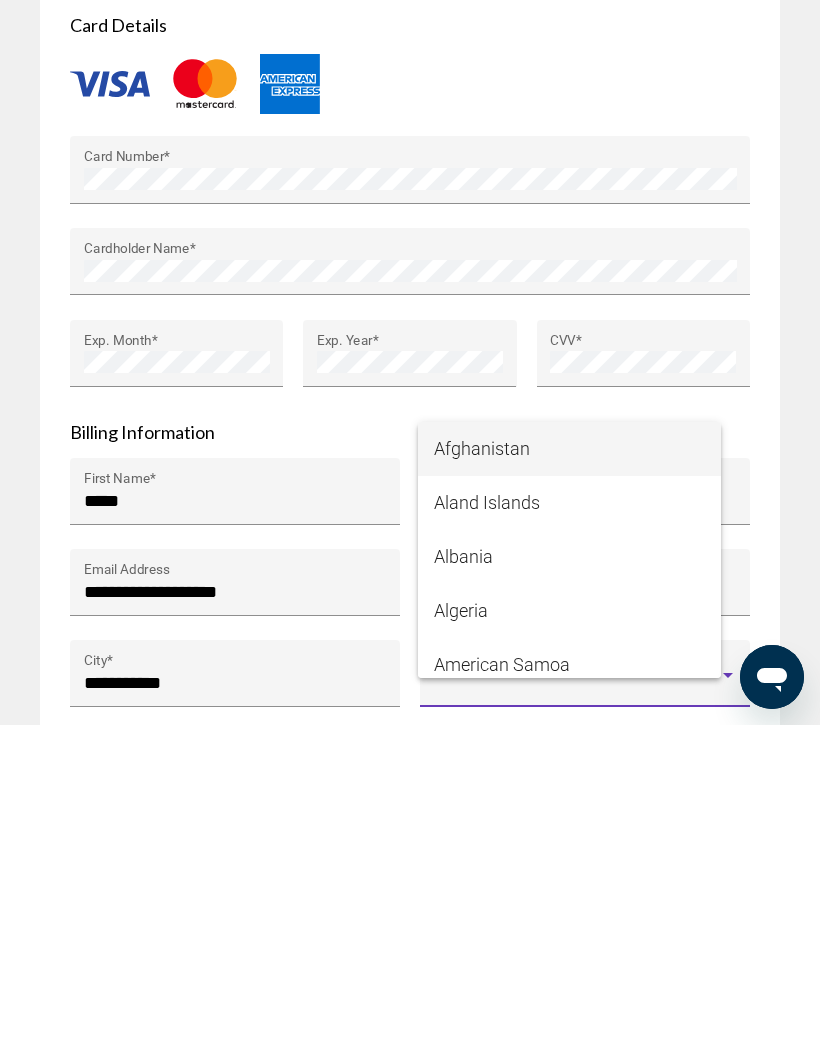 scroll, scrollTop: 2396, scrollLeft: 0, axis: vertical 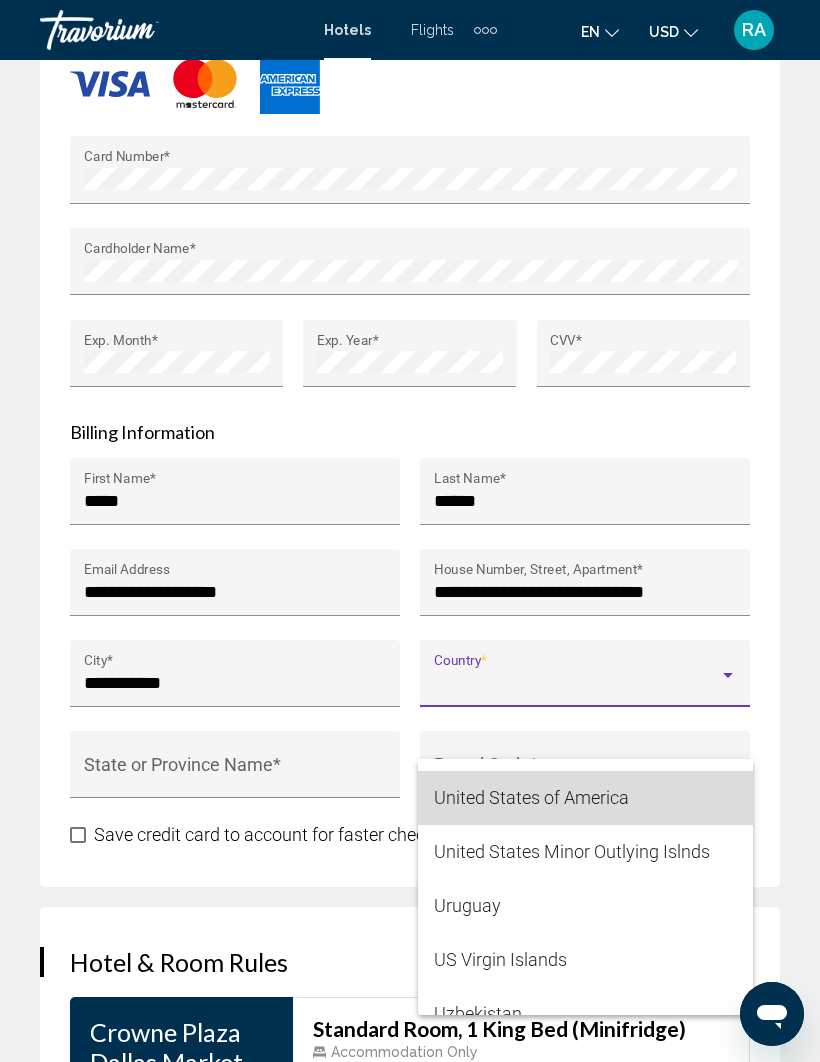 click on "United States of America" at bounding box center [585, 798] 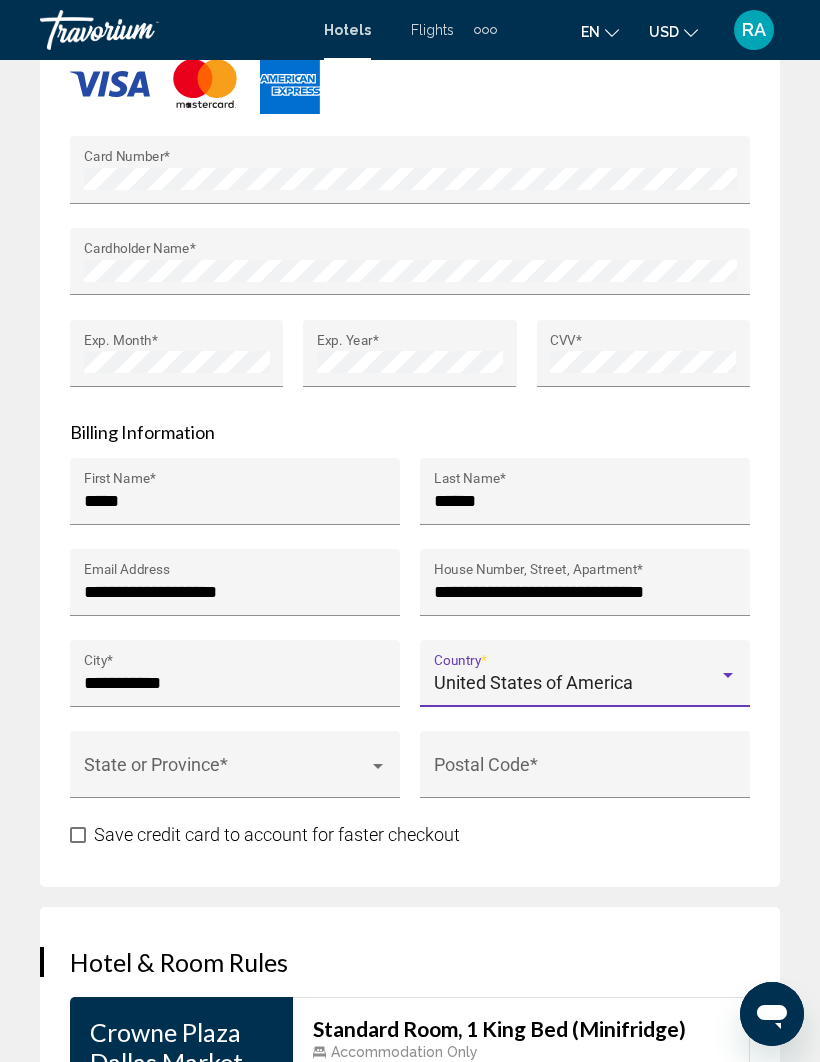 click at bounding box center (378, 766) 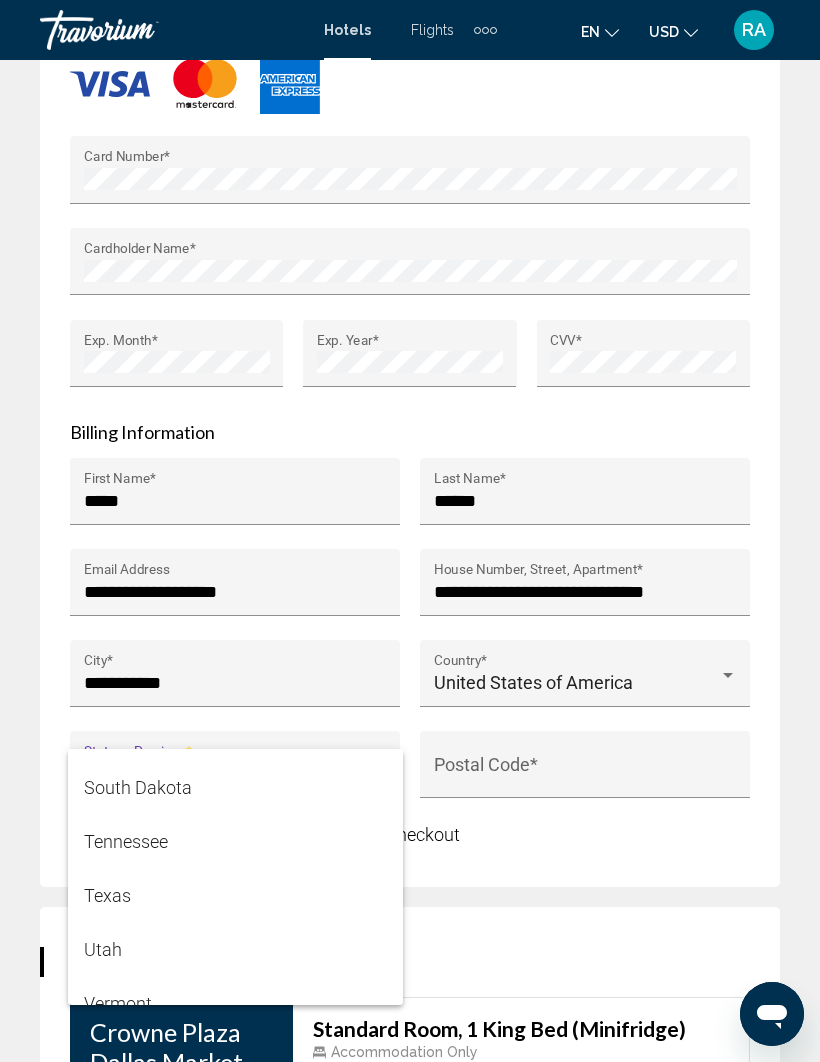 scroll, scrollTop: 2257, scrollLeft: 0, axis: vertical 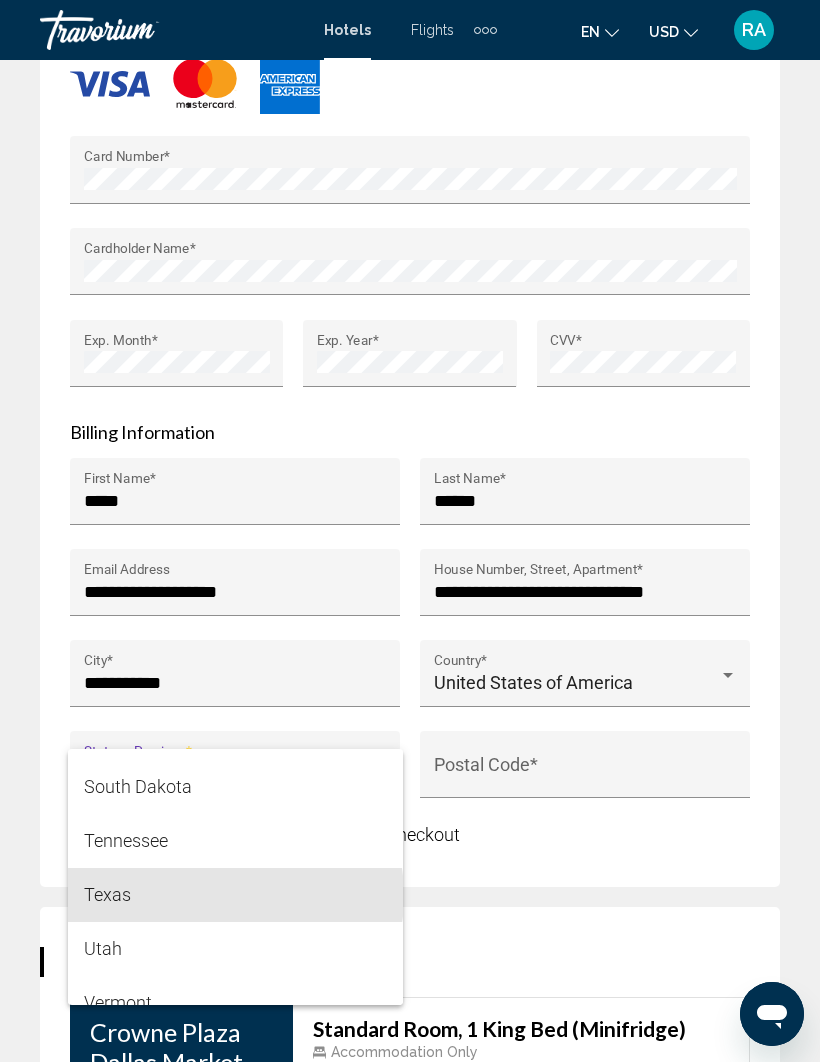 click on "Texas" at bounding box center (235, 895) 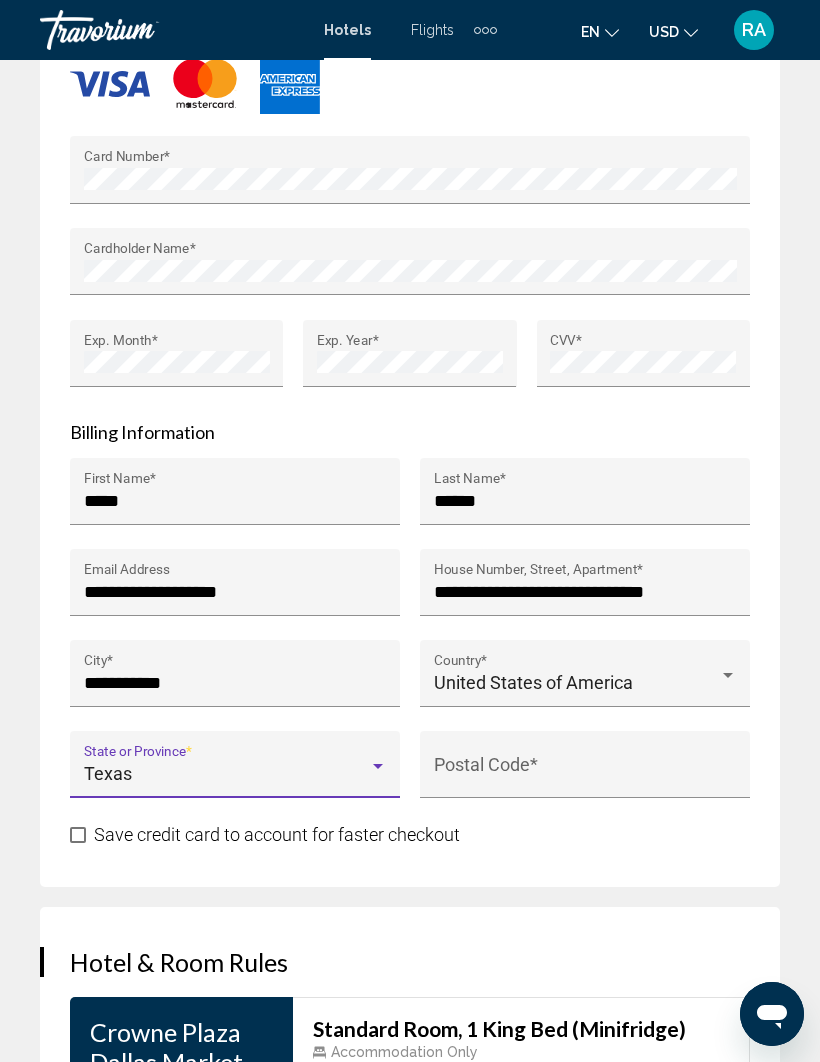 click on "Postal Code  *" at bounding box center [585, 774] 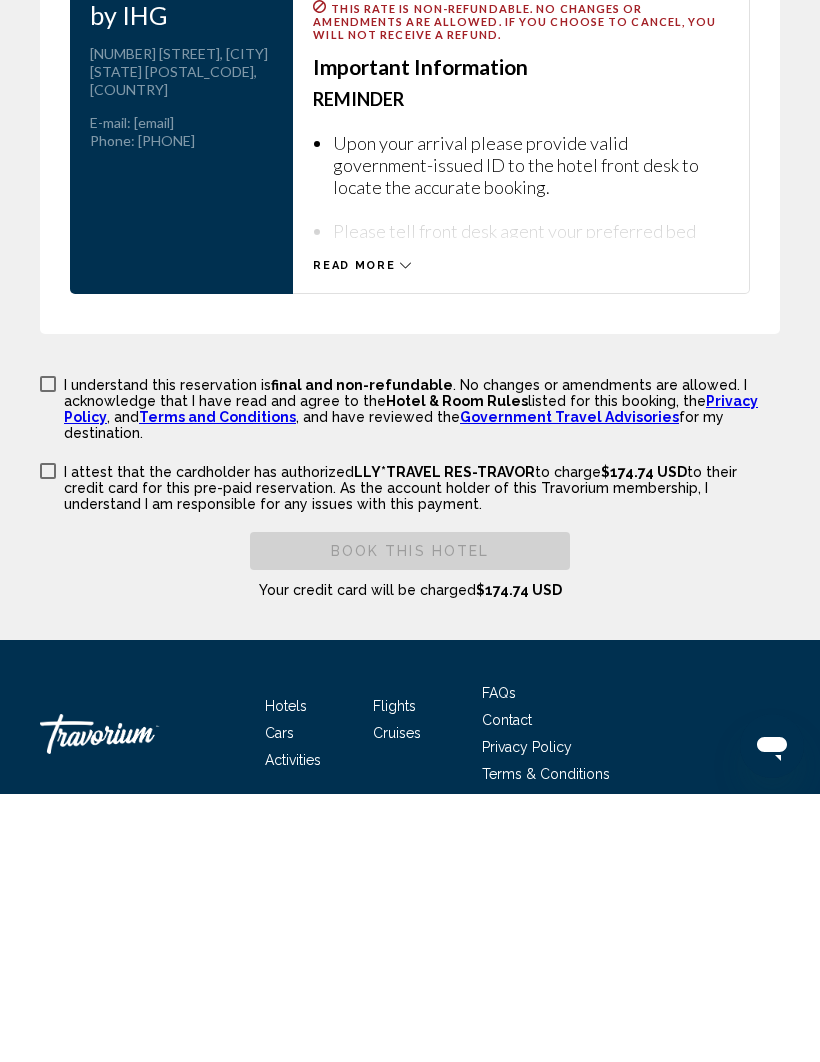 scroll, scrollTop: 3237, scrollLeft: 0, axis: vertical 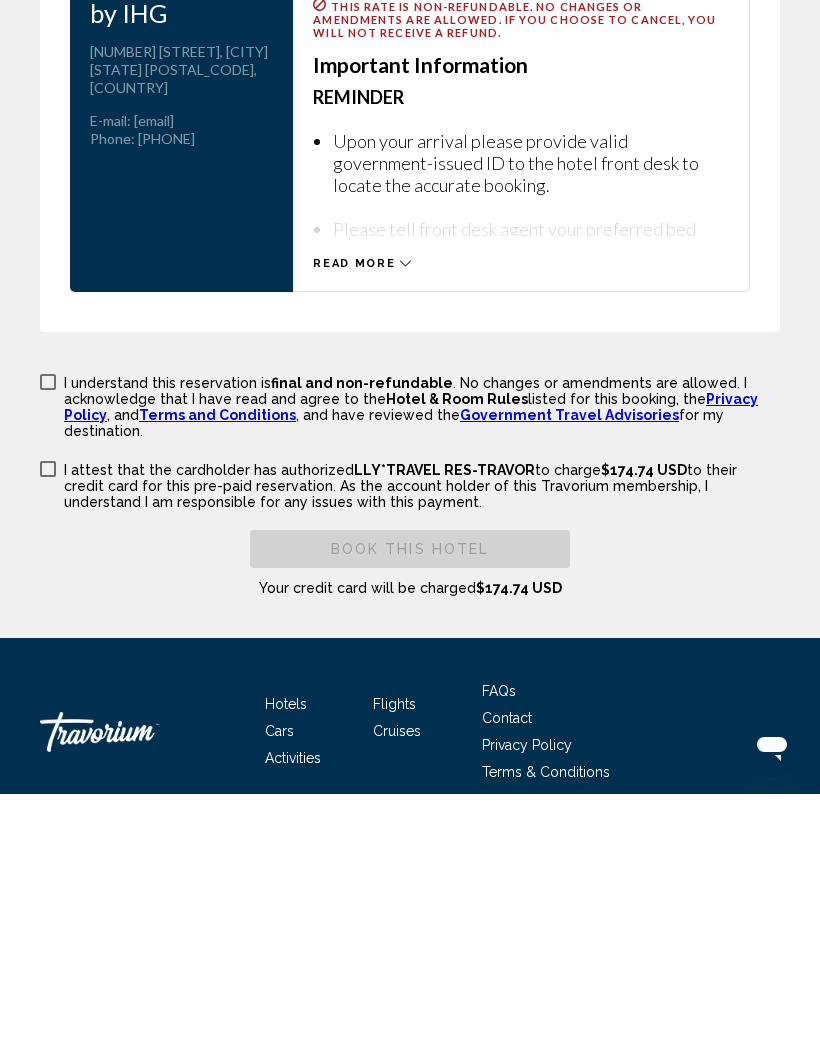 type on "*****" 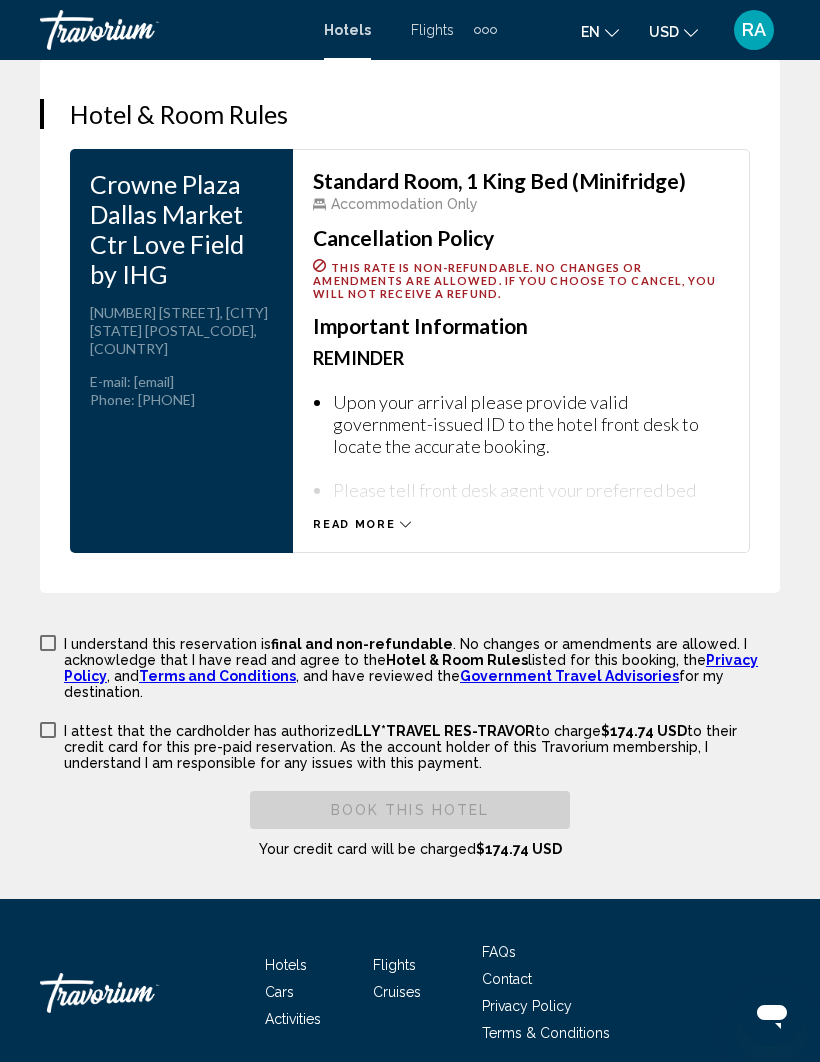 click on "I understand this reservation is  final and non-refundable . No changes or amendments are allowed. I acknowledge that I have read and agree to the  Hotel & Room Rules  listed for this booking, the  Privacy Policy , and  Terms and Conditions , and have reviewed the  Government Travel Advisories  for my destination." at bounding box center [410, 666] 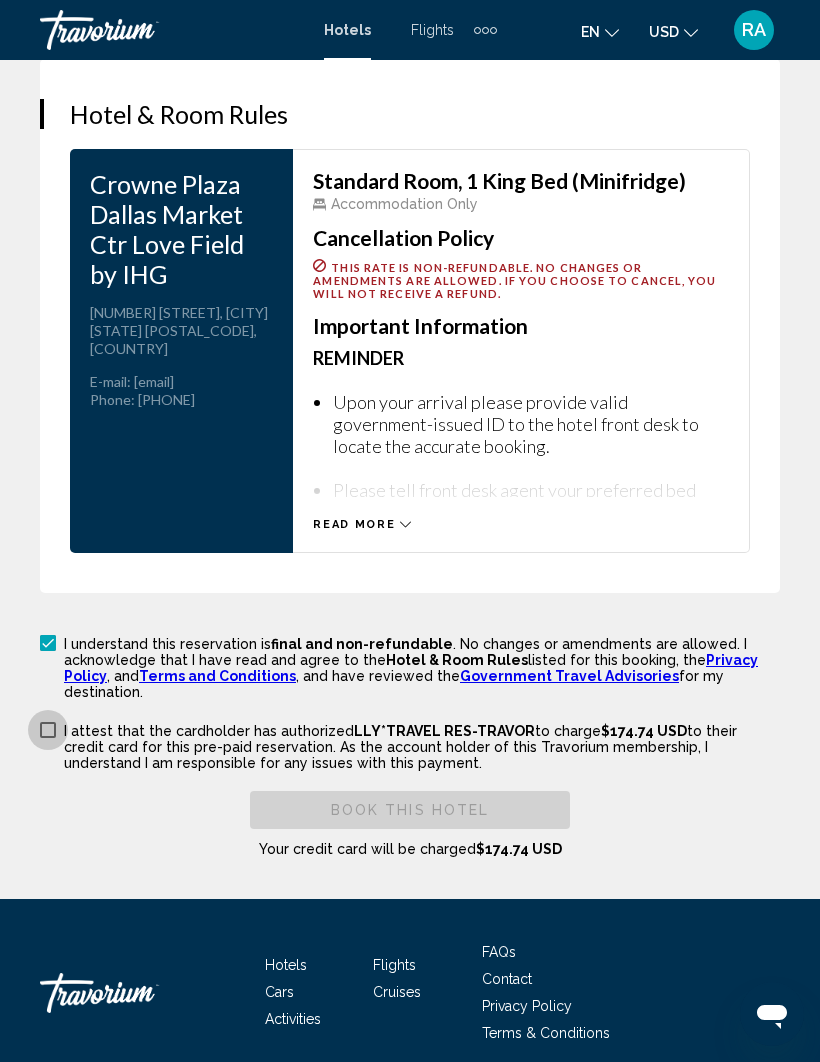 click on "I attest that the cardholder has authorized  LLY*TRAVEL RES-TRAVOR  to charge  $174.74 USD  to their credit card for this pre-paid reservation. As the account holder of this Travorium membership, I understand I am responsible for any issues with this payment." at bounding box center (410, 745) 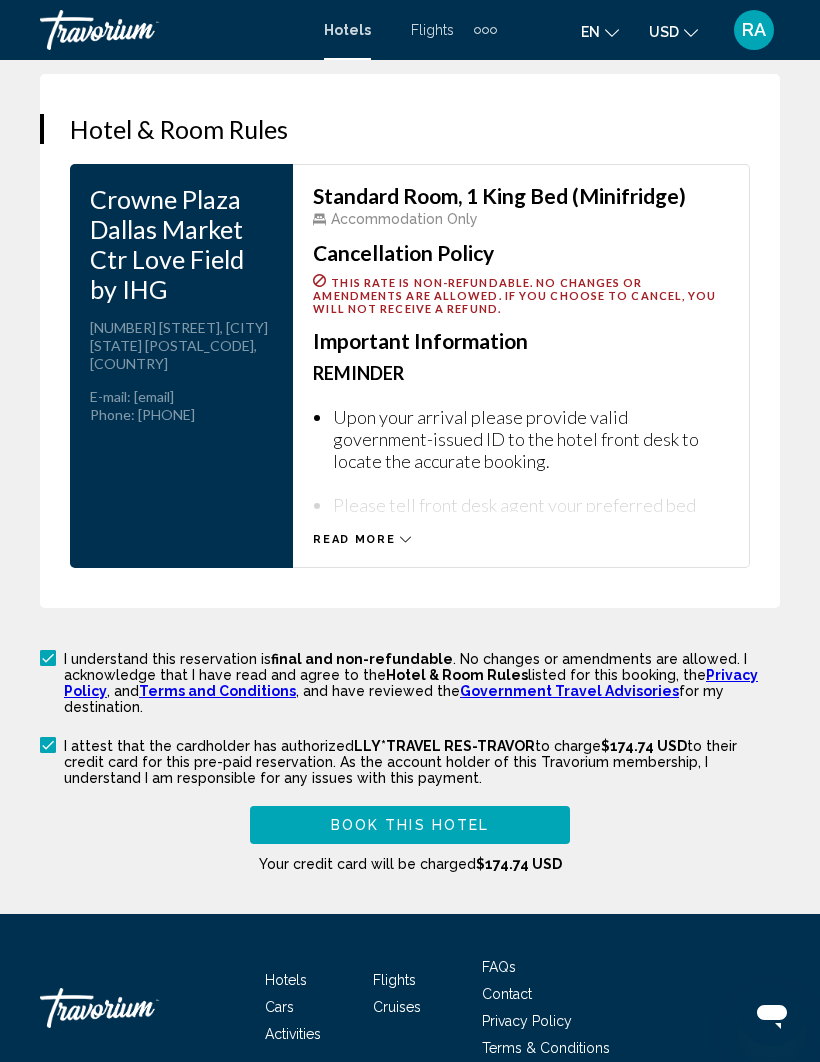 scroll, scrollTop: 3244, scrollLeft: 0, axis: vertical 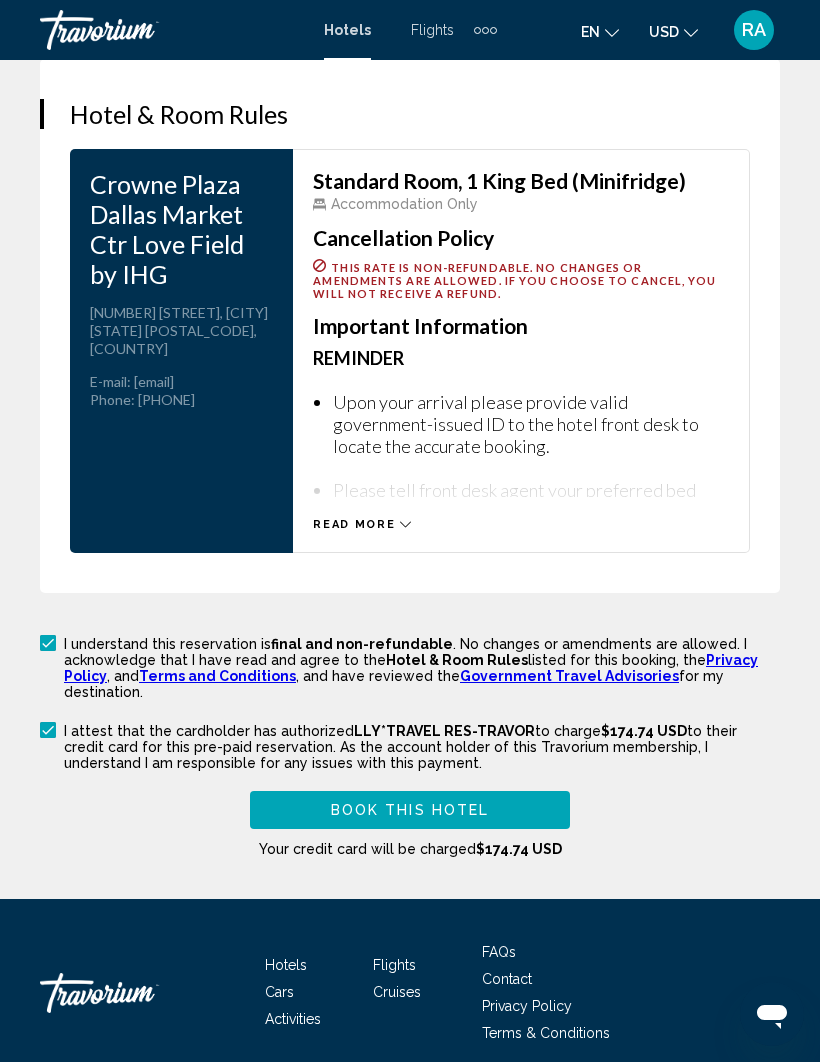 click on "Book this hotel" at bounding box center (410, 811) 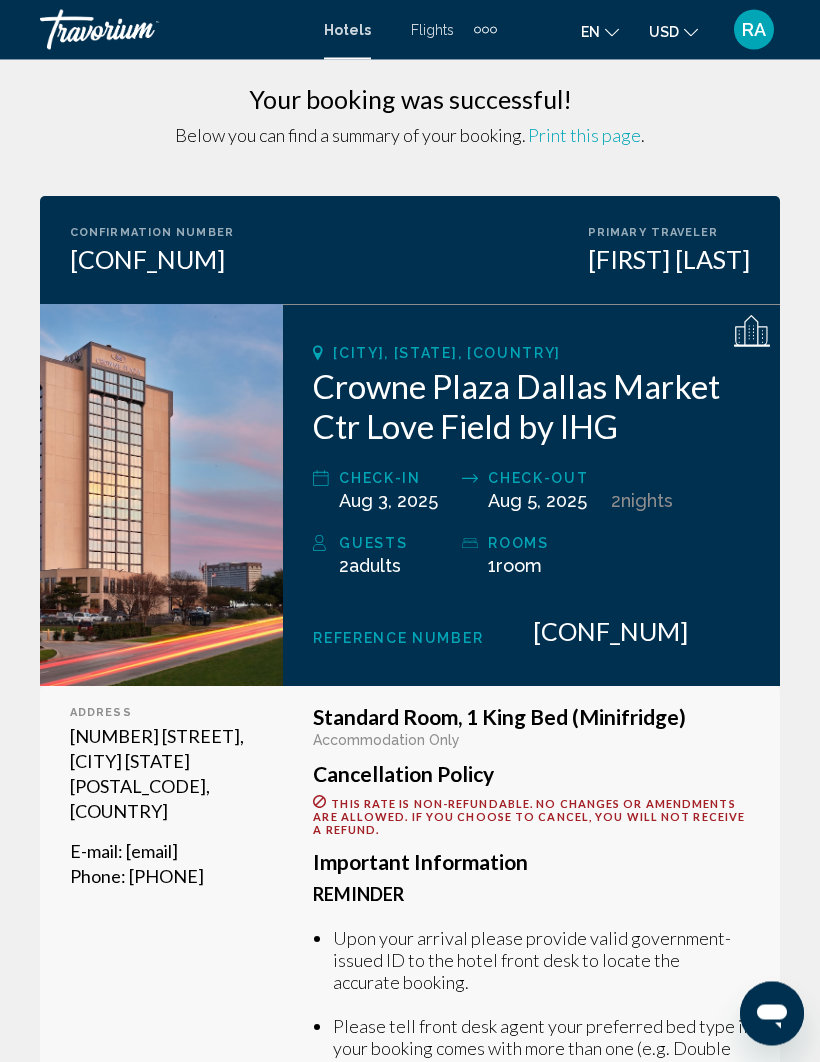 scroll, scrollTop: 0, scrollLeft: 0, axis: both 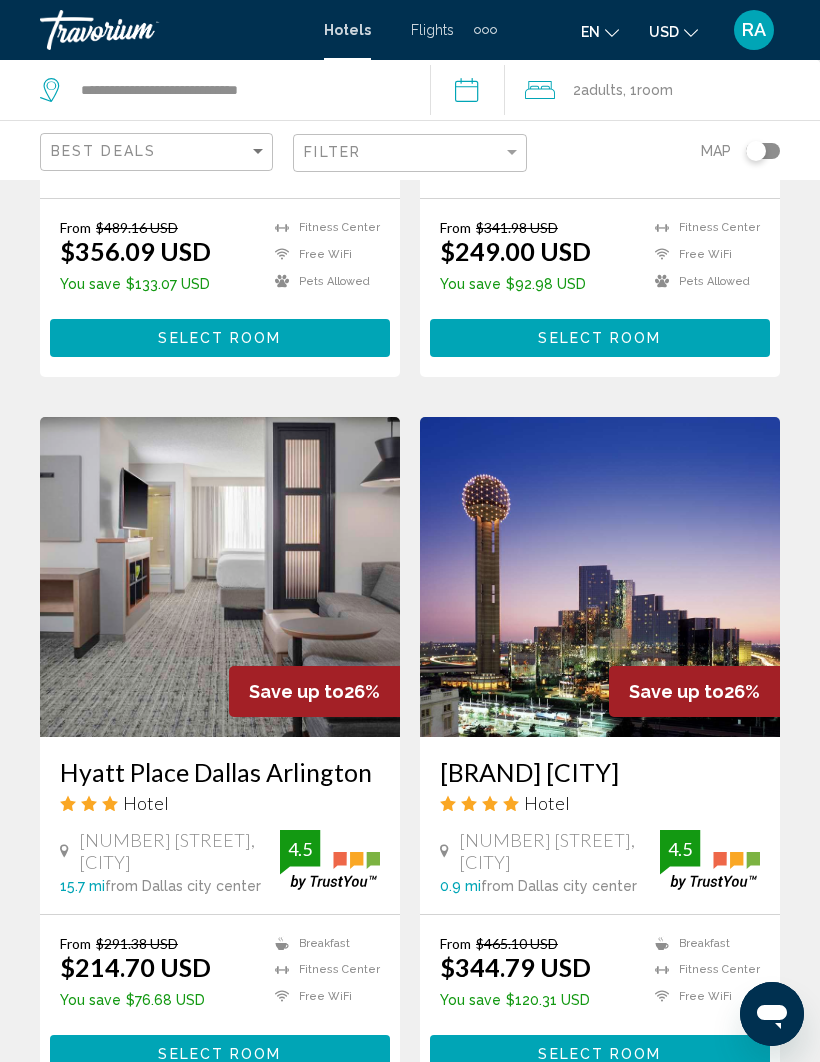 click at bounding box center [600, 577] 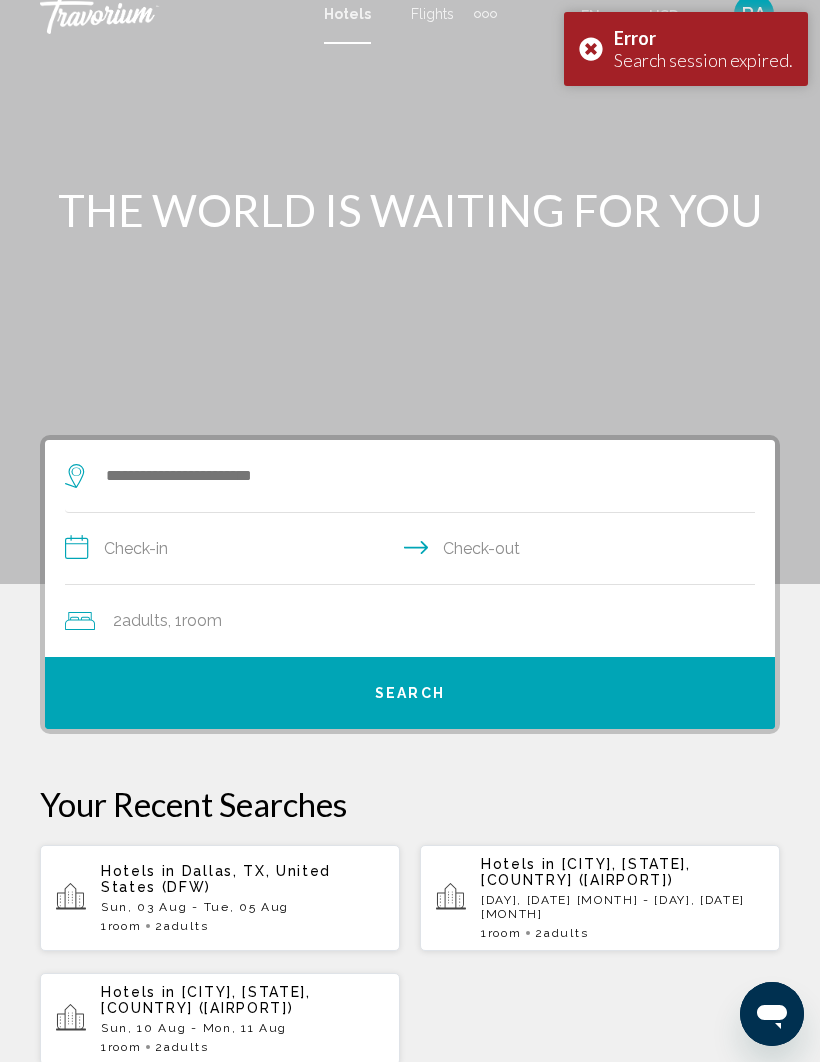 scroll, scrollTop: 0, scrollLeft: 0, axis: both 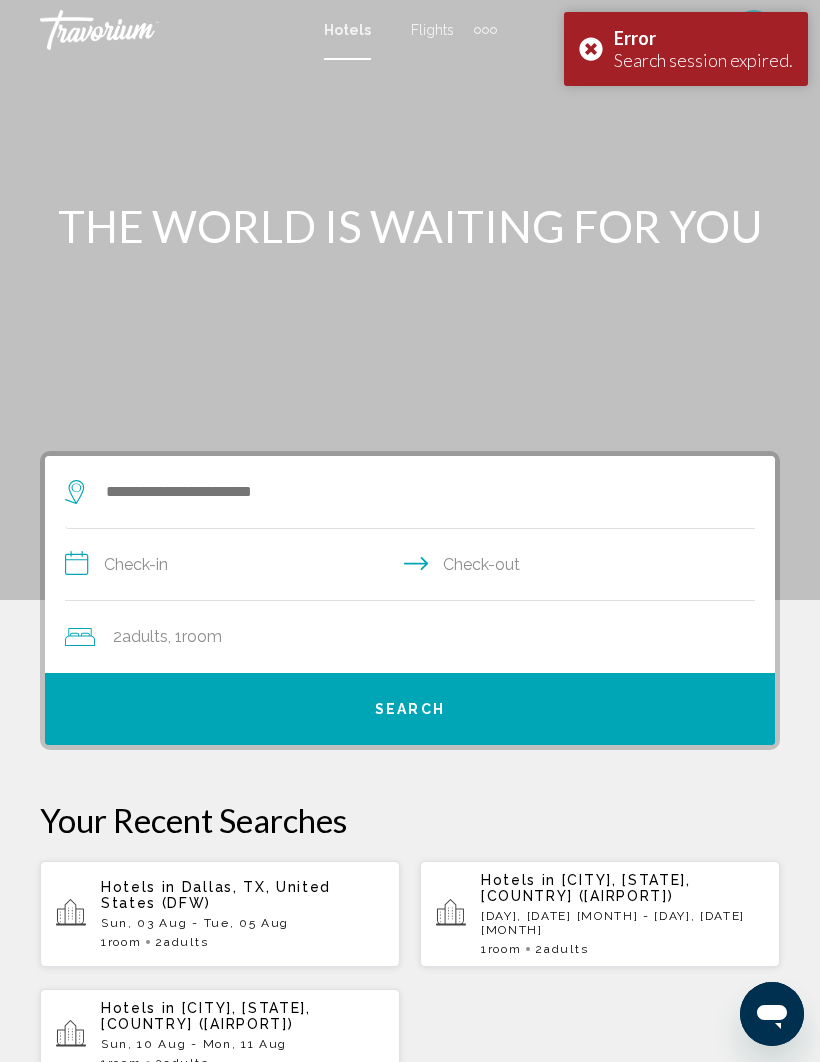 click on "Error   Search session expired." at bounding box center (686, 49) 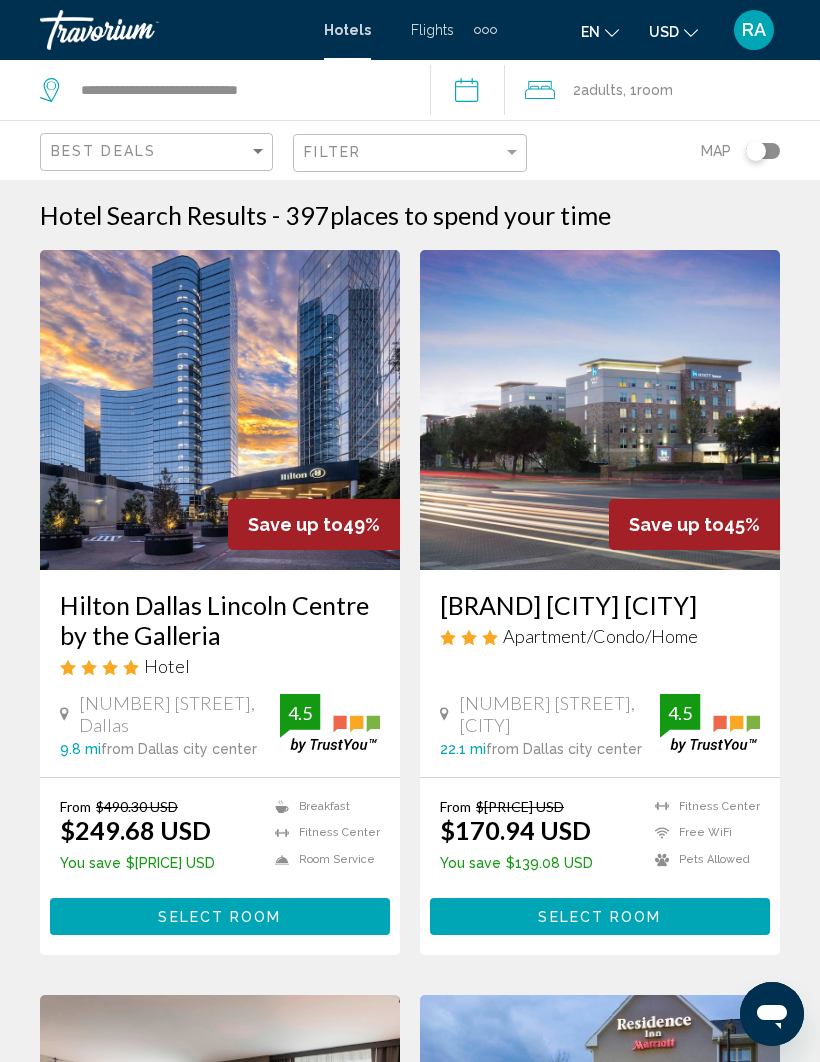 click at bounding box center (140, 30) 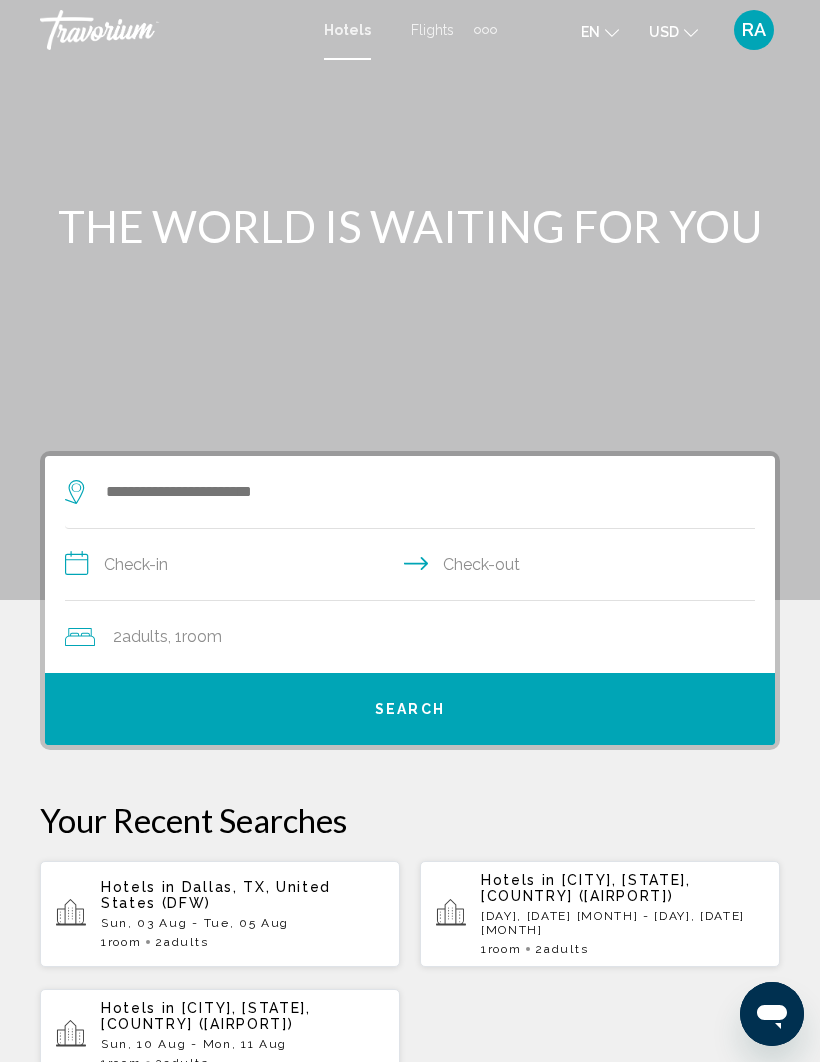 click at bounding box center [140, 30] 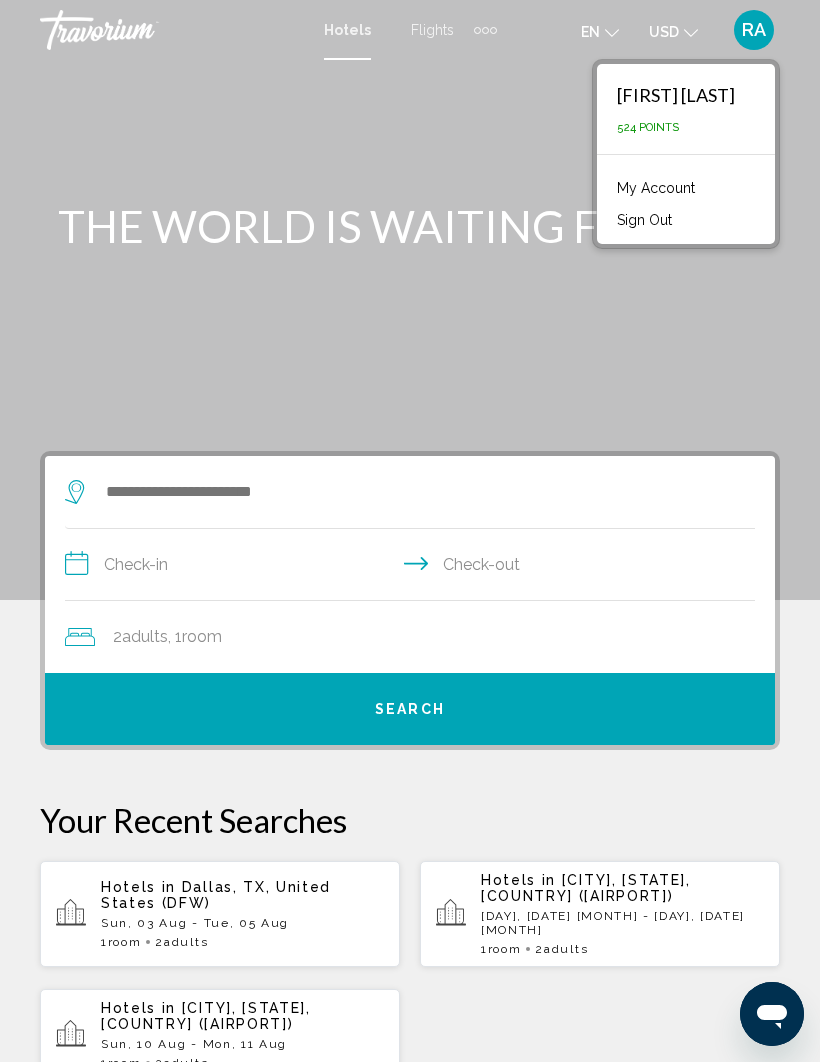 click at bounding box center [410, 300] 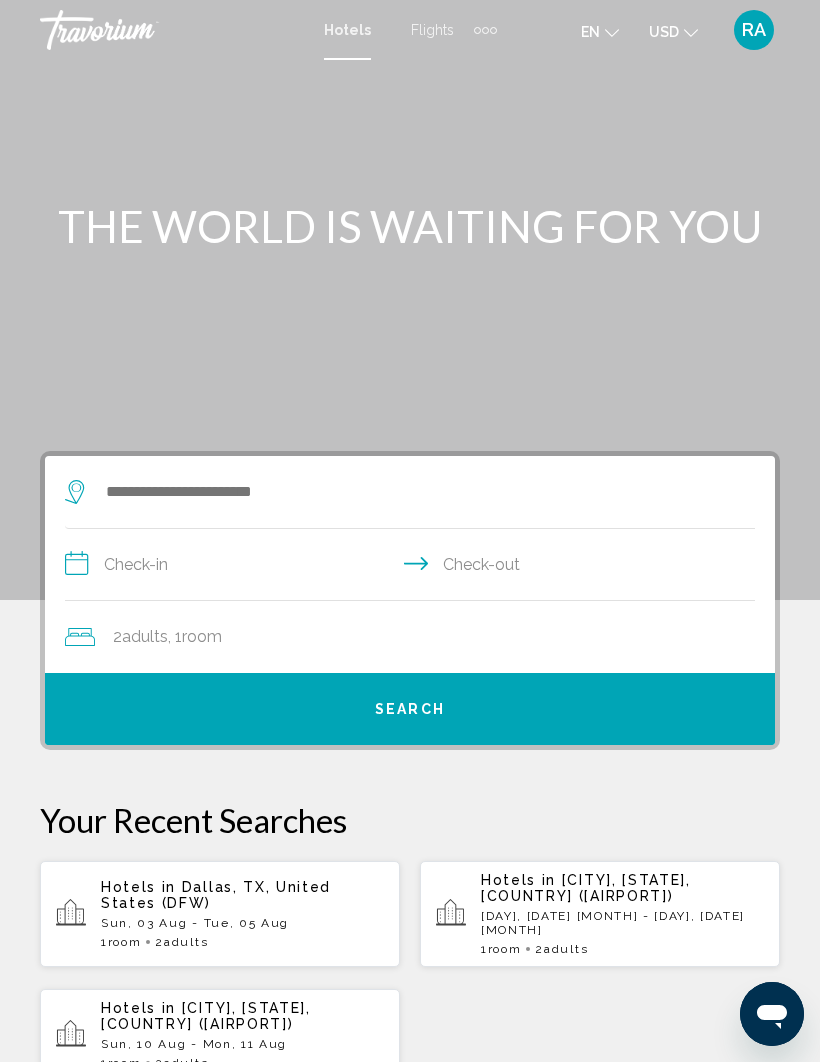 click on "Flights" at bounding box center (432, 30) 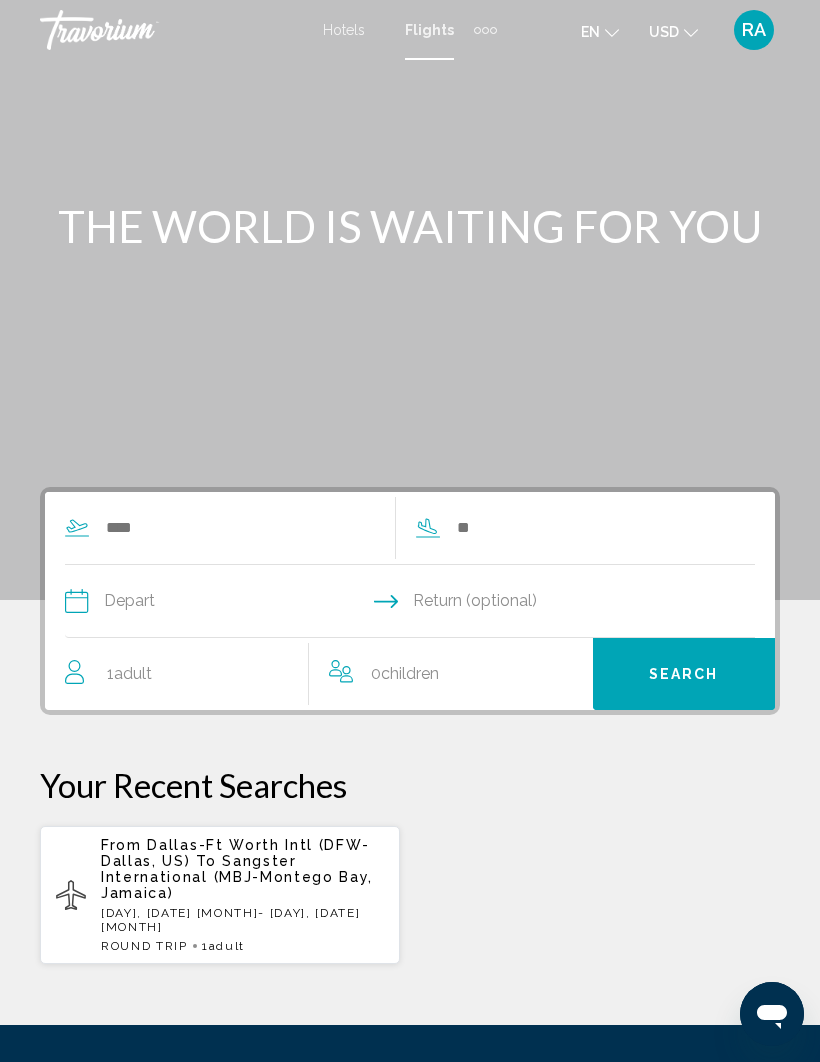 click at bounding box center [485, 30] 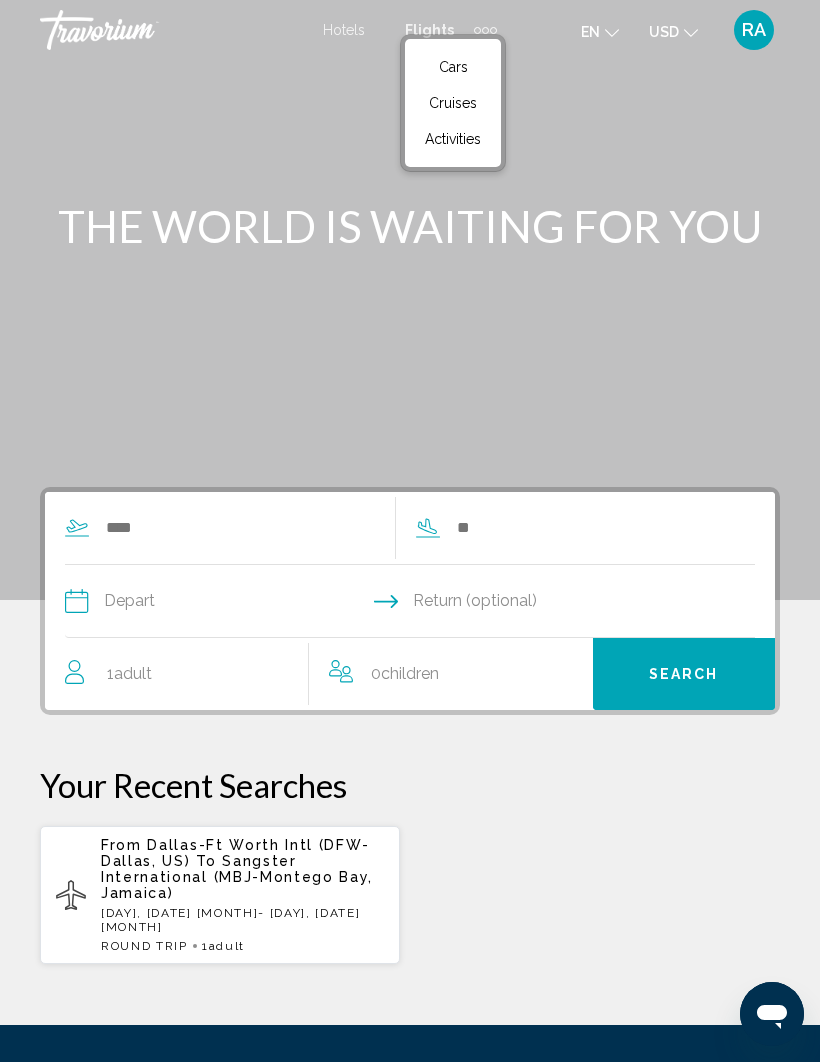 click on "Cruises" at bounding box center (453, 103) 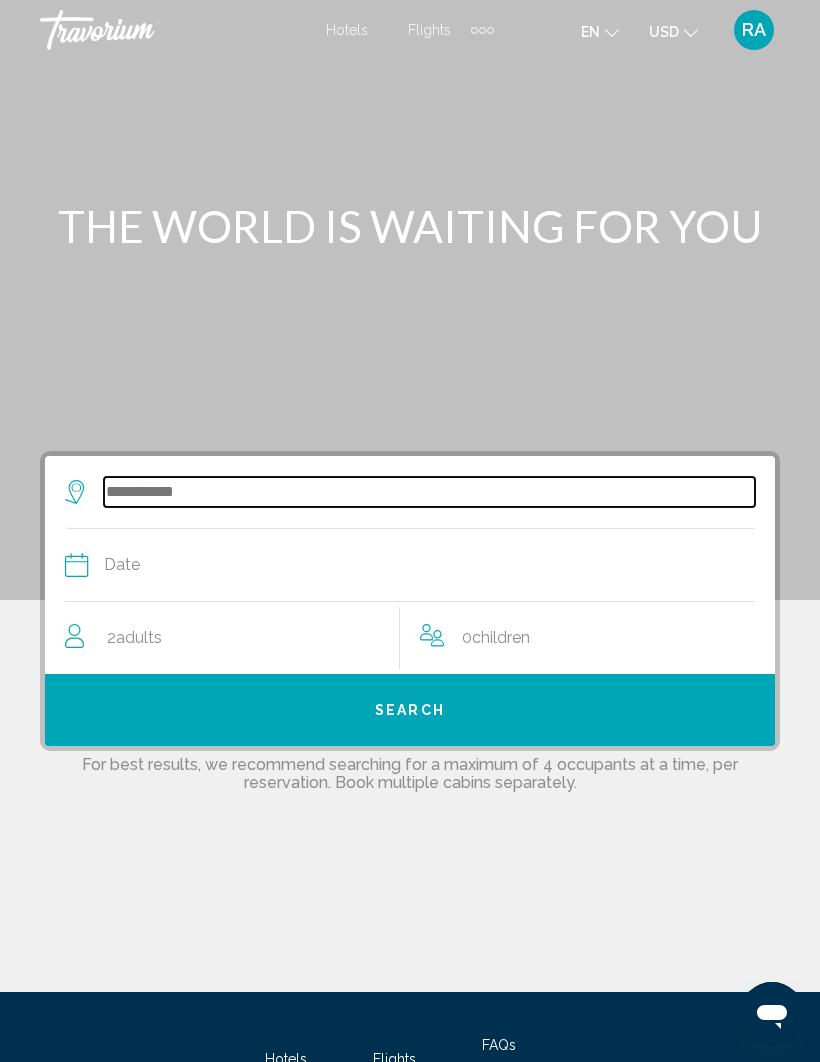 click at bounding box center (429, 492) 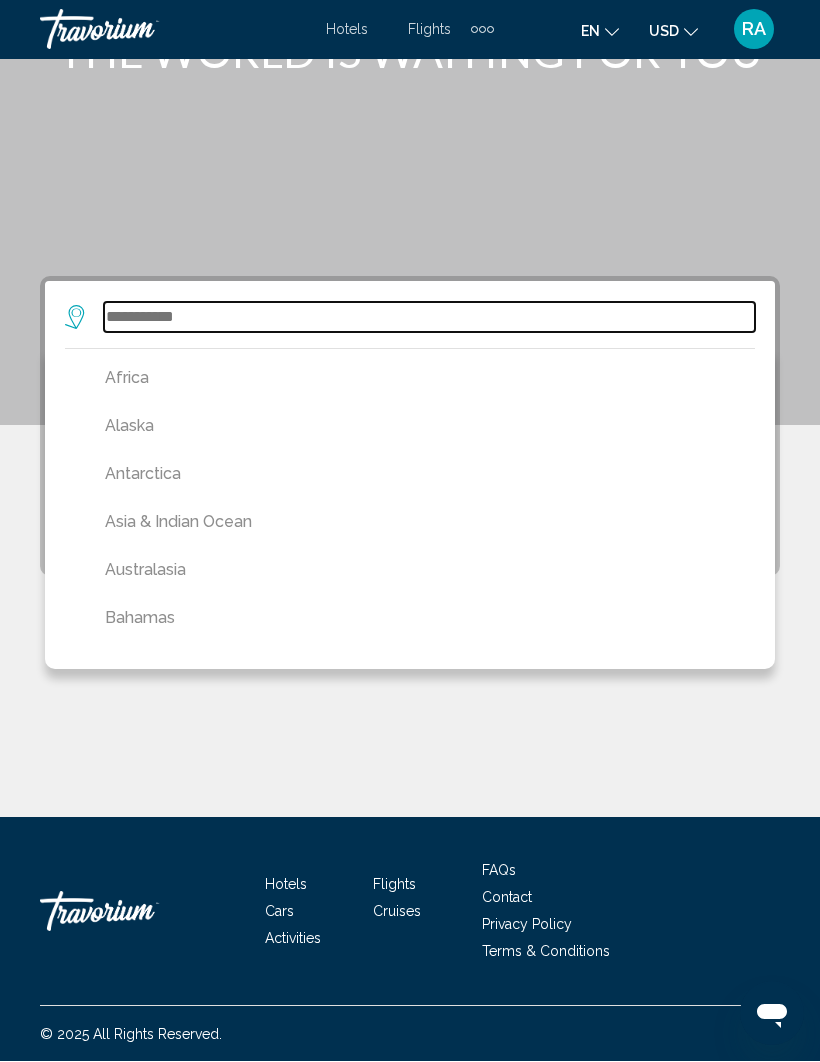 scroll, scrollTop: 175, scrollLeft: 0, axis: vertical 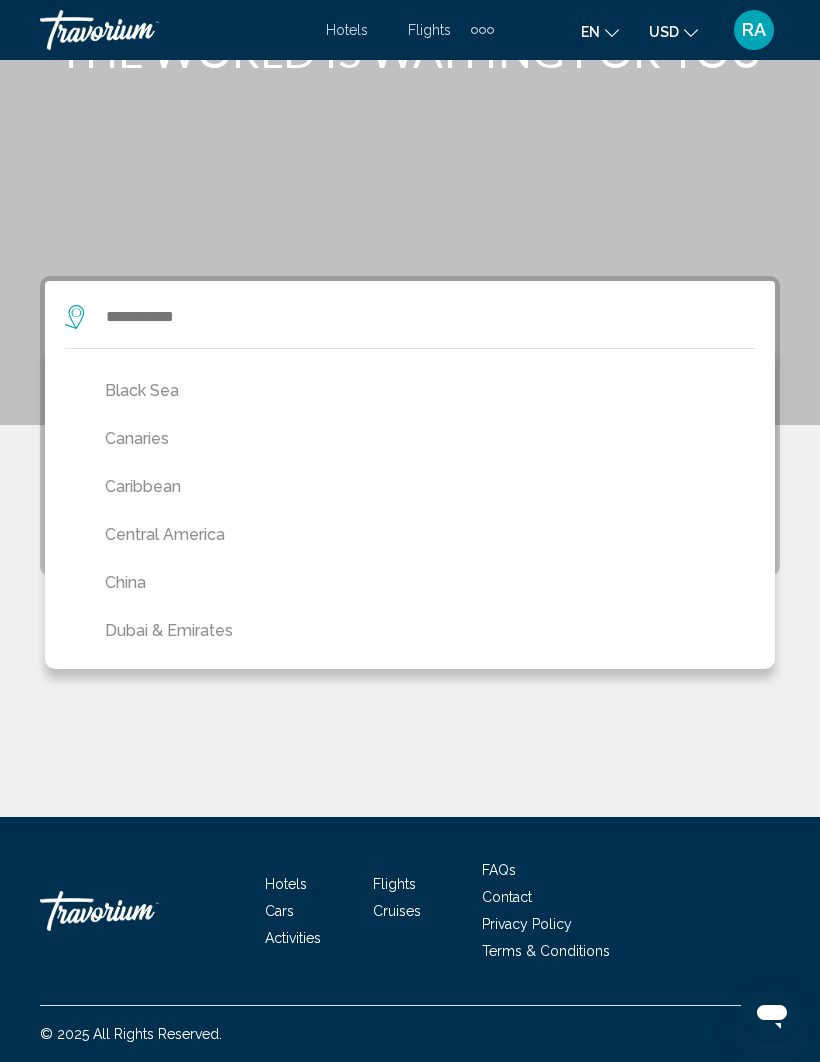 click on "Central America" at bounding box center (415, 535) 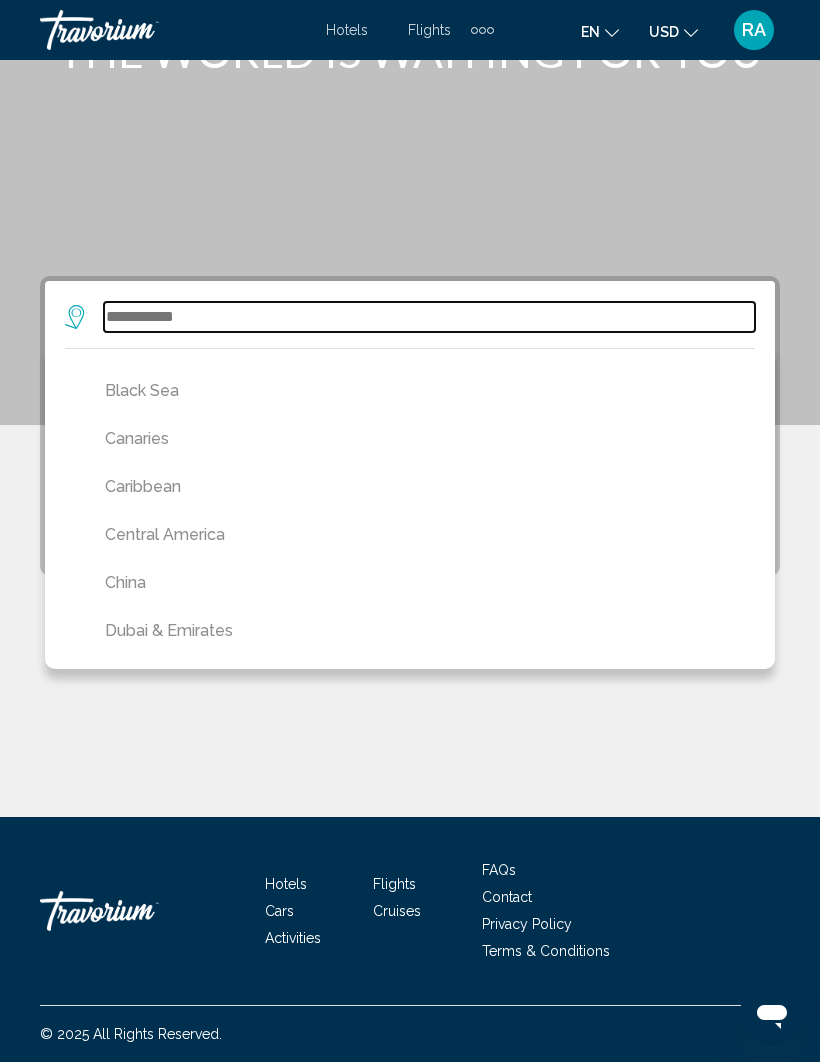 type on "**********" 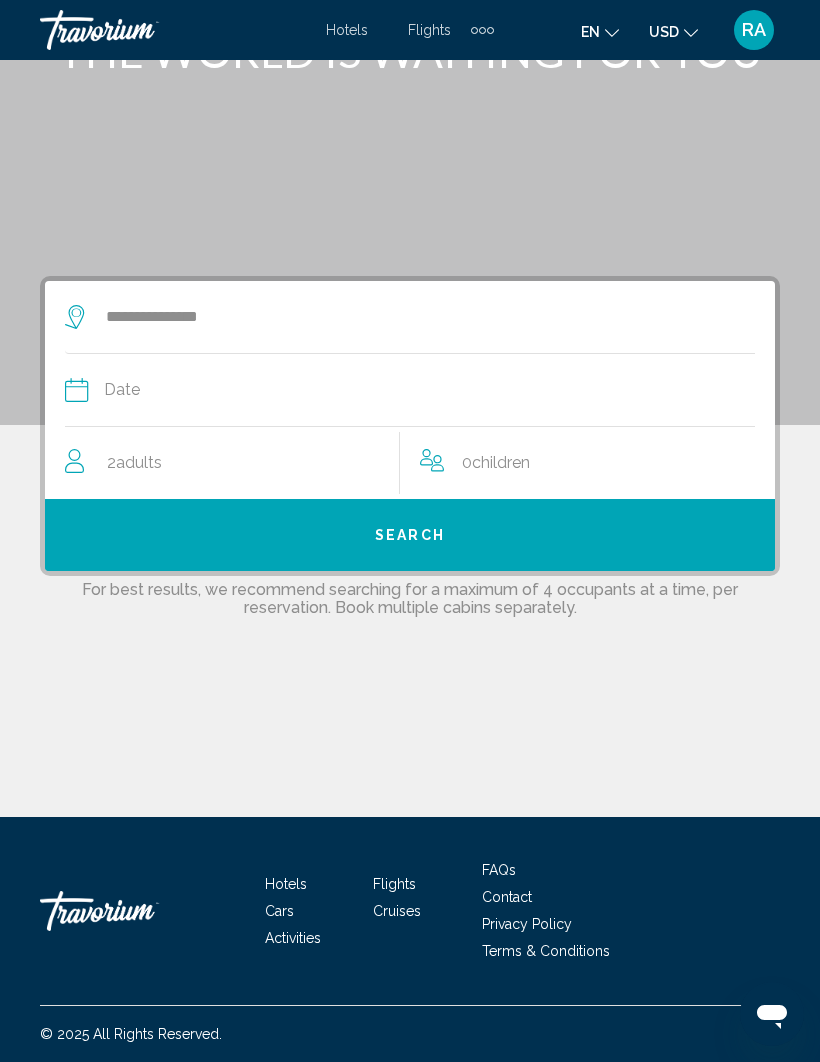 click on "Date" 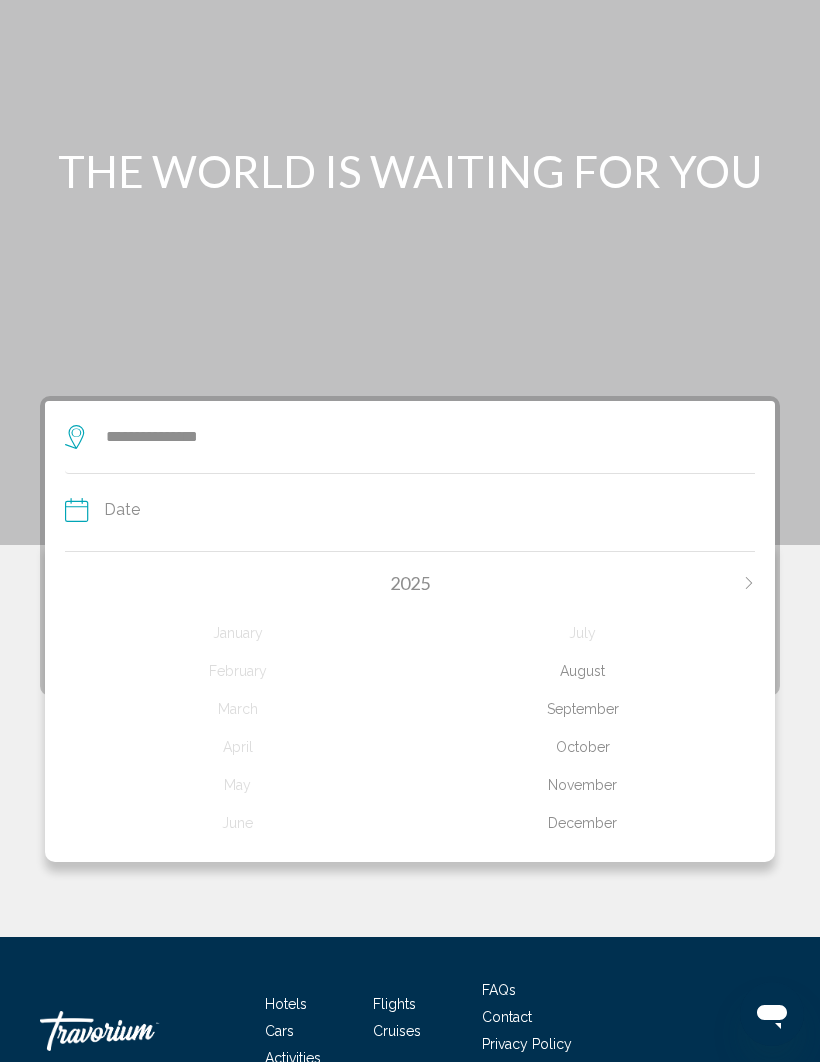 scroll, scrollTop: 106, scrollLeft: 0, axis: vertical 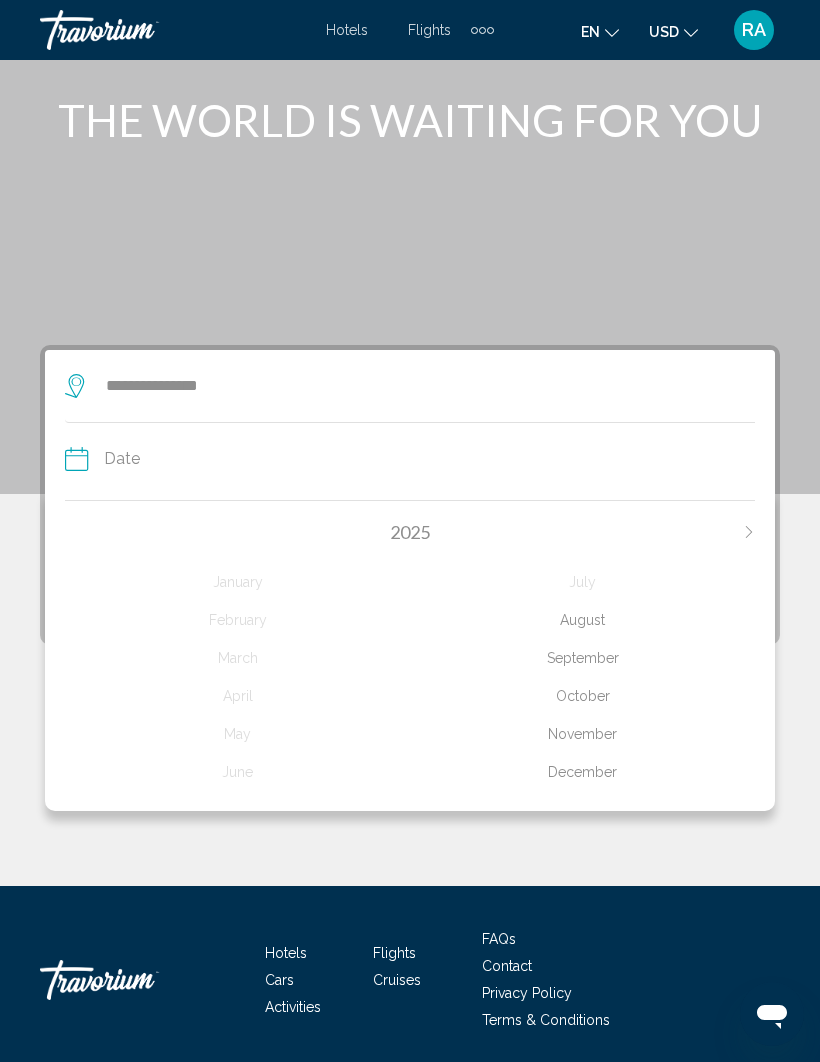 click on "October" 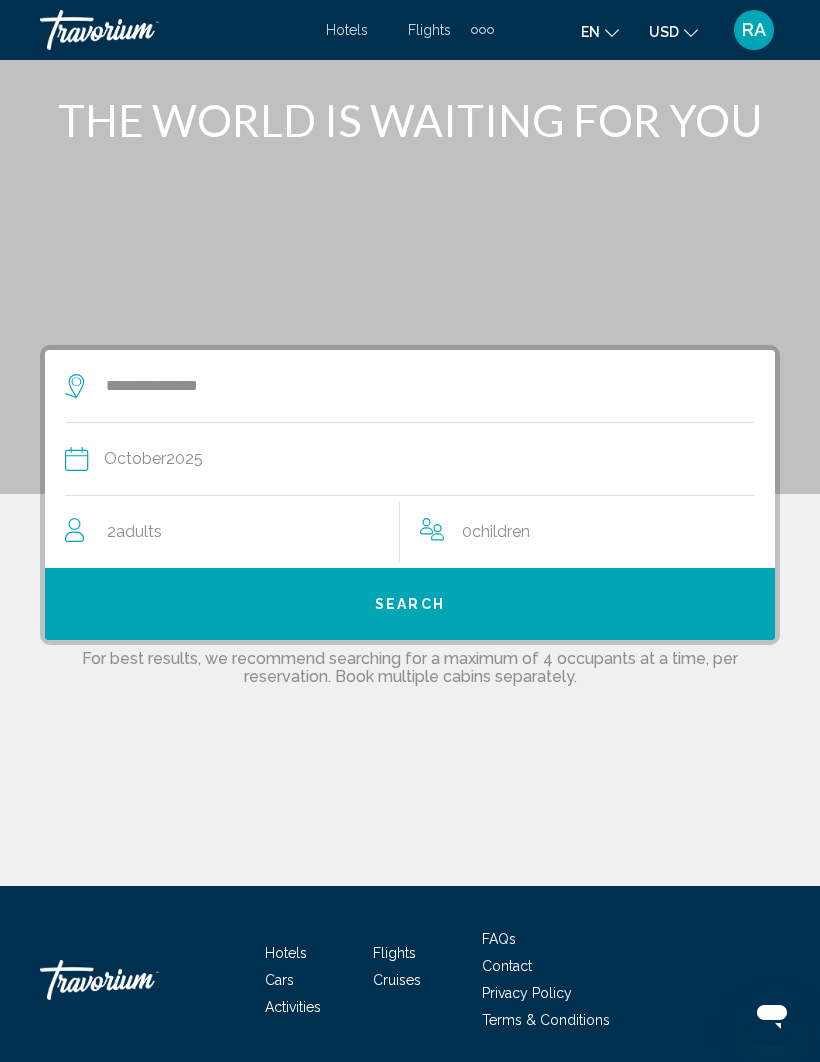 click on "Date October  2025" 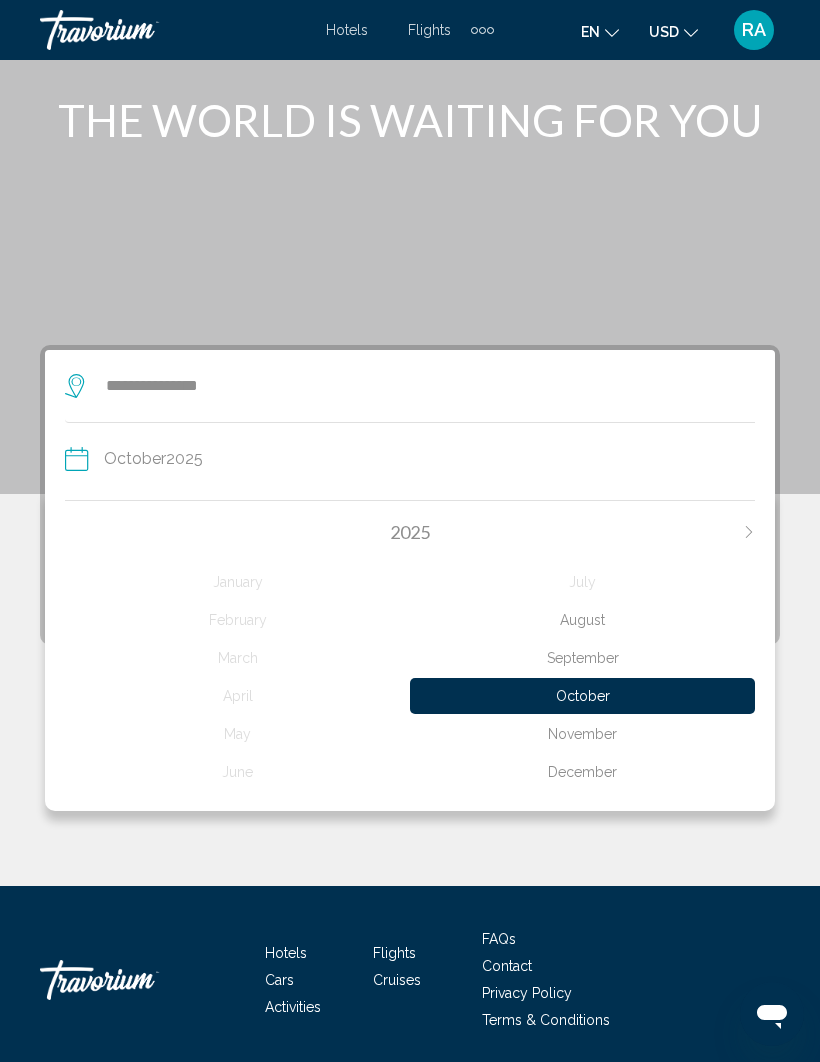 click on "December" 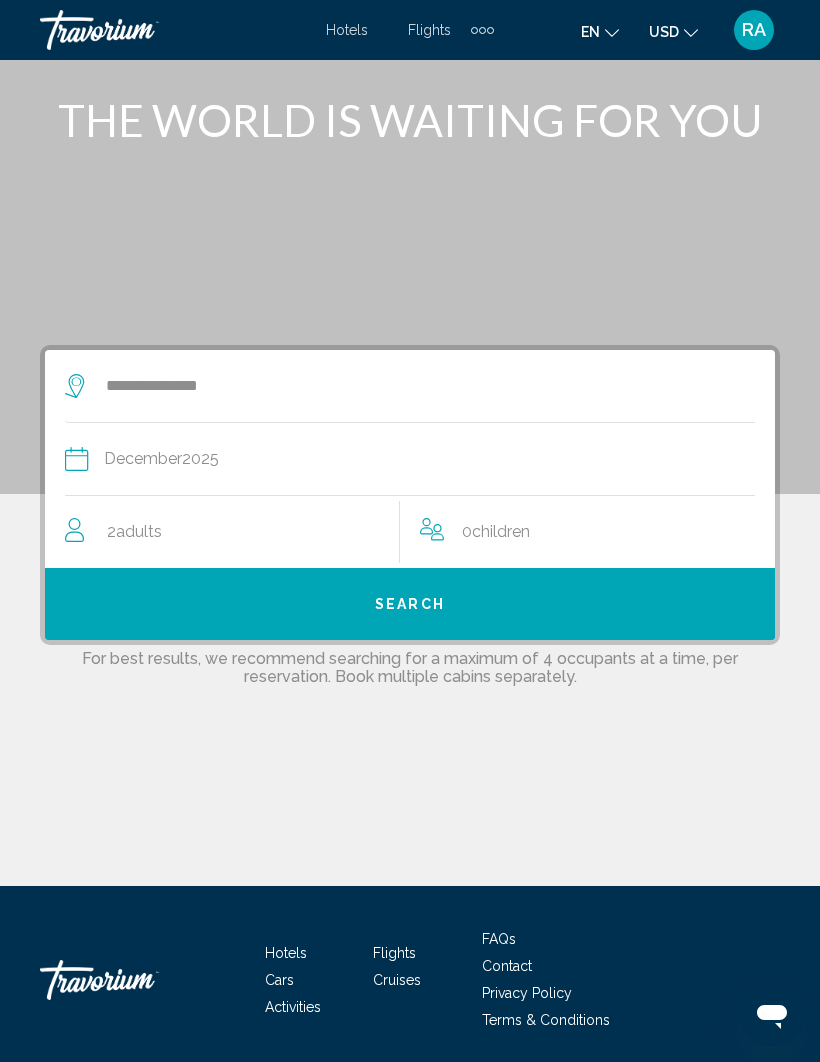 click on "Search" at bounding box center (410, 604) 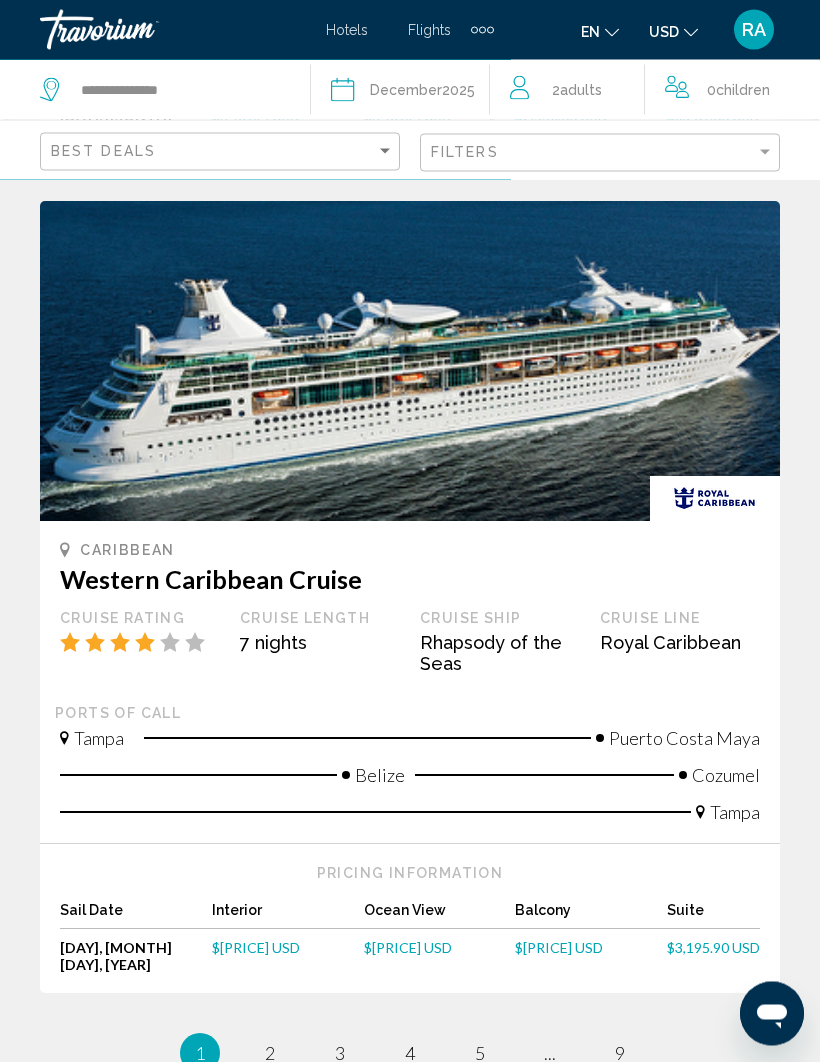 scroll, scrollTop: 4250, scrollLeft: 0, axis: vertical 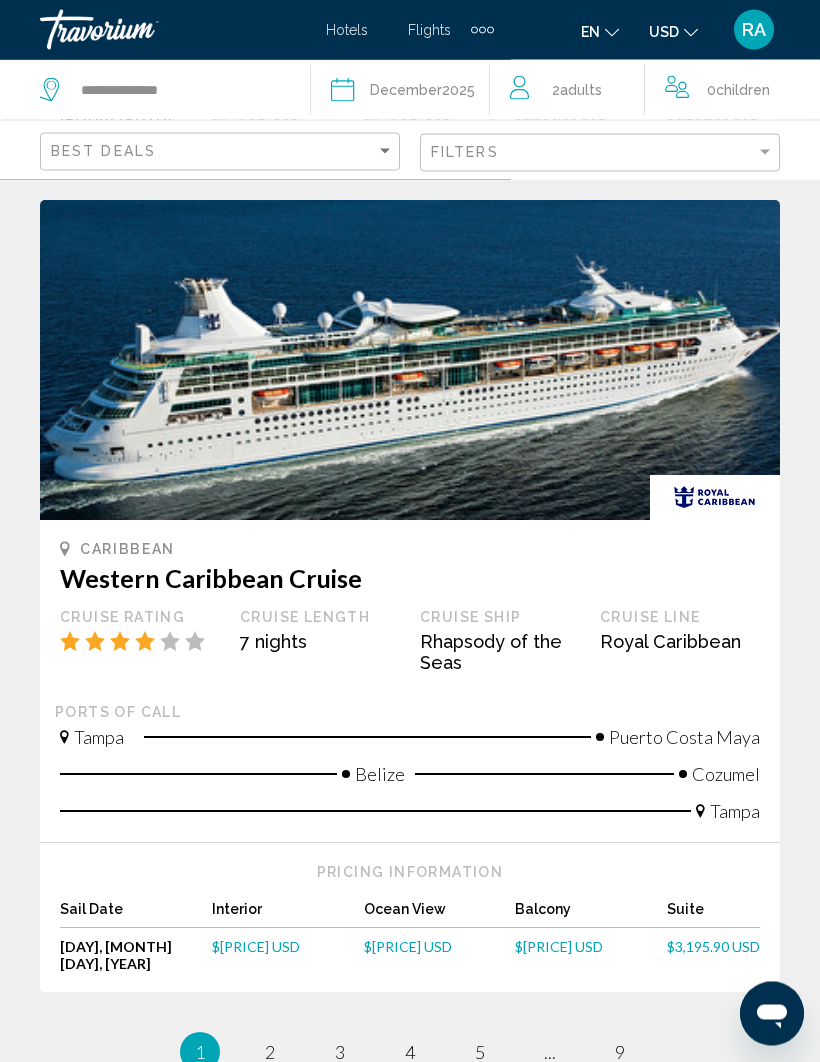 click on "Caribbean Western Caribbean Cruise Cruise Rating
Cruise Length 7 nights Cruise Ship Rhapsody of the Seas Cruise Line Royal Caribbean Ports of call
Tampa Puerto Costa Maya Belize Cozumel
Tampa Pricing Information Sail Date Interior Ocean View Balcony Suite  Sun, Dec 21, 2025   Dec 21, 25  $1,311.90 USD $1,469.90 USD $3,113.90 USD $3,195.90 USD" at bounding box center [410, 597] 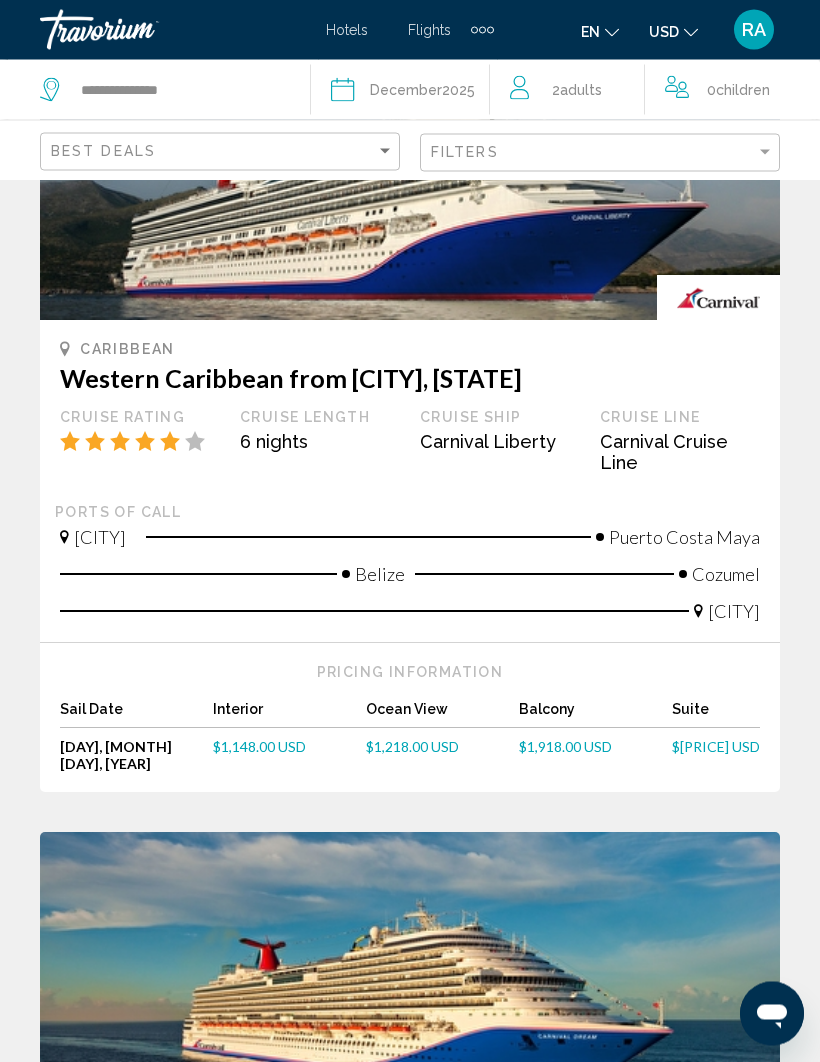 scroll, scrollTop: 0, scrollLeft: 0, axis: both 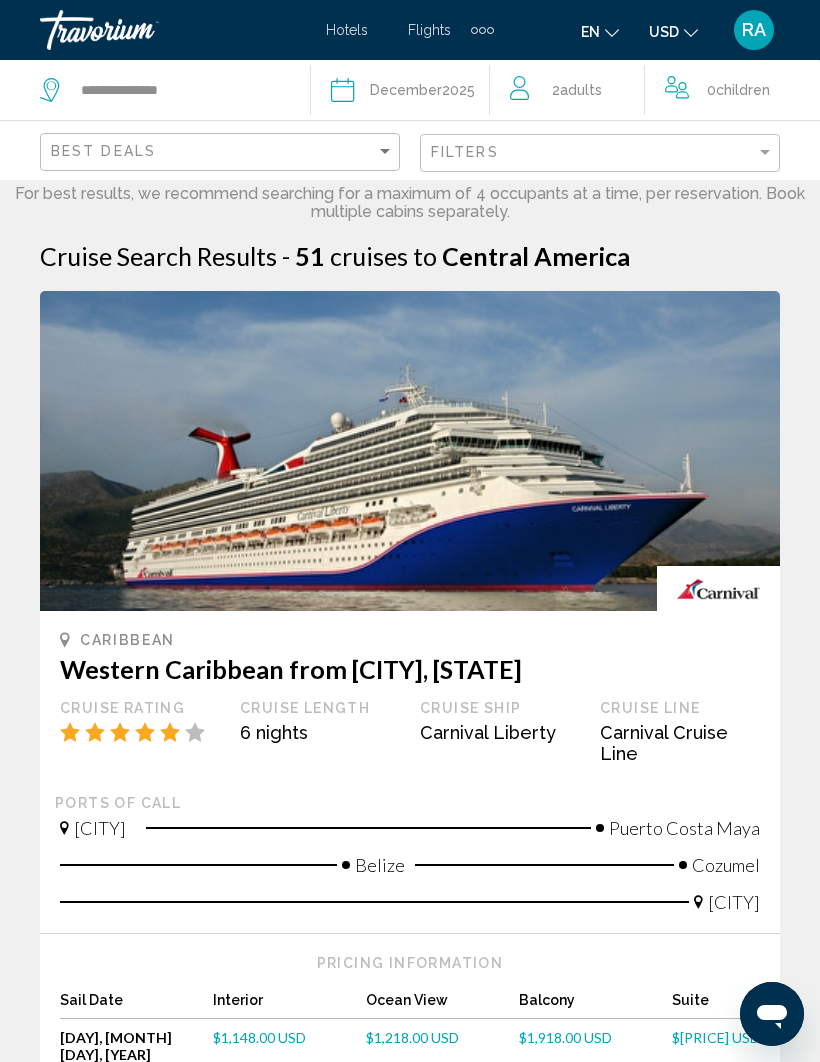 click 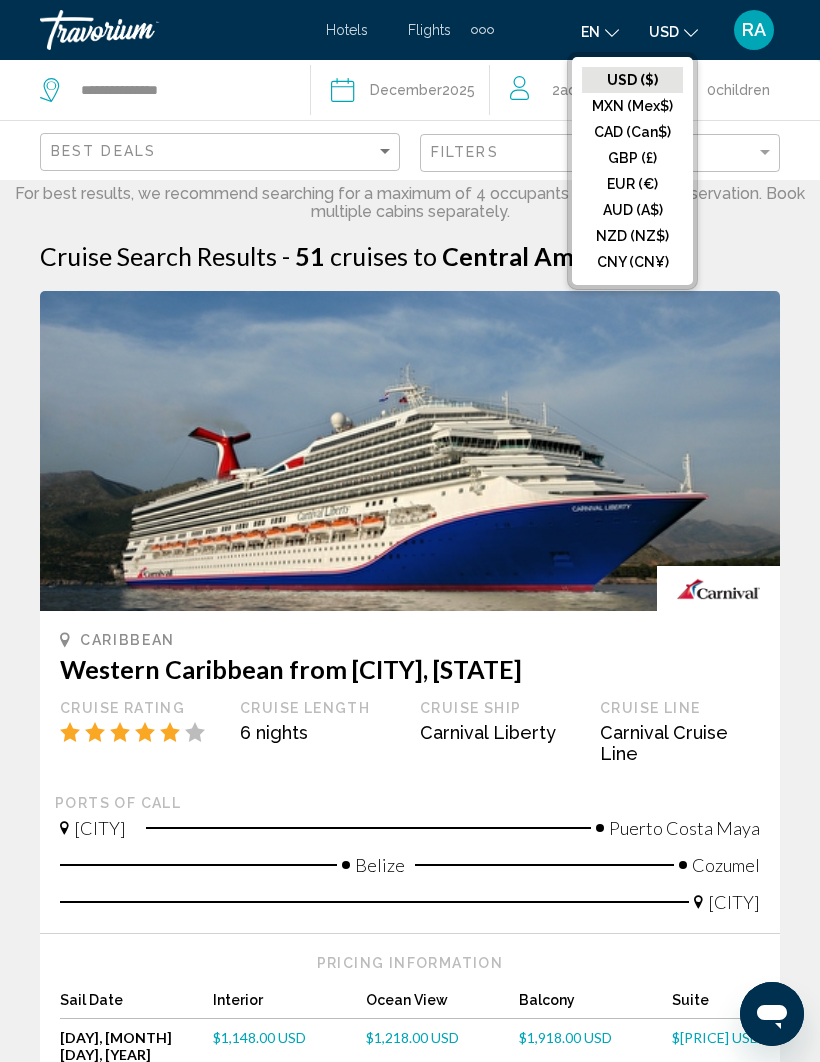 click on "Cruise Search Results  -  51 cruises to Central America
Caribbean Western Caribbean from New Orleans, LA Cruise Rating
Cruise Length 6 nights Cruise Ship Carnival Liberty Cruise Line Carnival Cruise Line Ports of call
New Orleans Puerto Costa Maya Belize Cozumel
New Orleans Pricing Information Sail Date Interior Ocean View Balcony Suite  Sun, Dec 14, 2025   Dec 14, 25  $1,148.00 USD $1,218.00 USD $1,918.00 USD $4,690.00 USD
Caribbean Western Caribbean From Galveston, TX Cruise Rating
Cruise Length 6 nights Cruise Ship Carnival Dream Cruise Line Carnival Cruise Line Ports of call
Galveston Puerto Costa Maya 1" at bounding box center (410, 2782) 